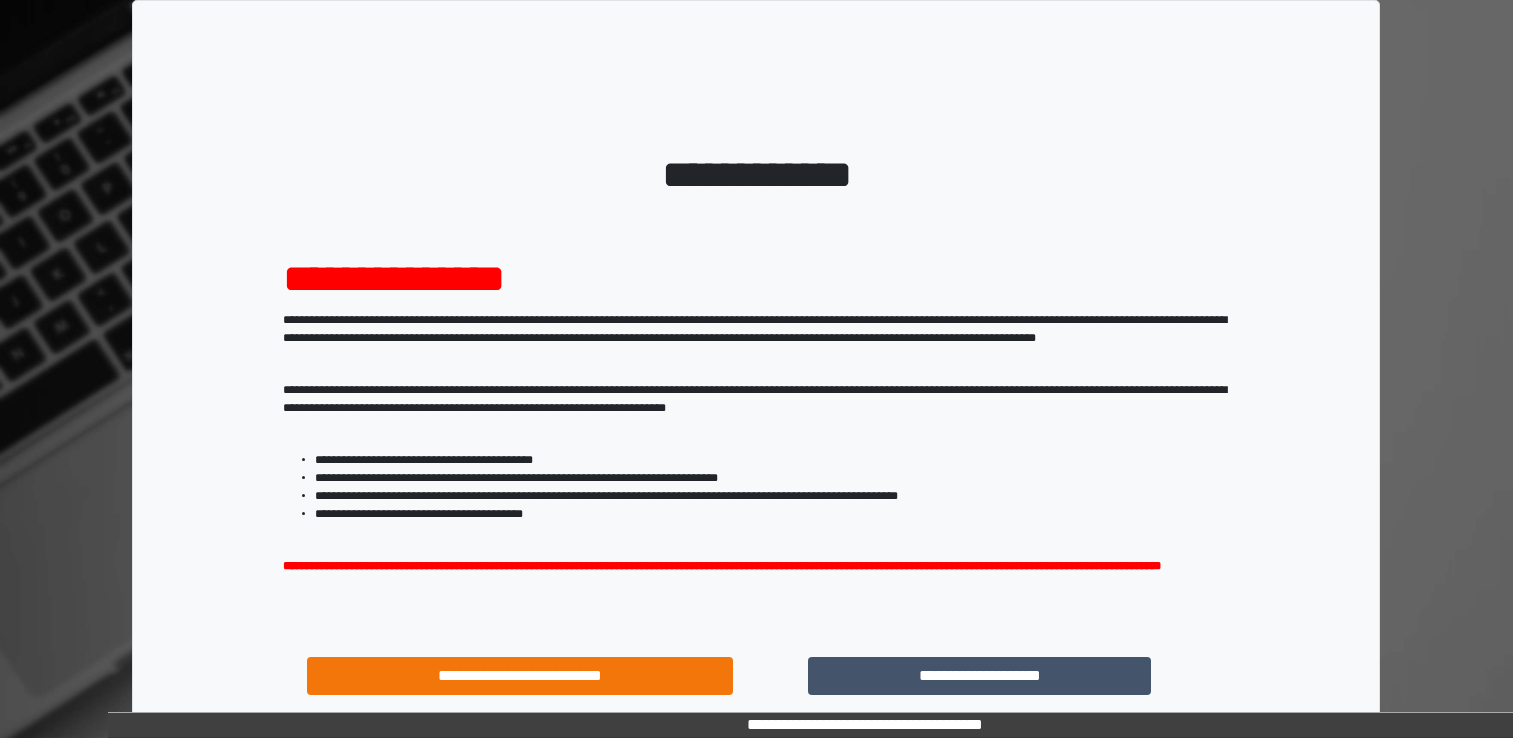 scroll, scrollTop: 0, scrollLeft: 0, axis: both 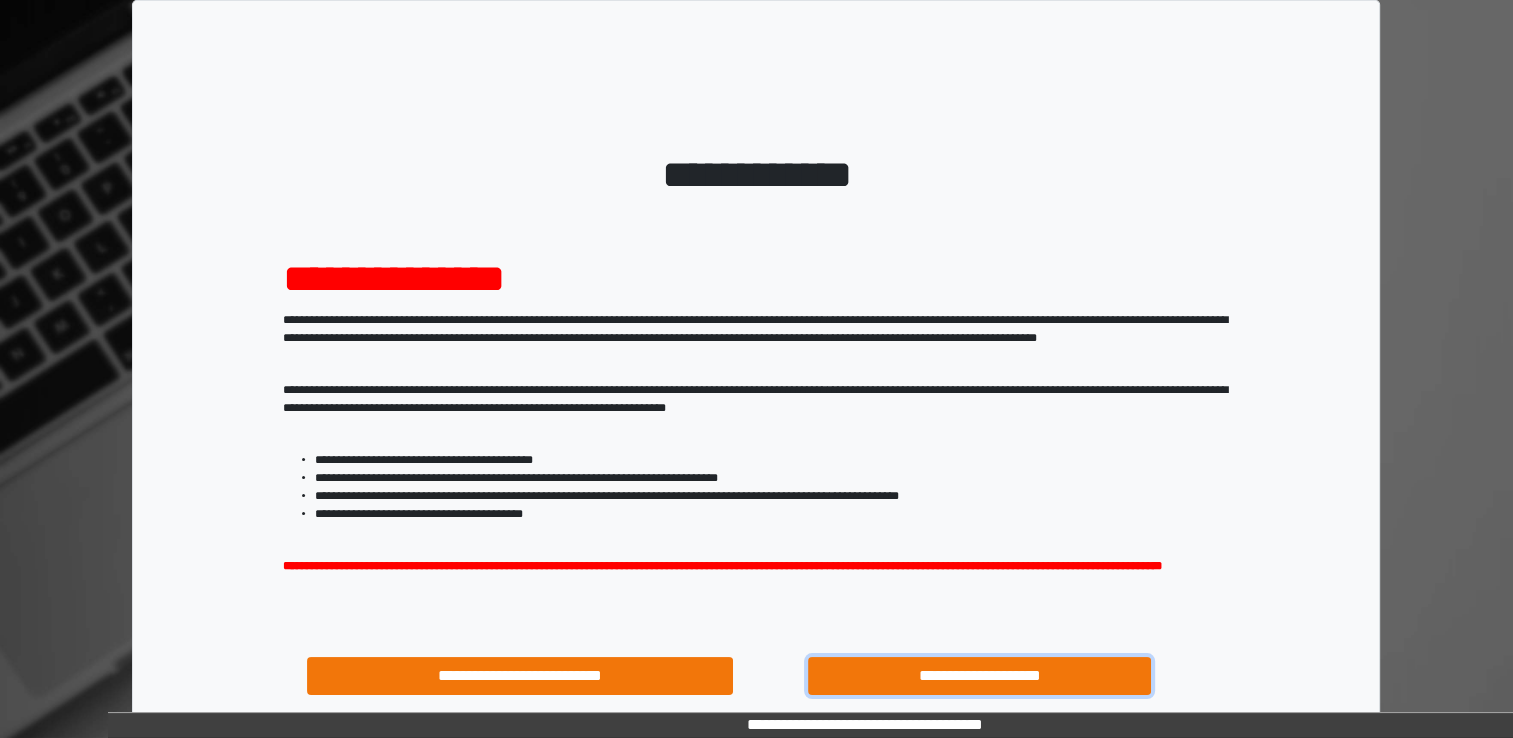 click on "**********" at bounding box center [980, 676] 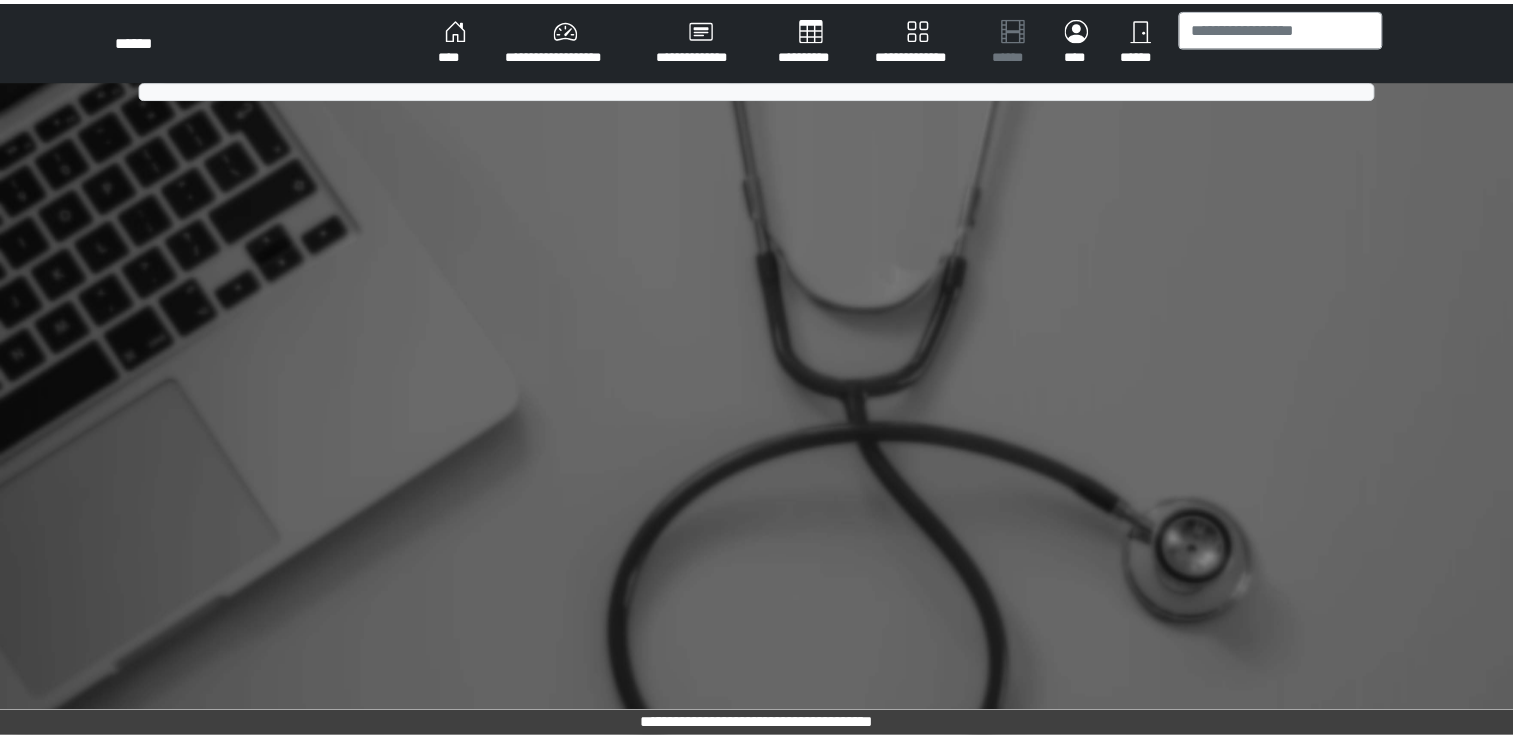 scroll, scrollTop: 0, scrollLeft: 0, axis: both 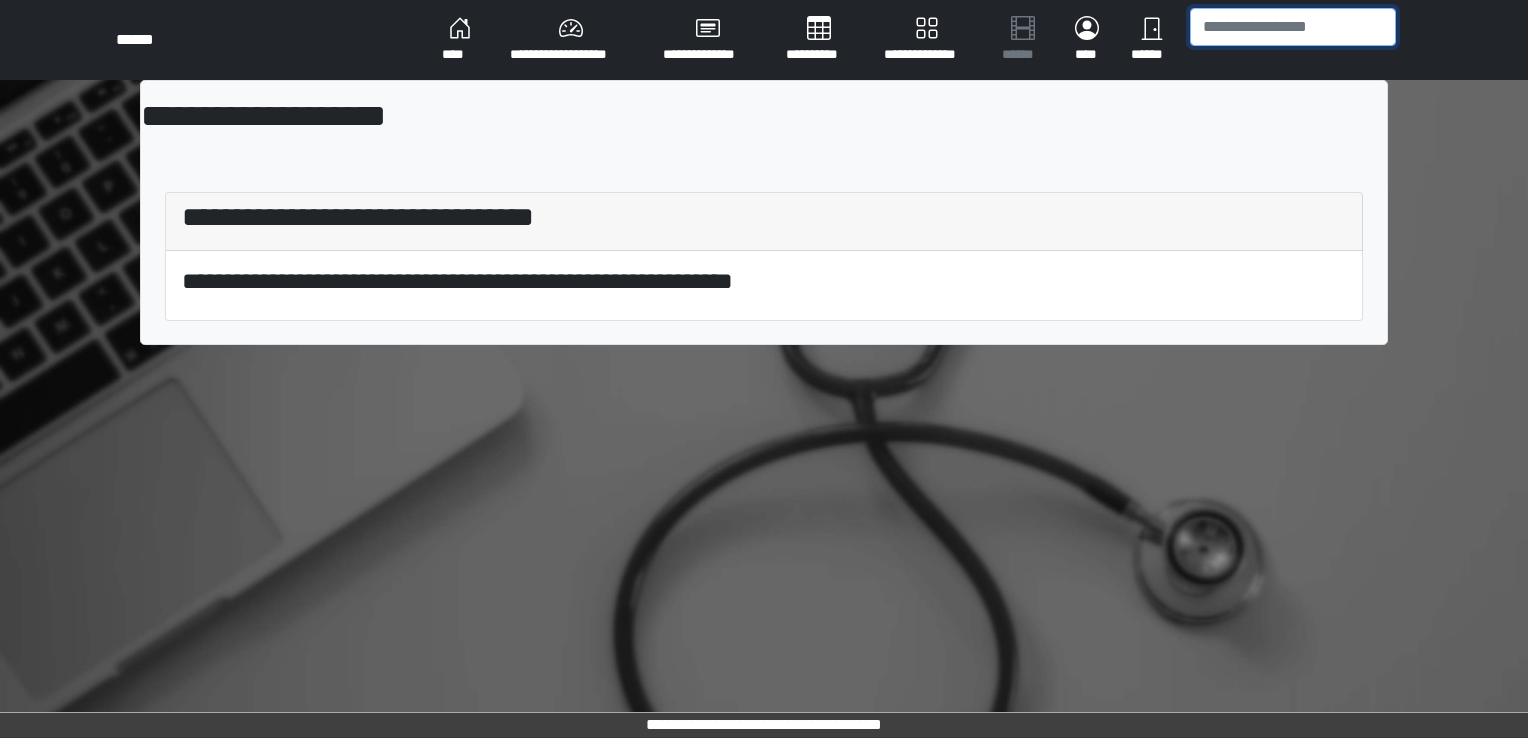 click at bounding box center (1293, 27) 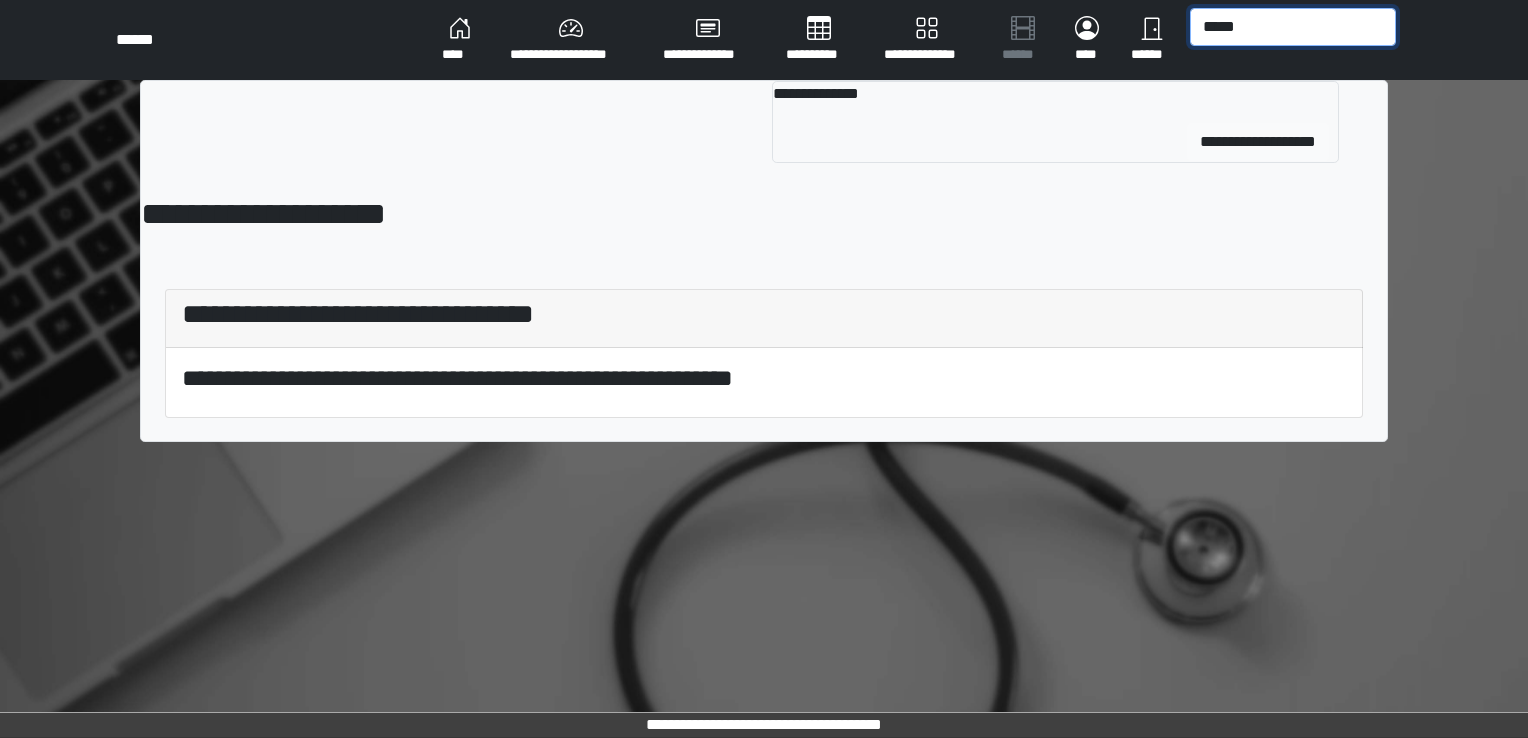 type on "*****" 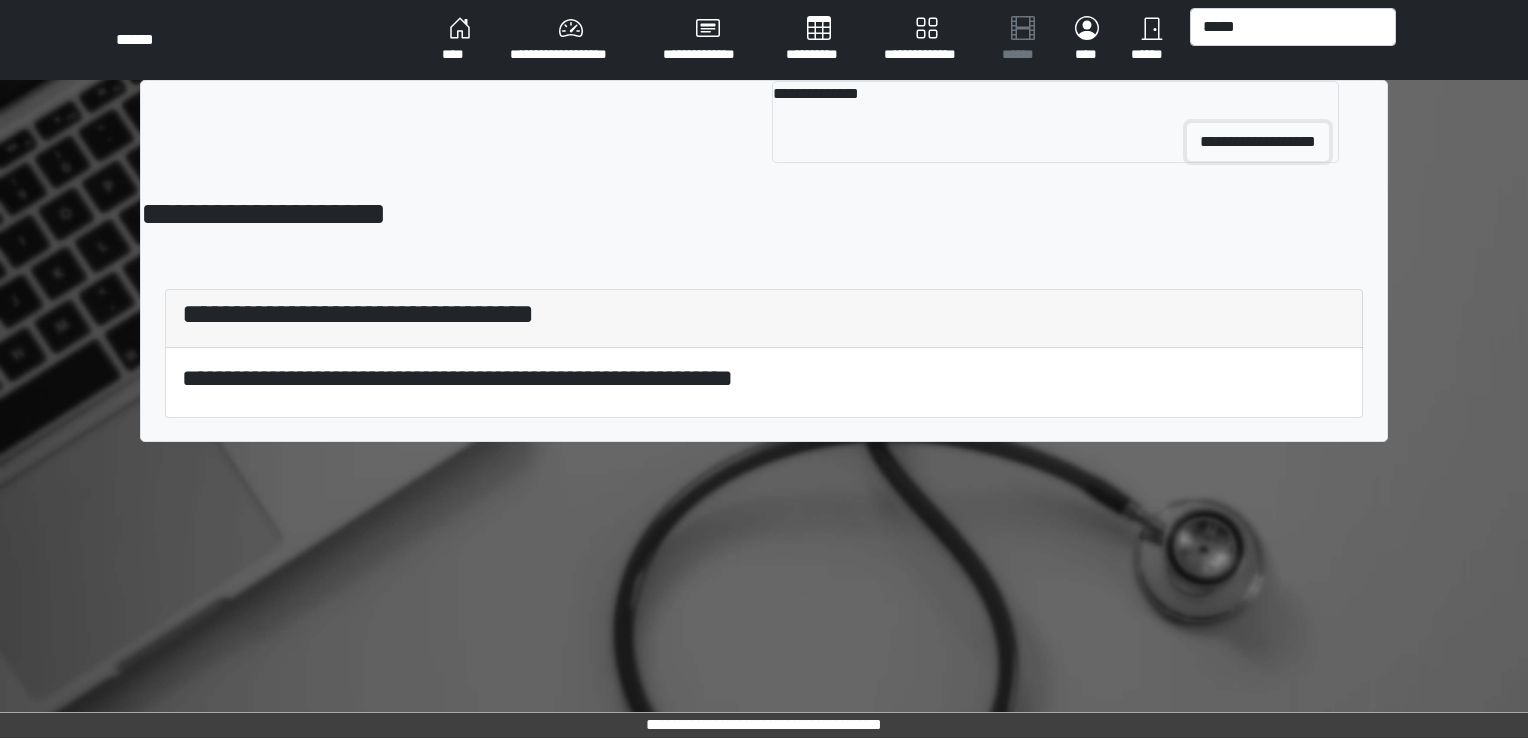 click on "**********" at bounding box center (1258, 142) 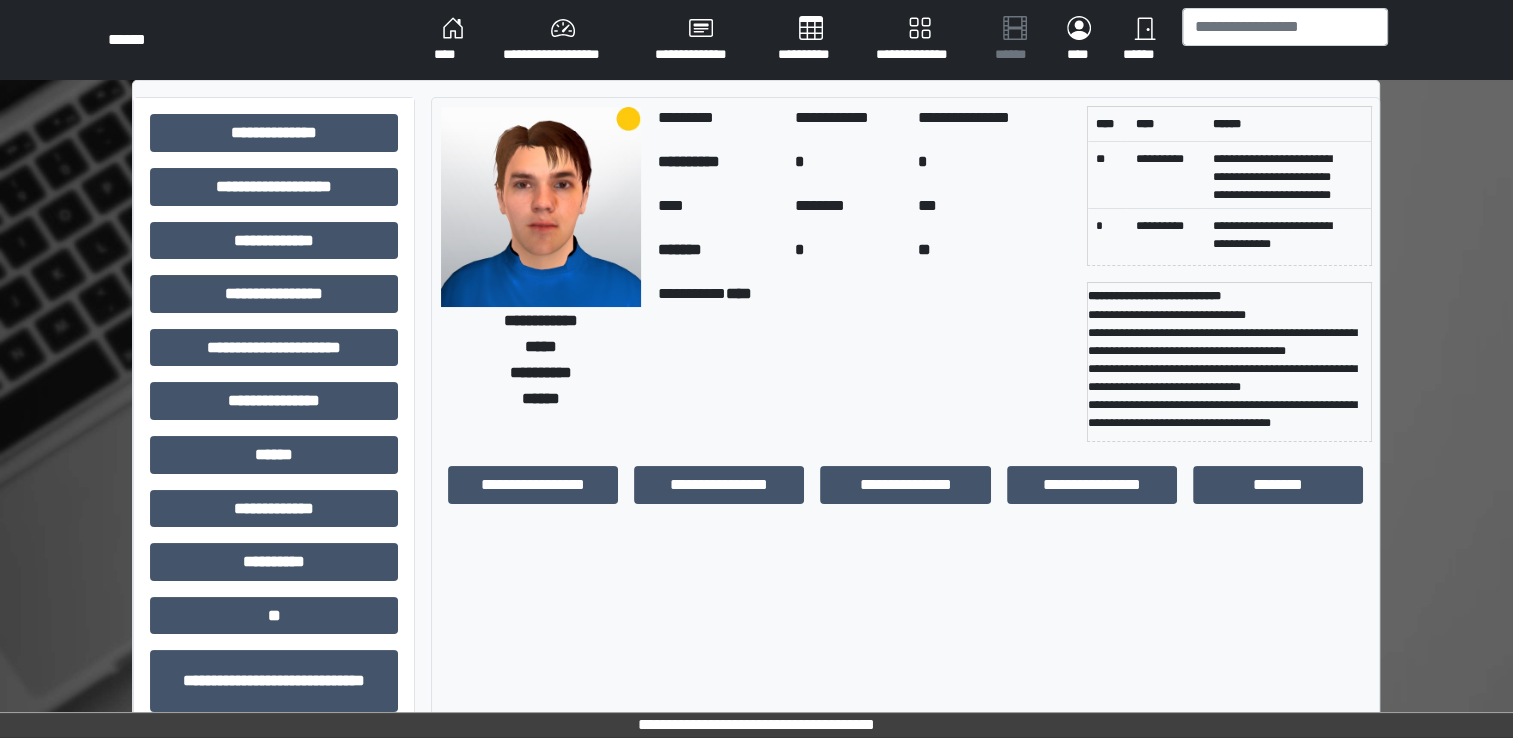 scroll, scrollTop: 504, scrollLeft: 0, axis: vertical 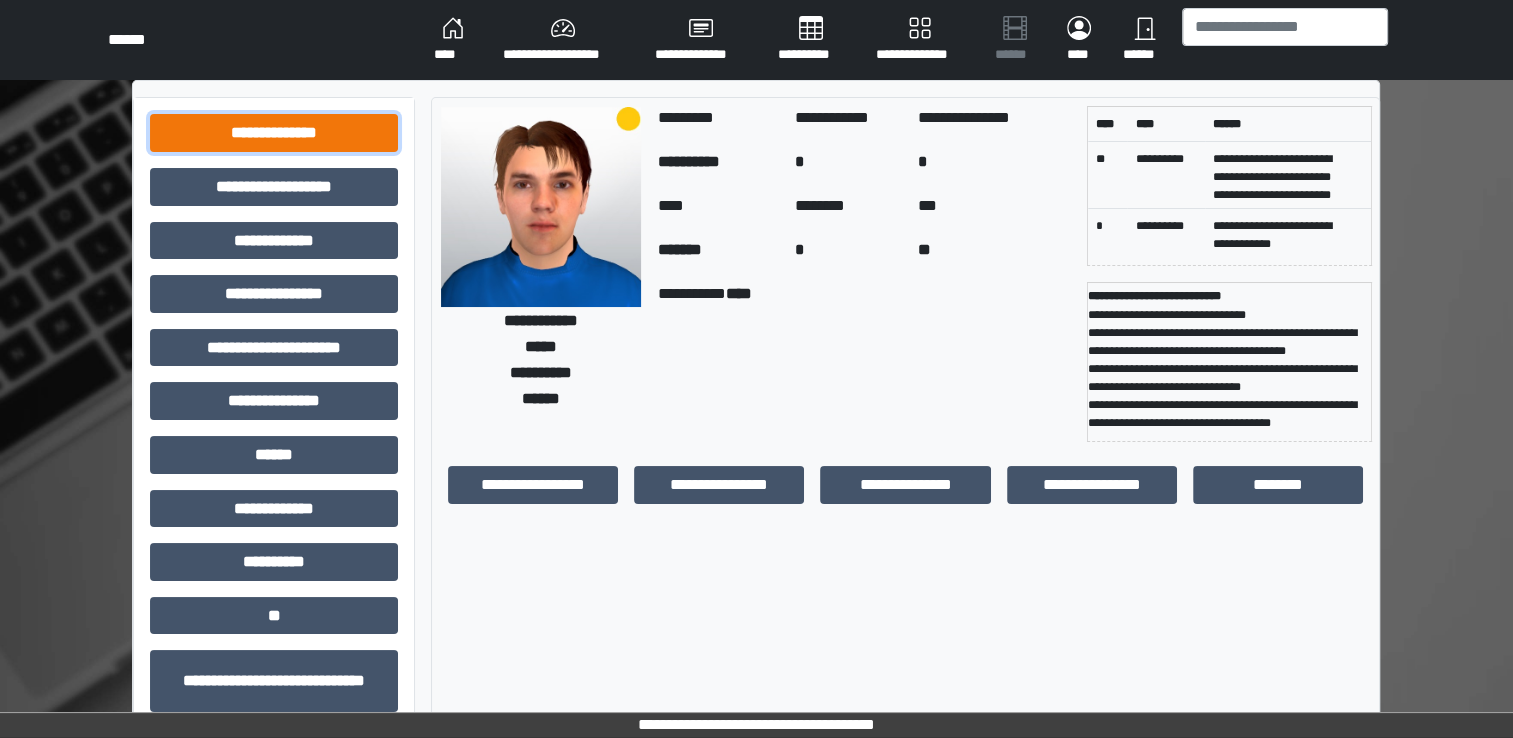 click on "**********" at bounding box center (274, 133) 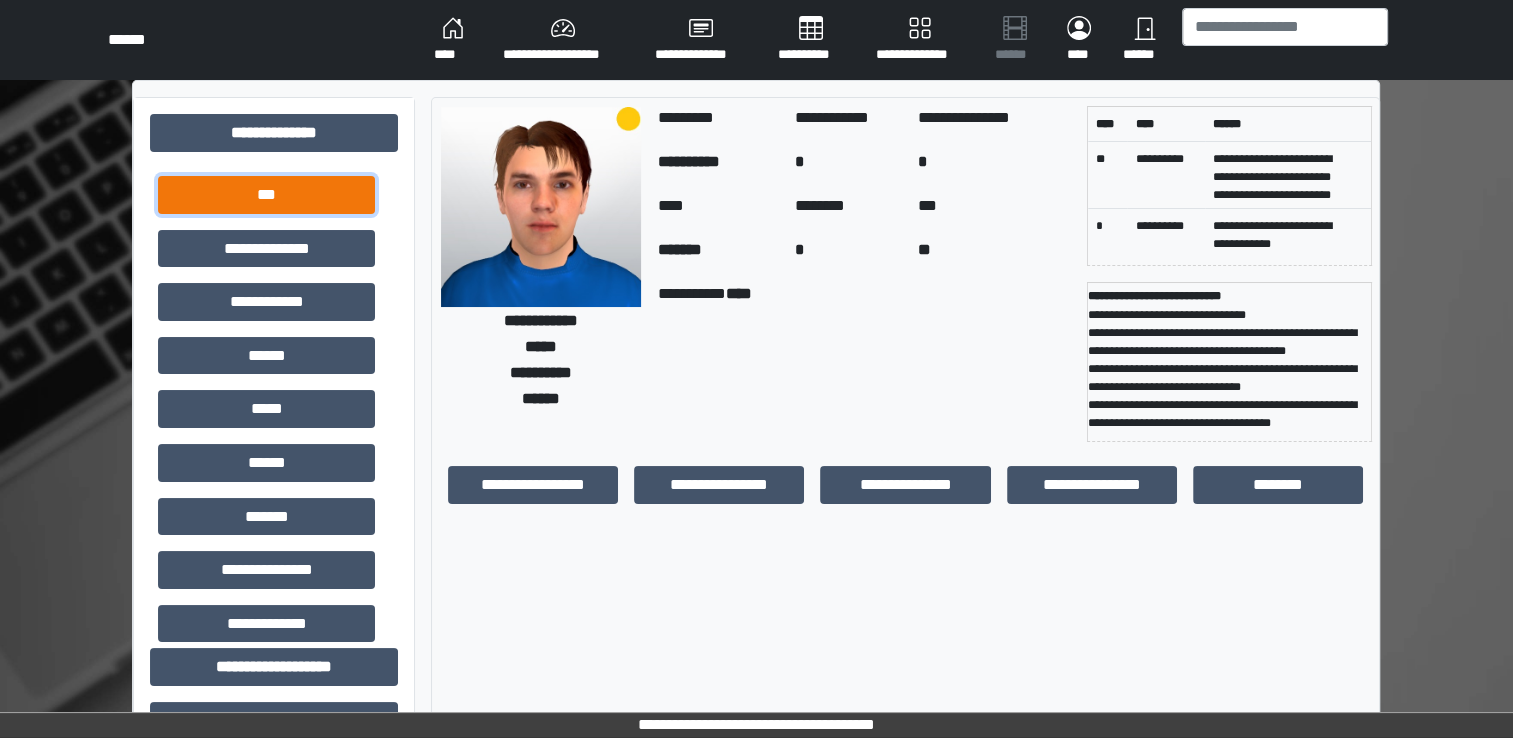 click on "***" at bounding box center [266, 195] 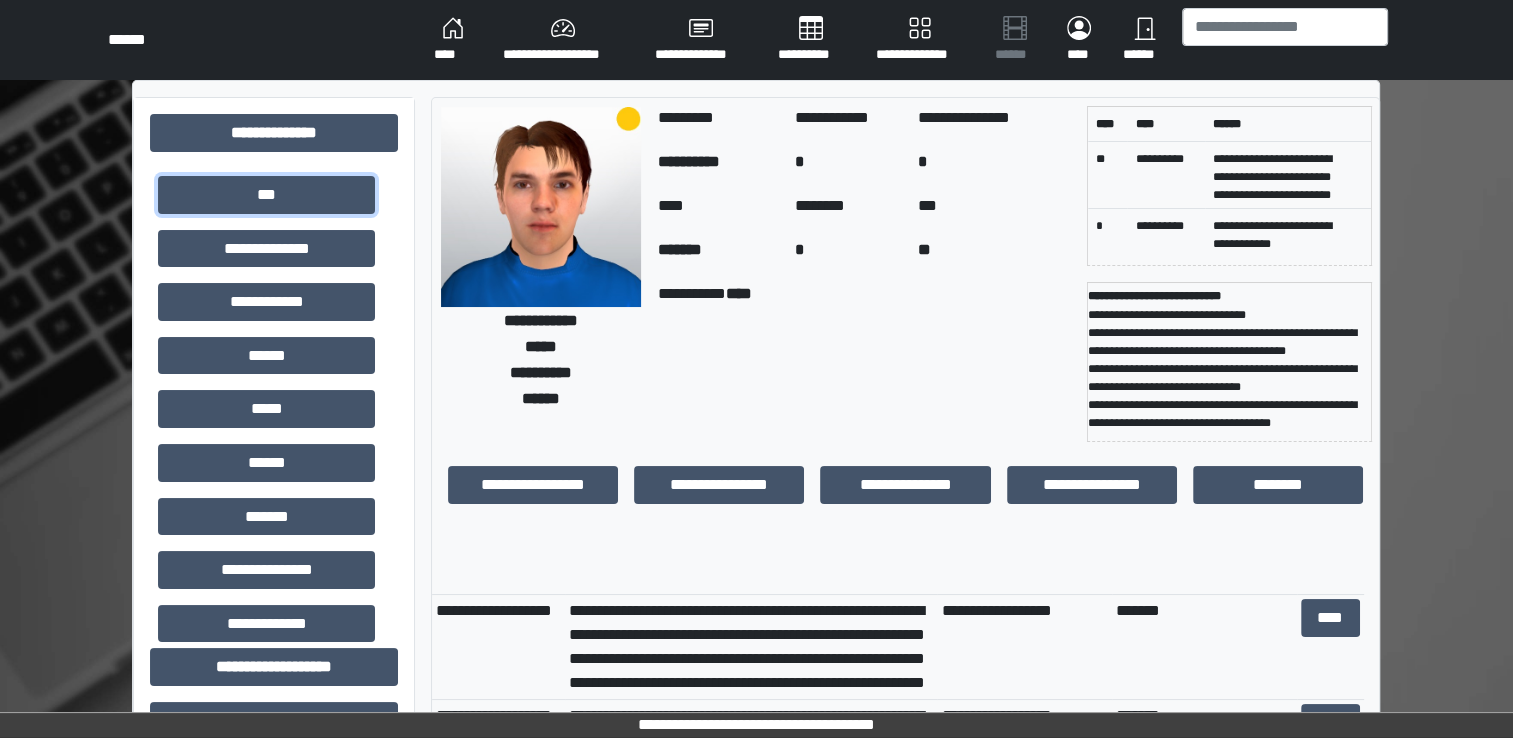 scroll, scrollTop: 0, scrollLeft: 0, axis: both 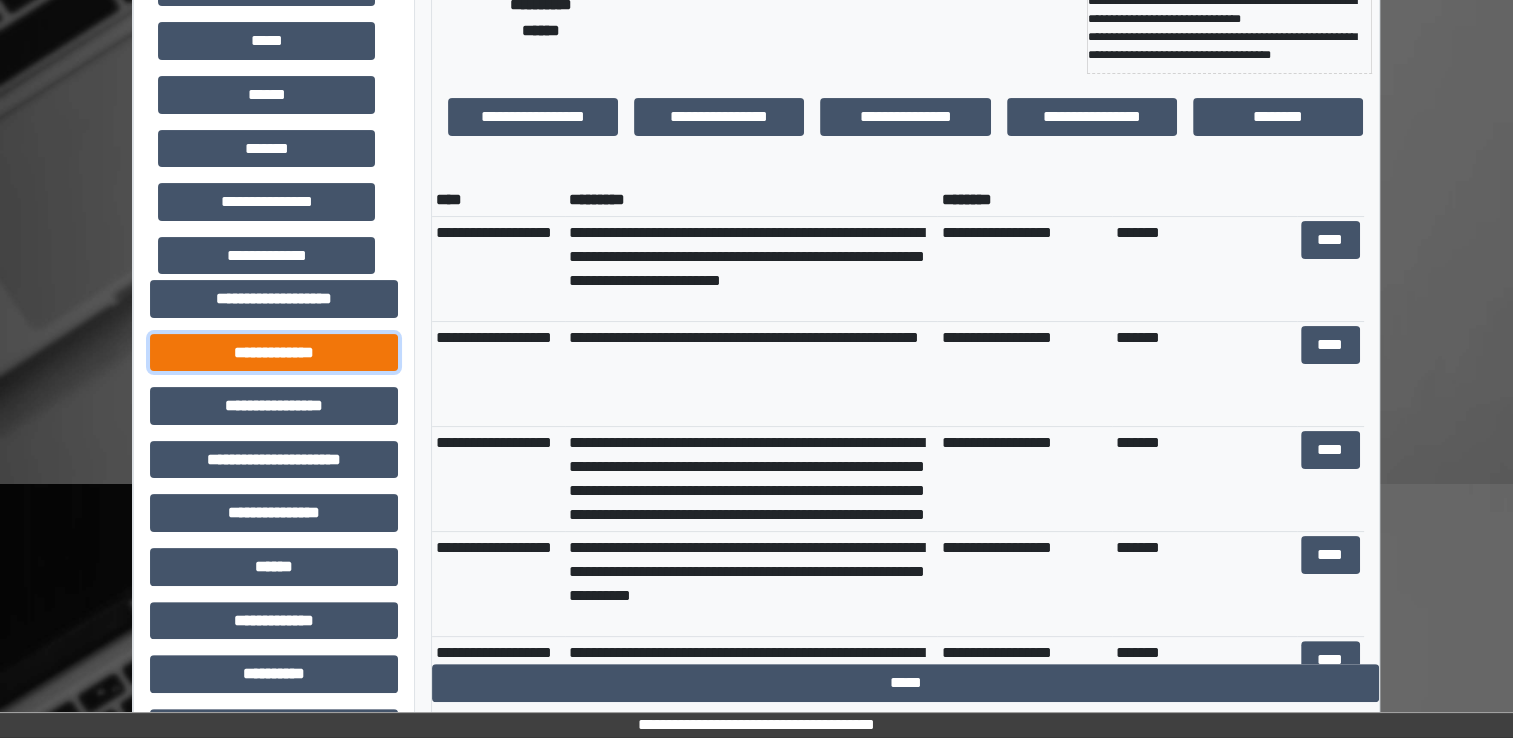 click on "**********" at bounding box center (274, 353) 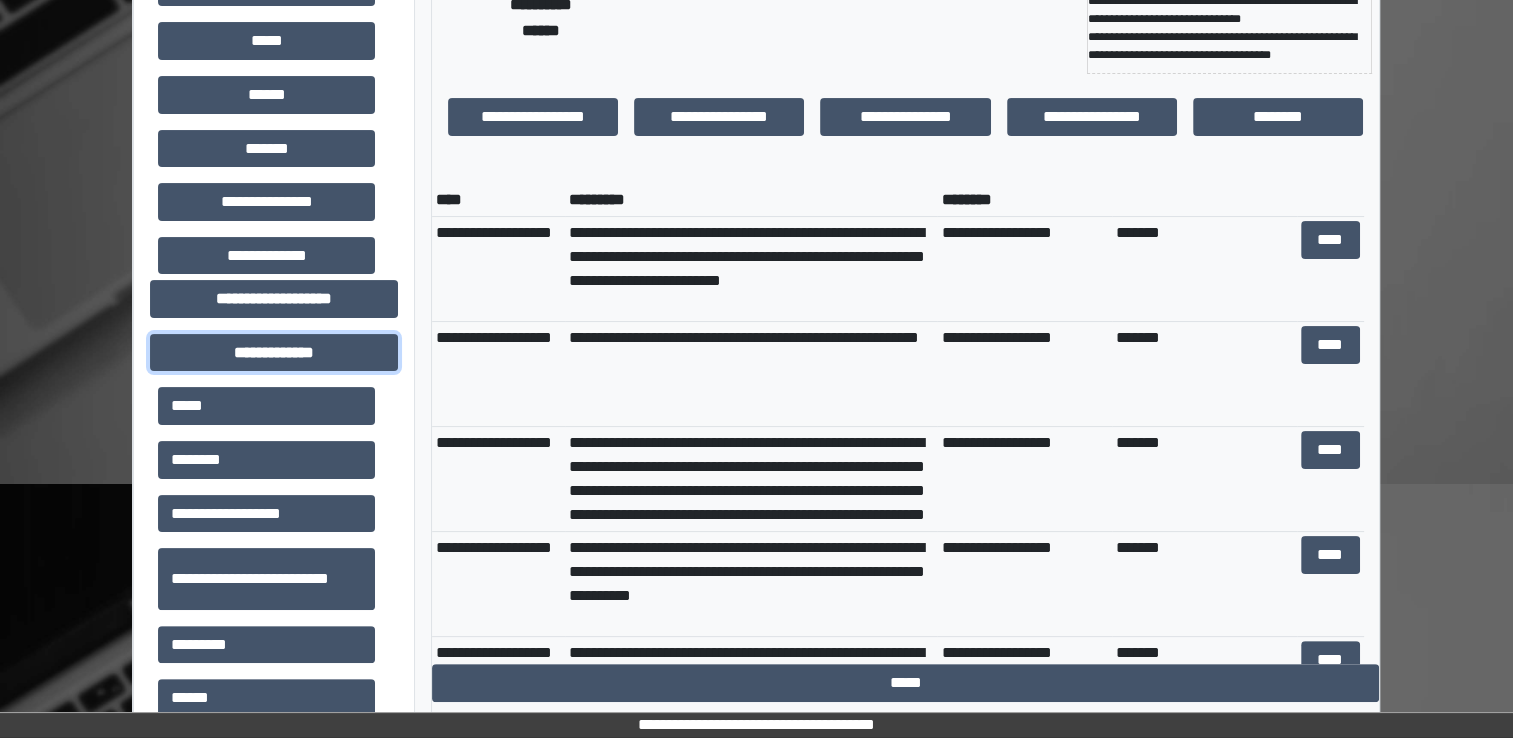 scroll, scrollTop: 400, scrollLeft: 0, axis: vertical 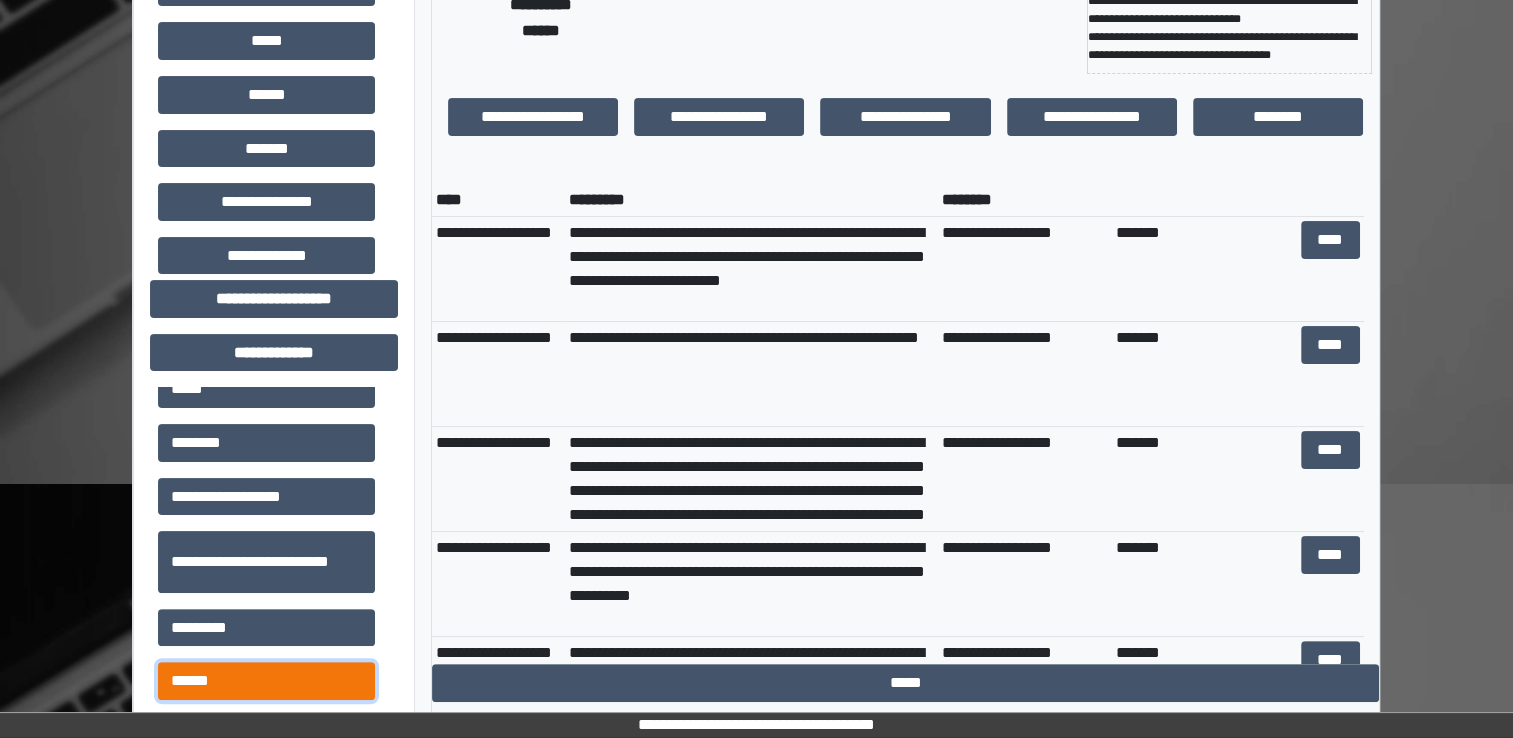 click on "******" at bounding box center [266, 681] 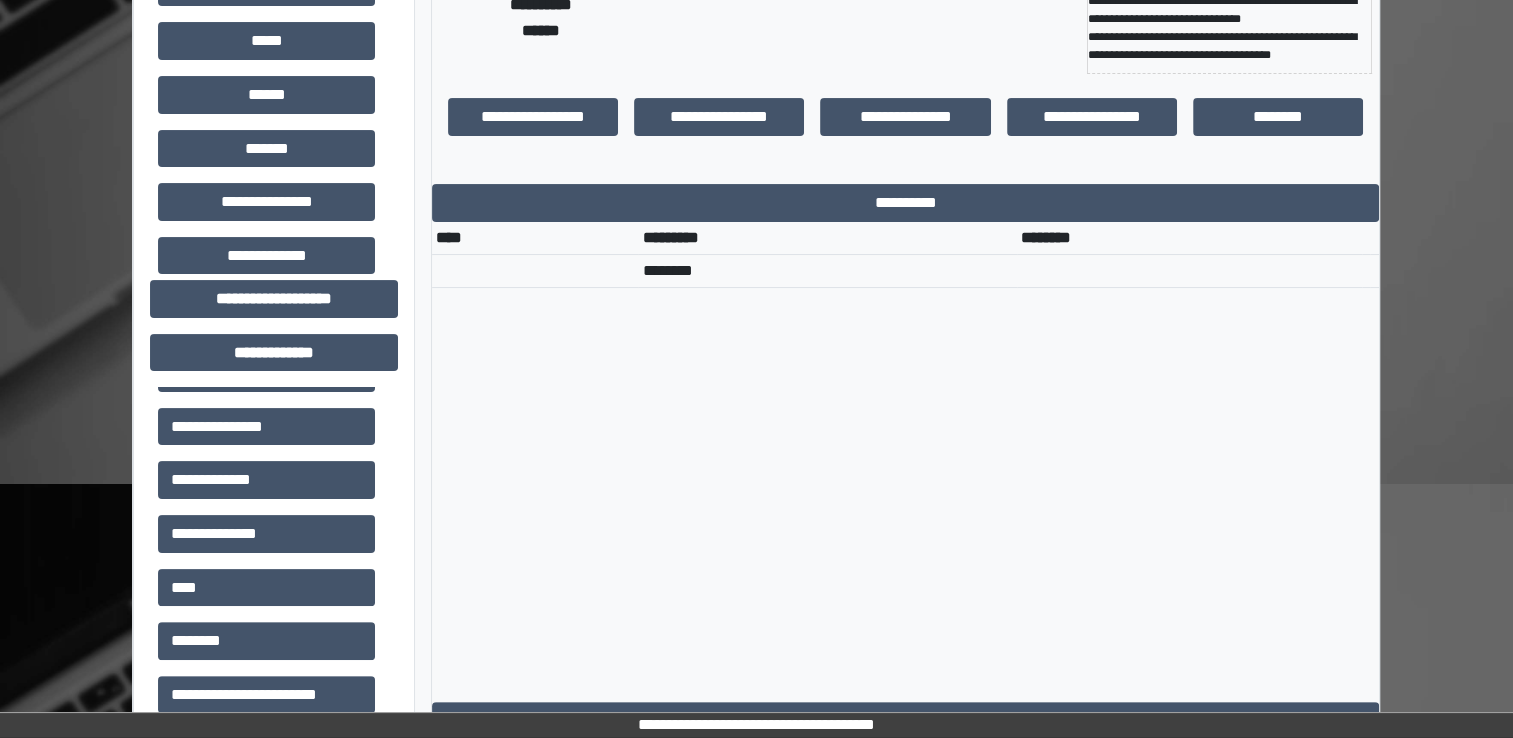 scroll, scrollTop: 1000, scrollLeft: 0, axis: vertical 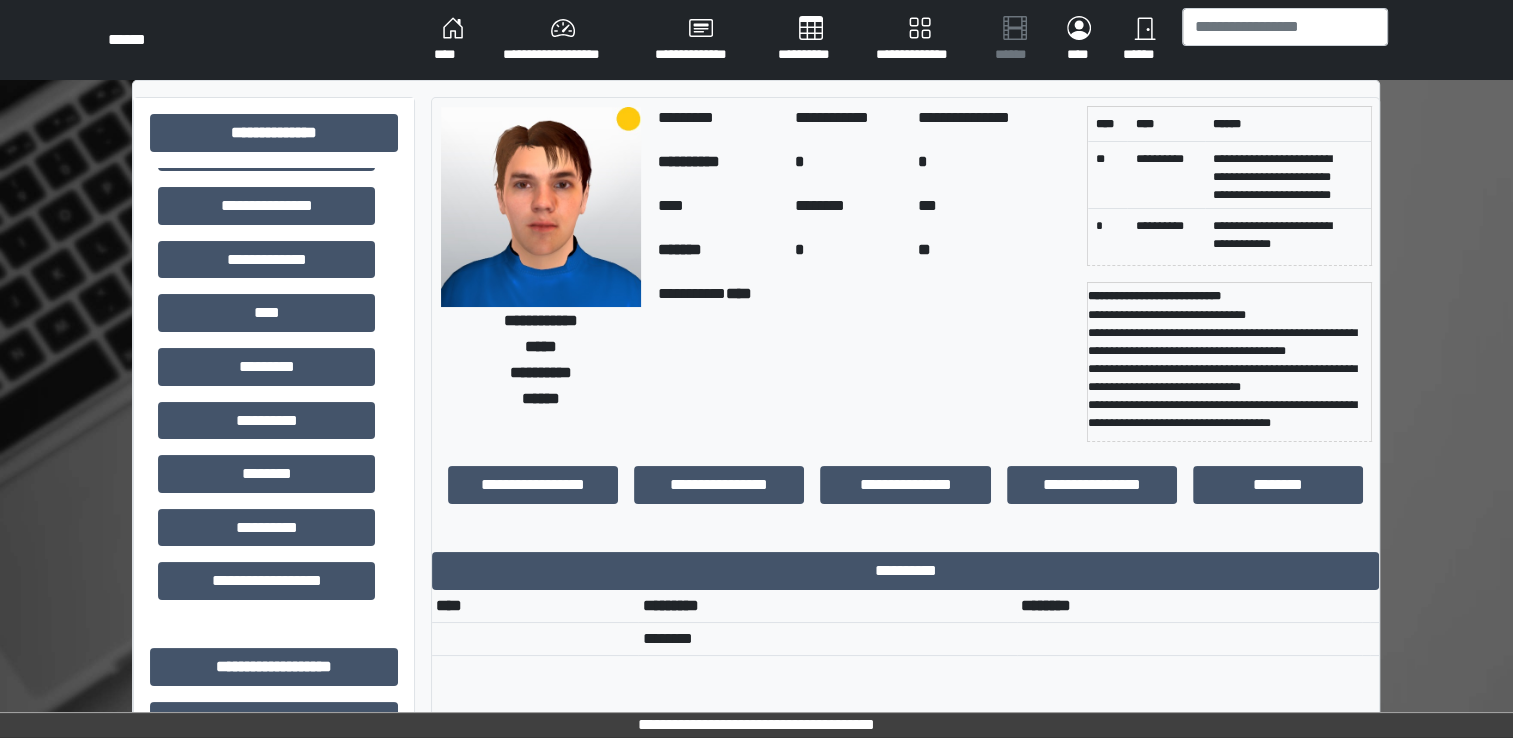 click on "**********" at bounding box center [563, 40] 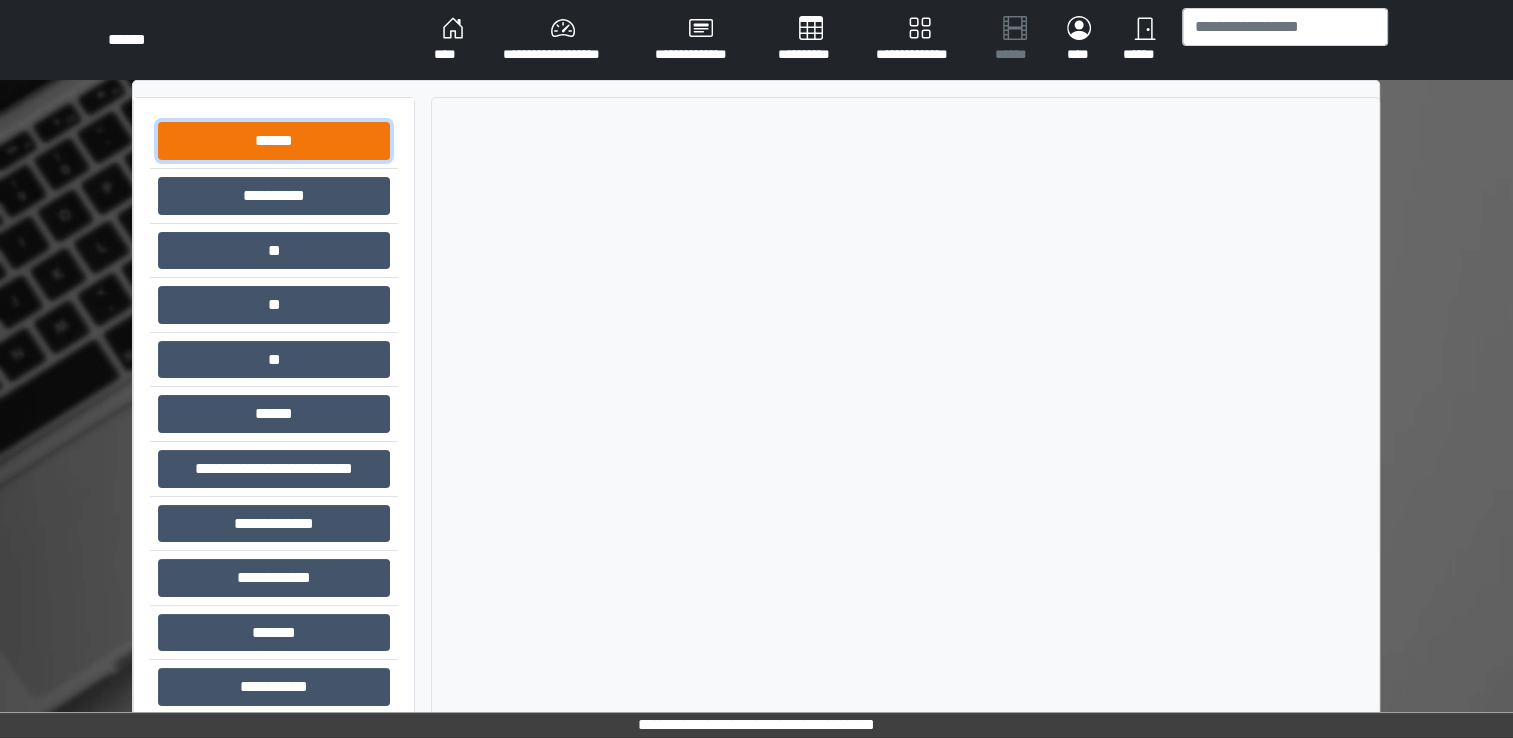 click on "******" at bounding box center [274, 141] 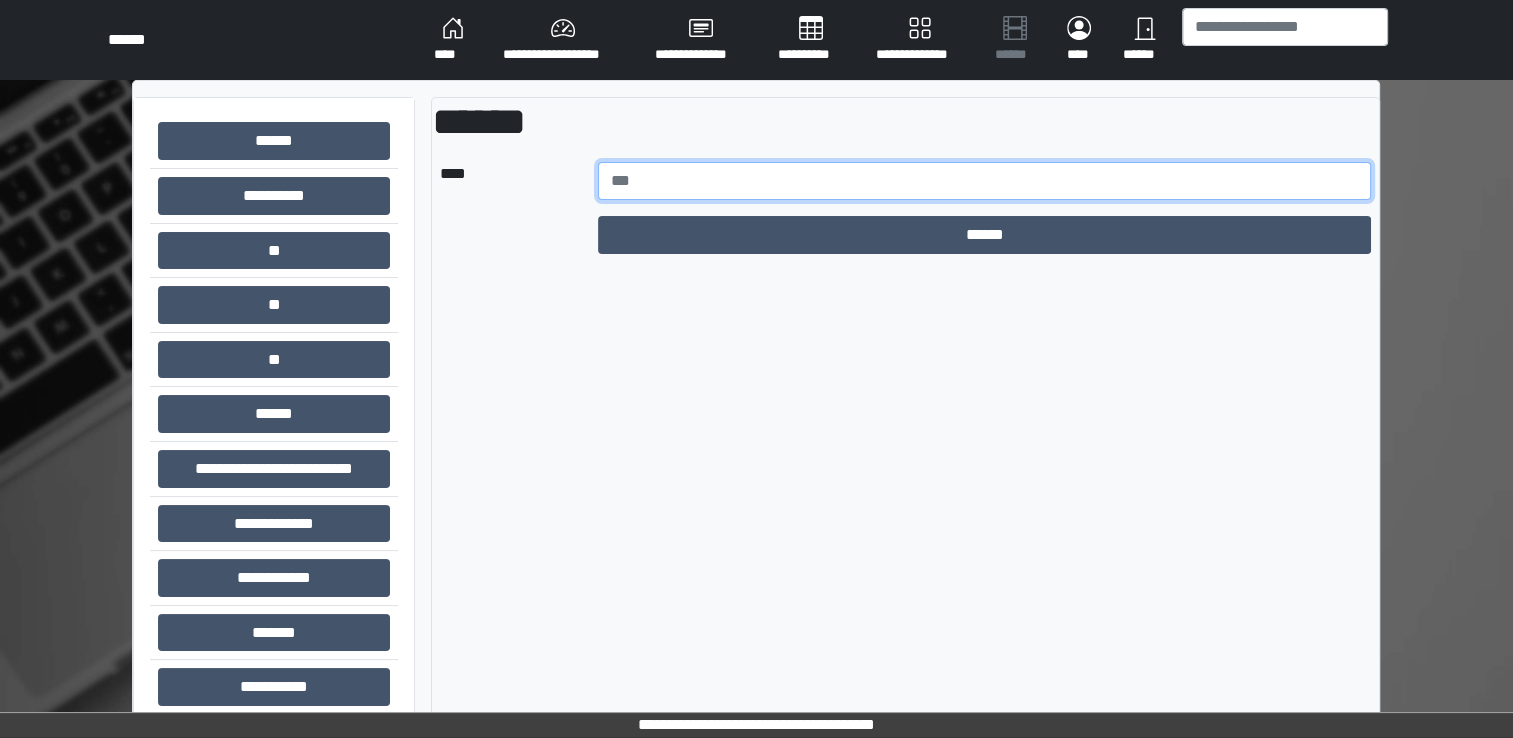 click at bounding box center (985, 181) 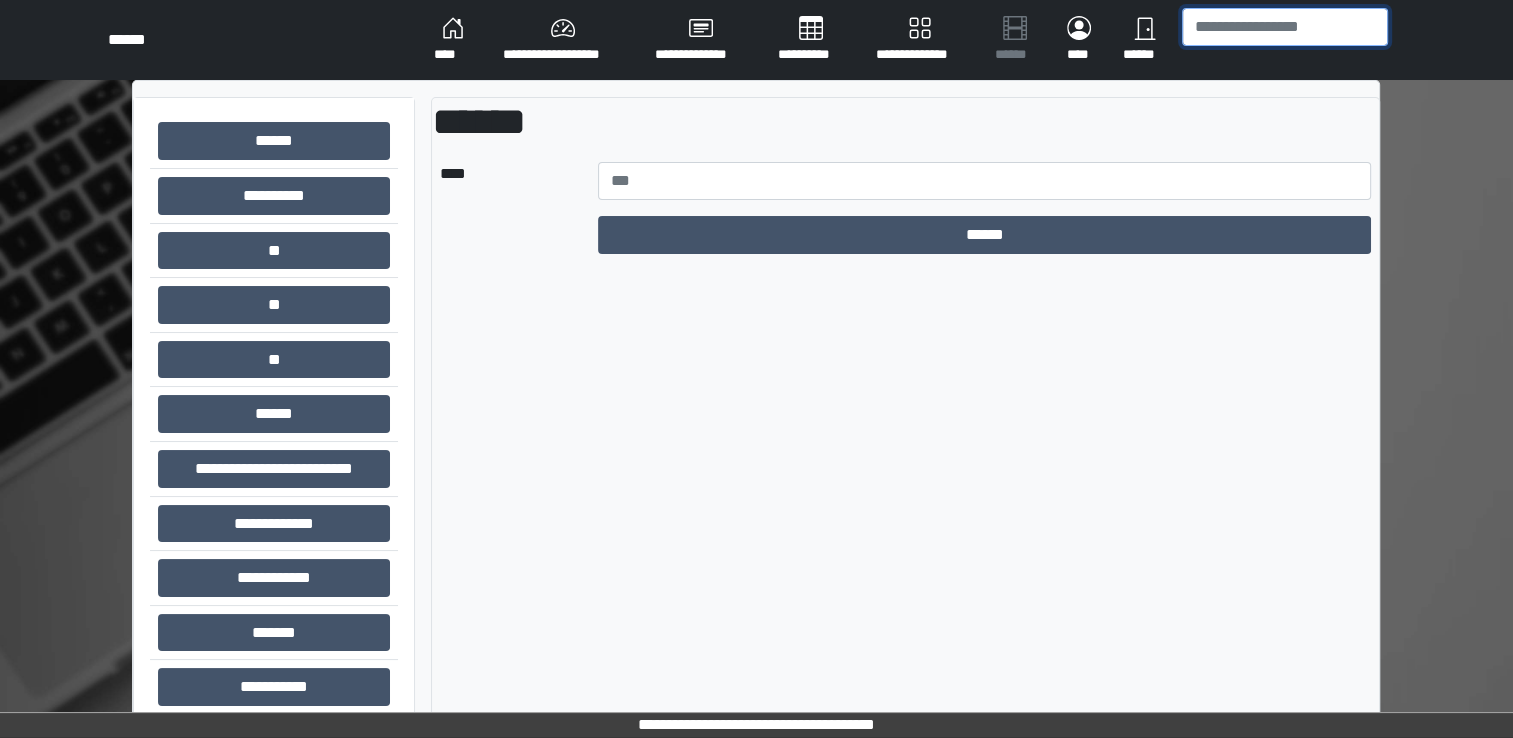 click at bounding box center [1285, 27] 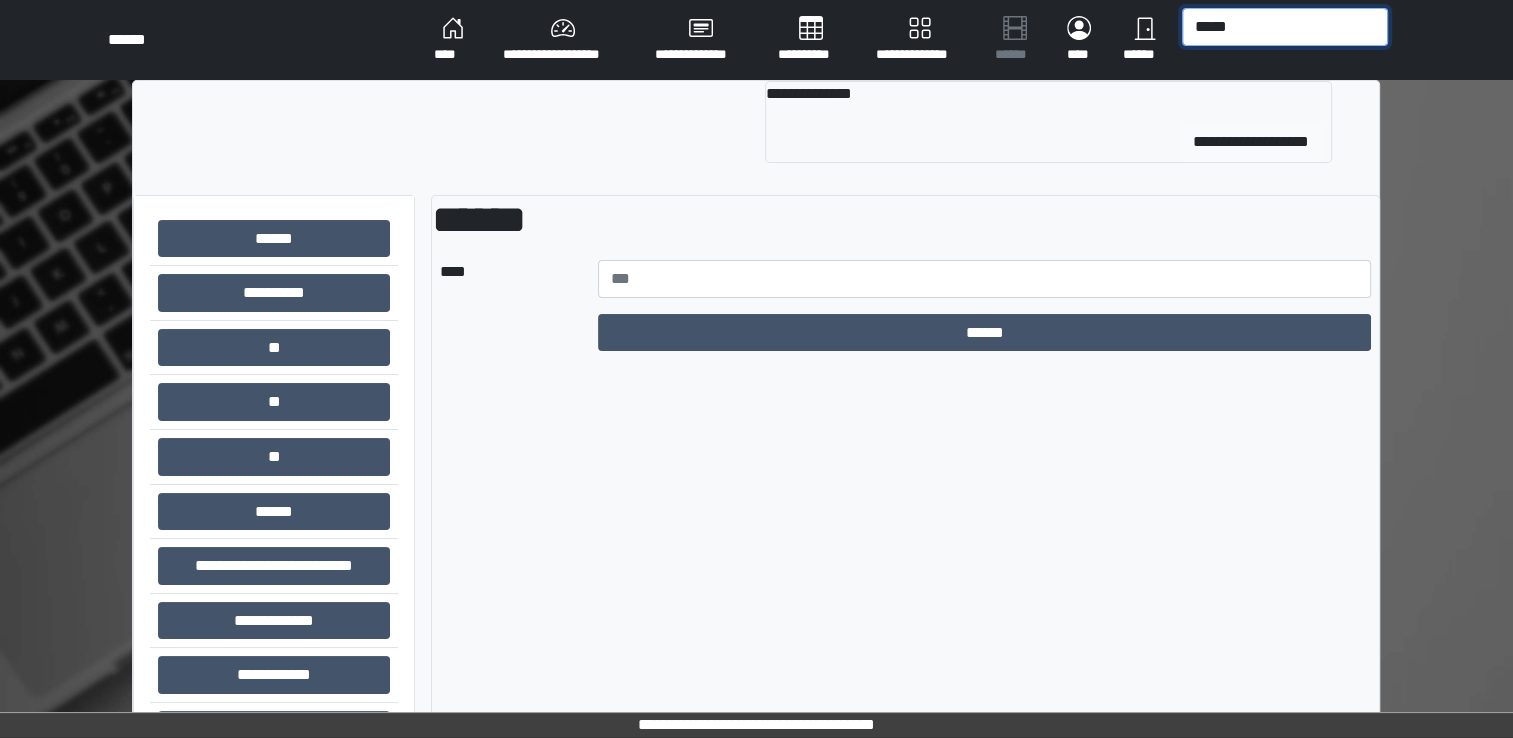 type on "*****" 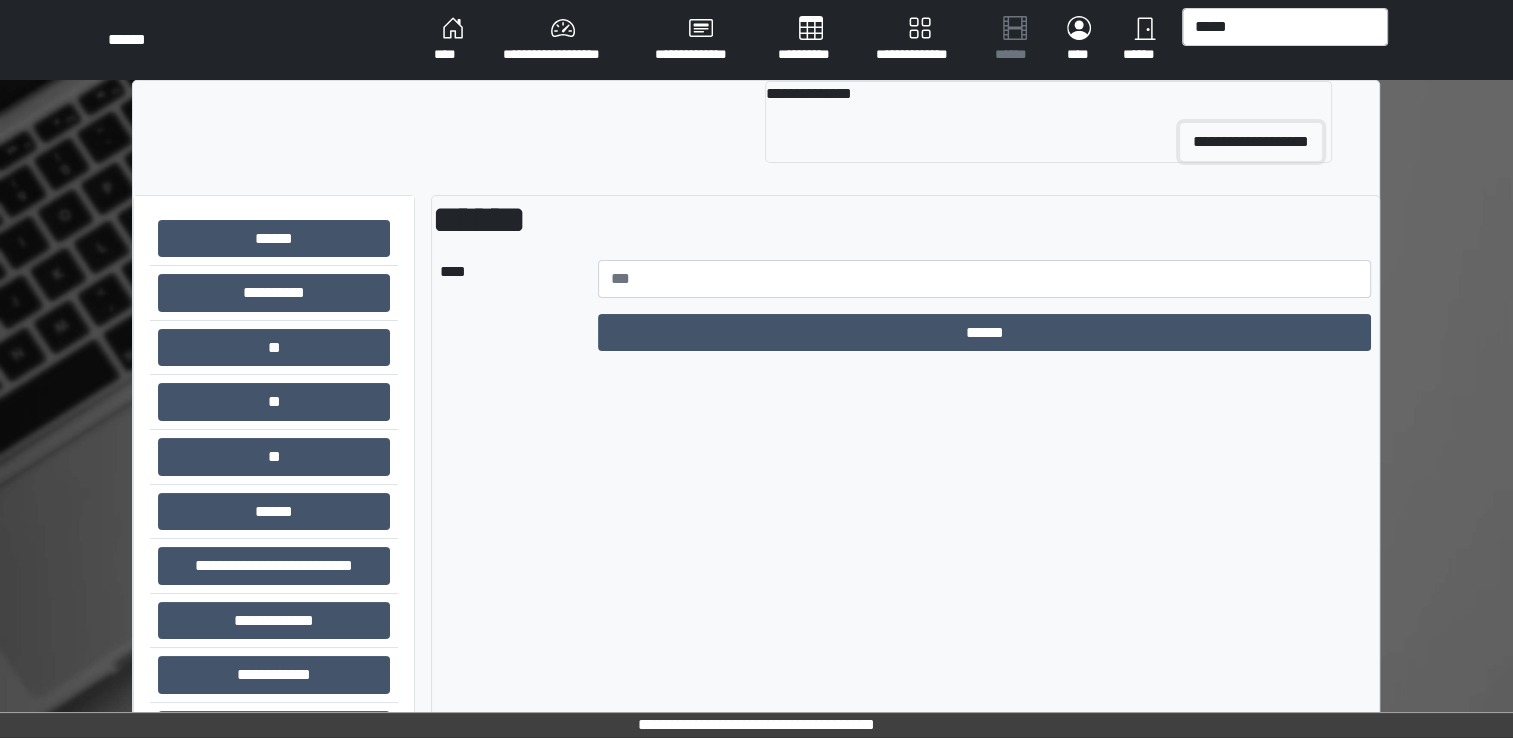 click on "**********" at bounding box center [1251, 142] 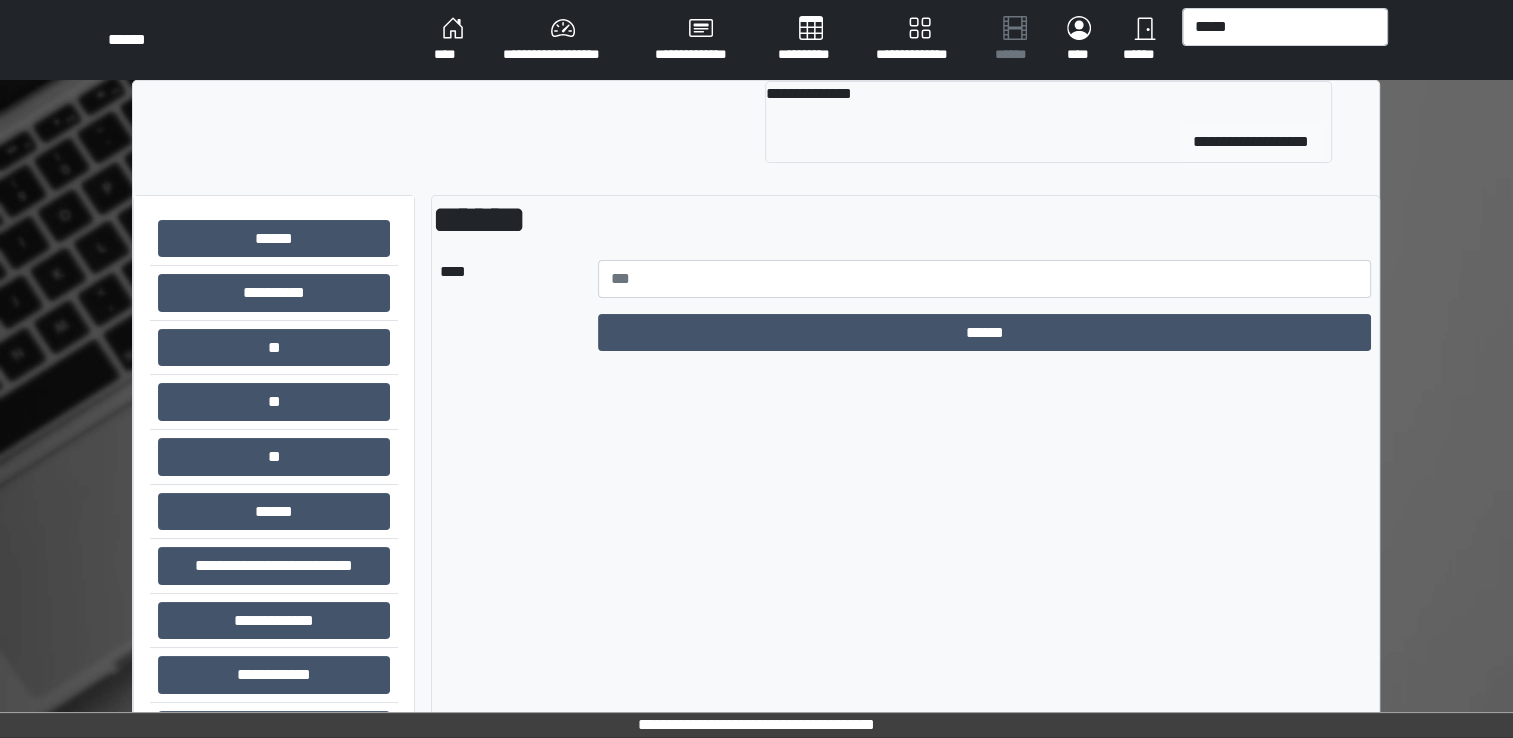 type 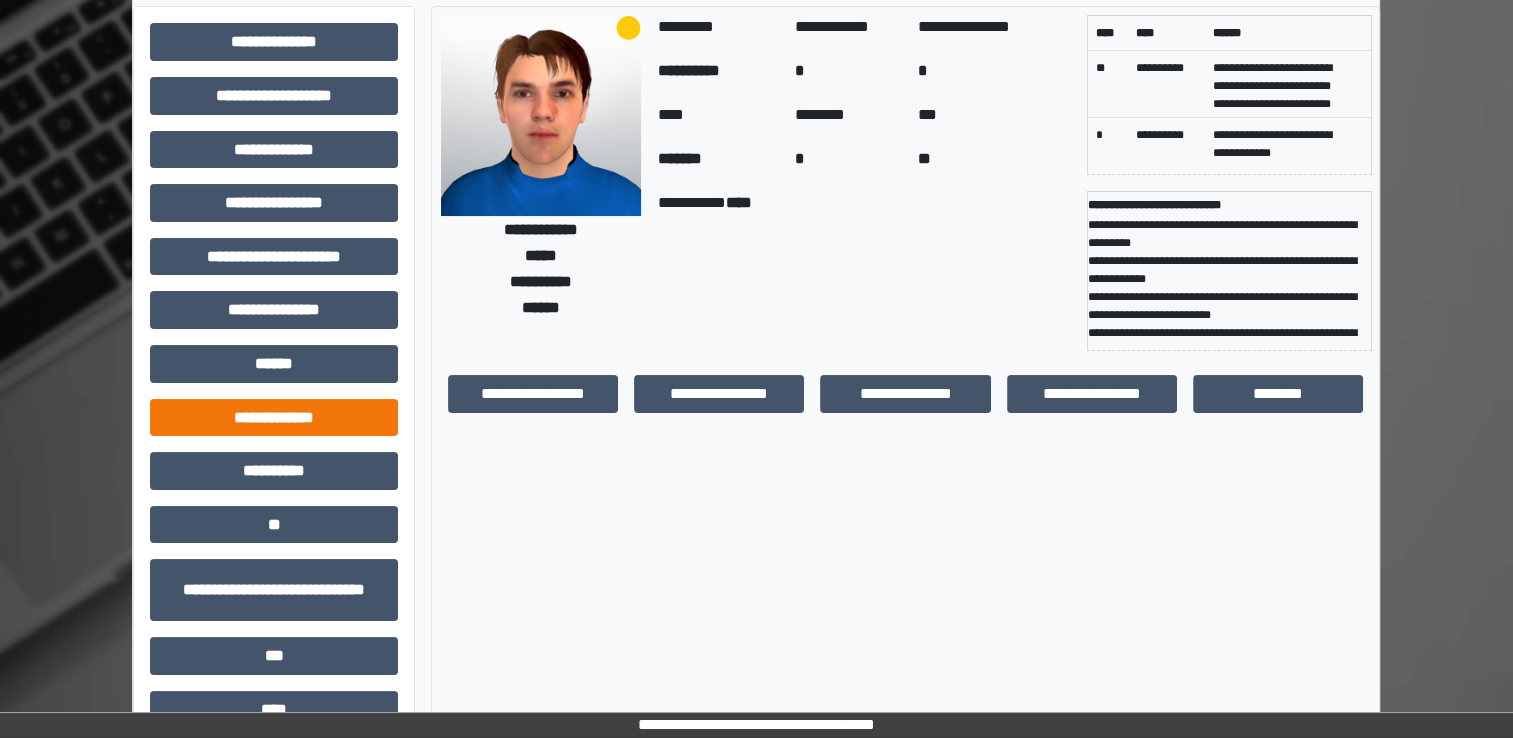 scroll, scrollTop: 0, scrollLeft: 0, axis: both 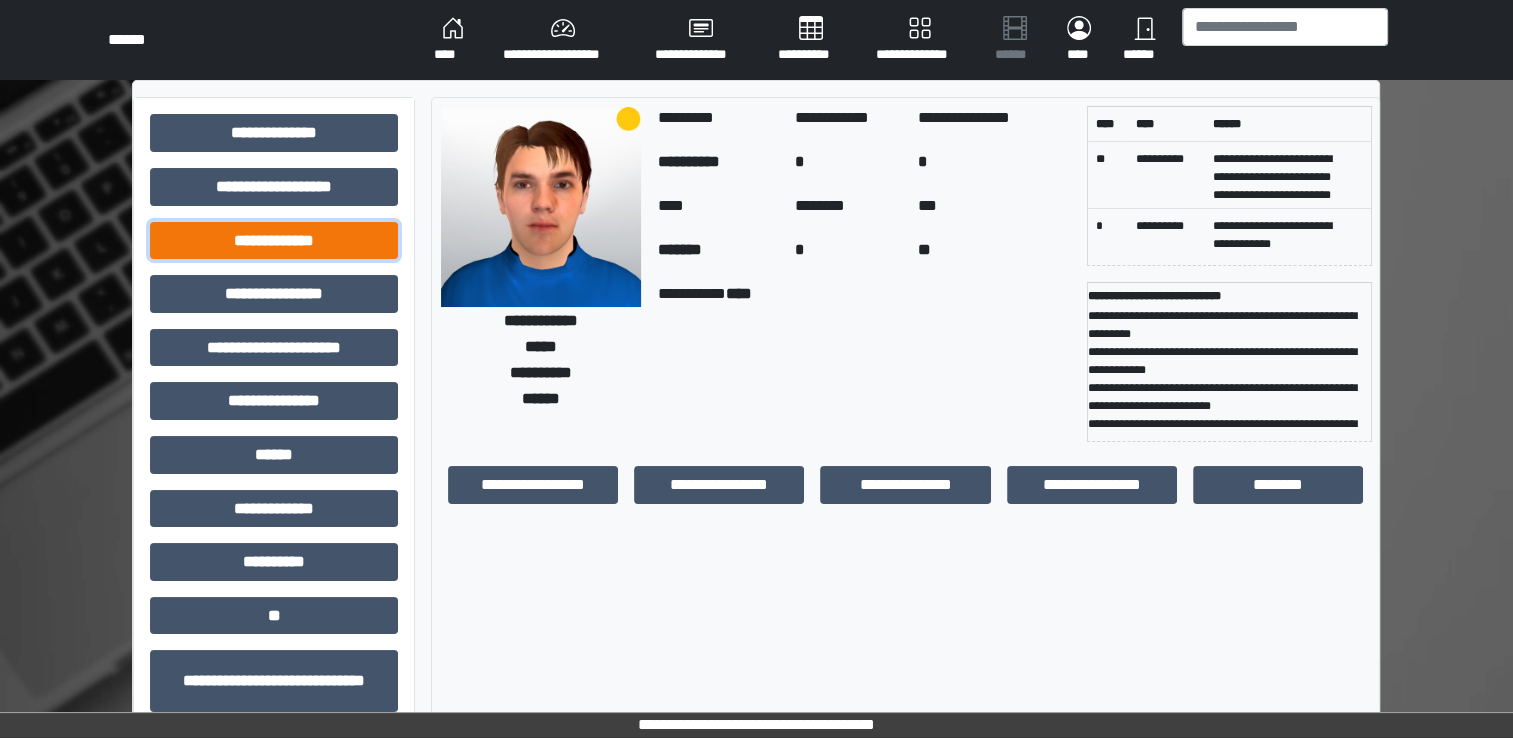 click on "**********" at bounding box center (274, 241) 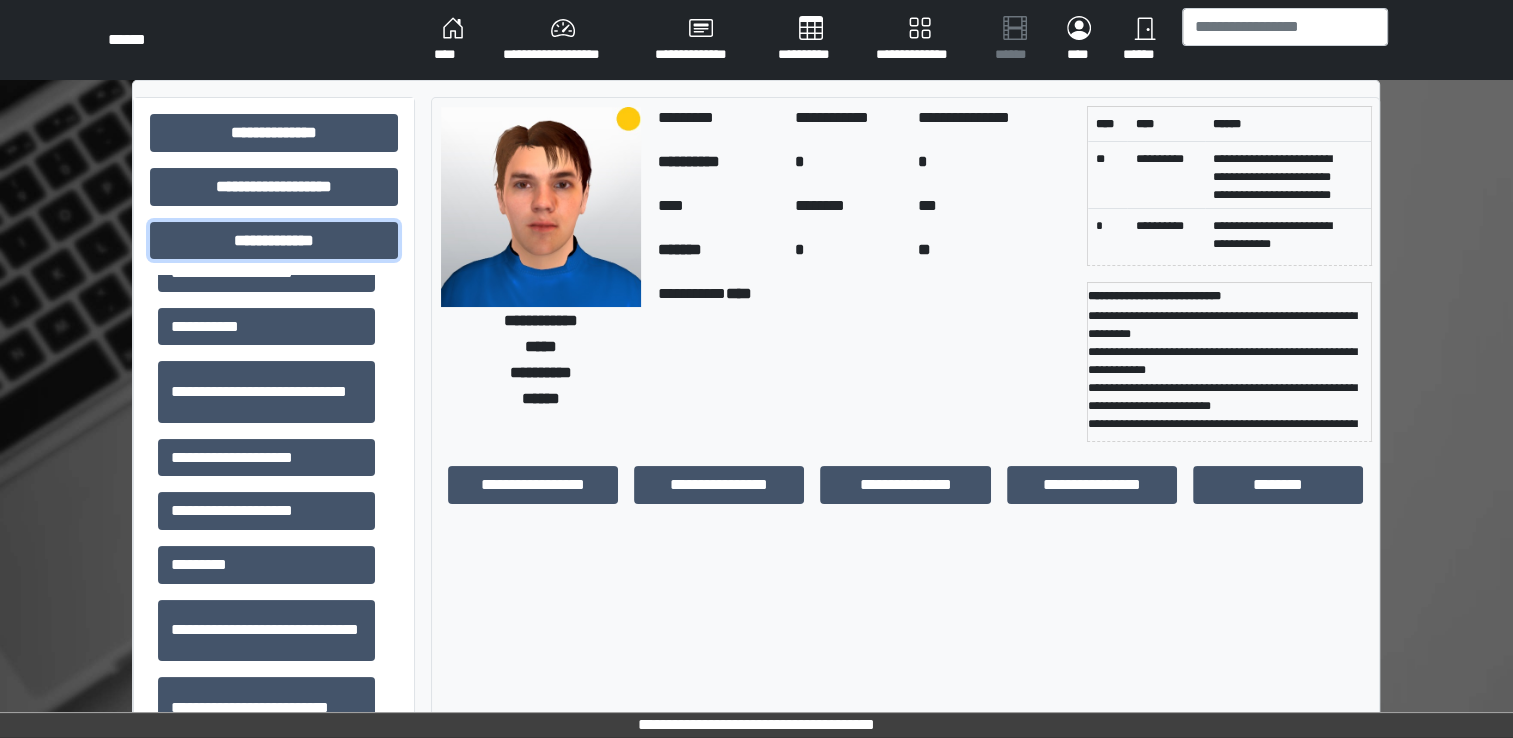 scroll, scrollTop: 2056, scrollLeft: 0, axis: vertical 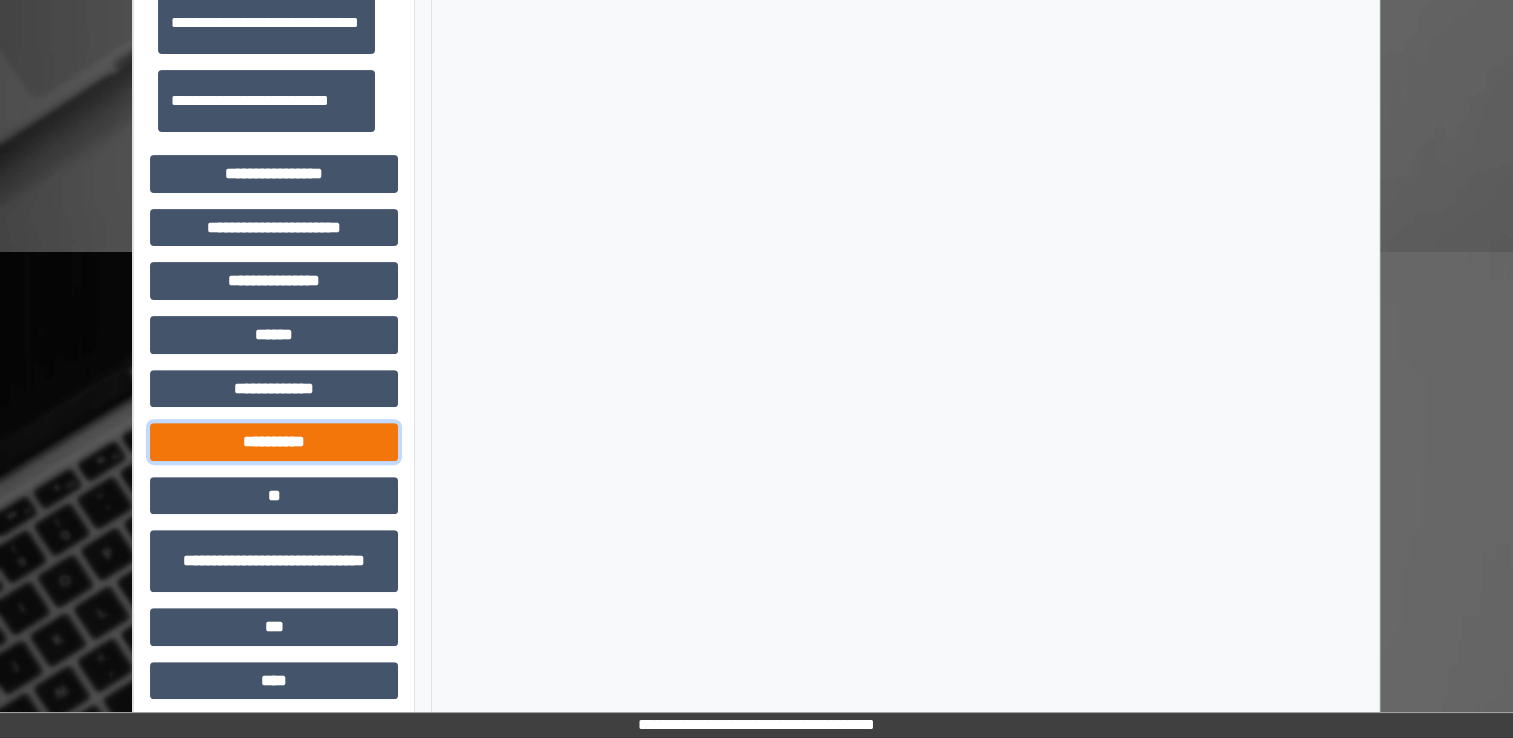 click on "**********" at bounding box center [274, 442] 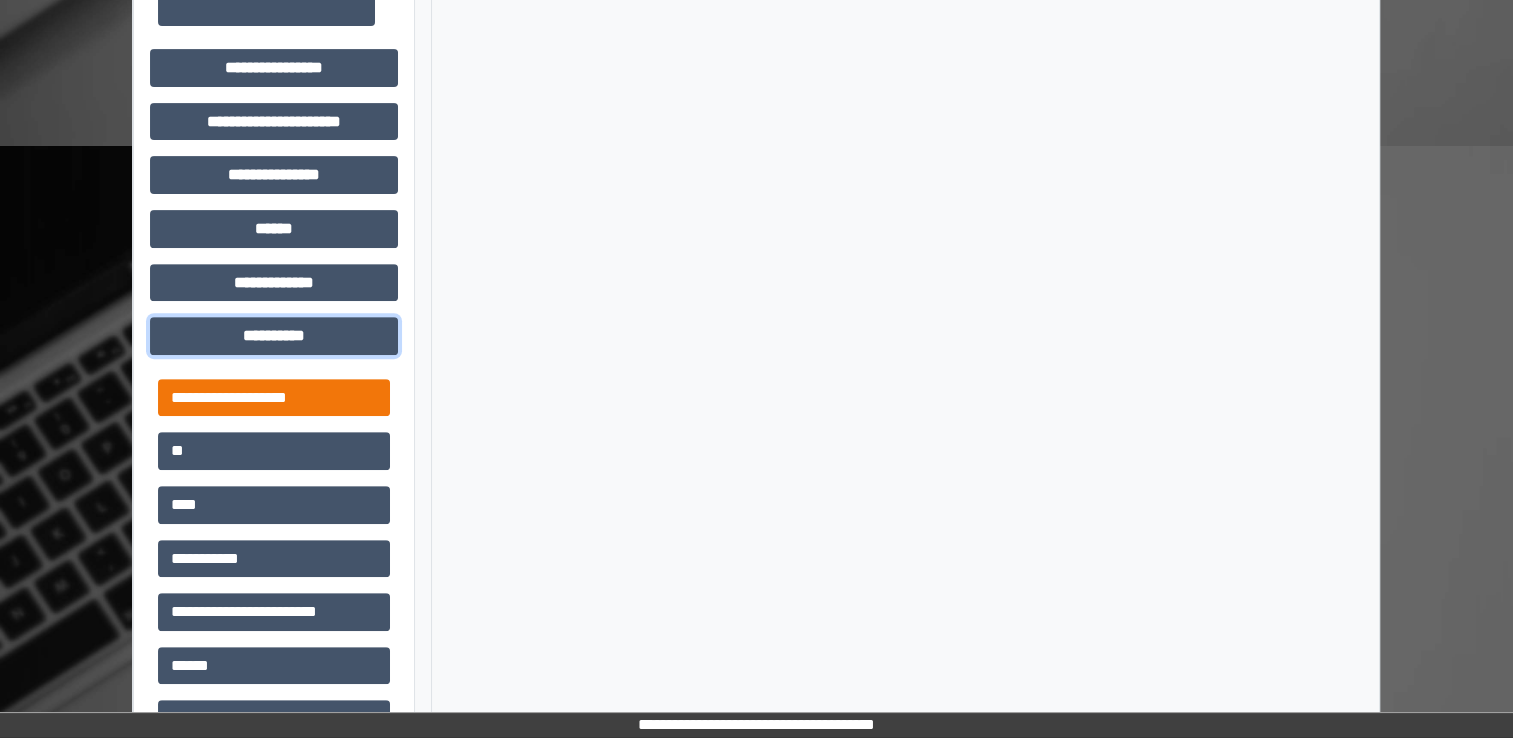 scroll, scrollTop: 800, scrollLeft: 0, axis: vertical 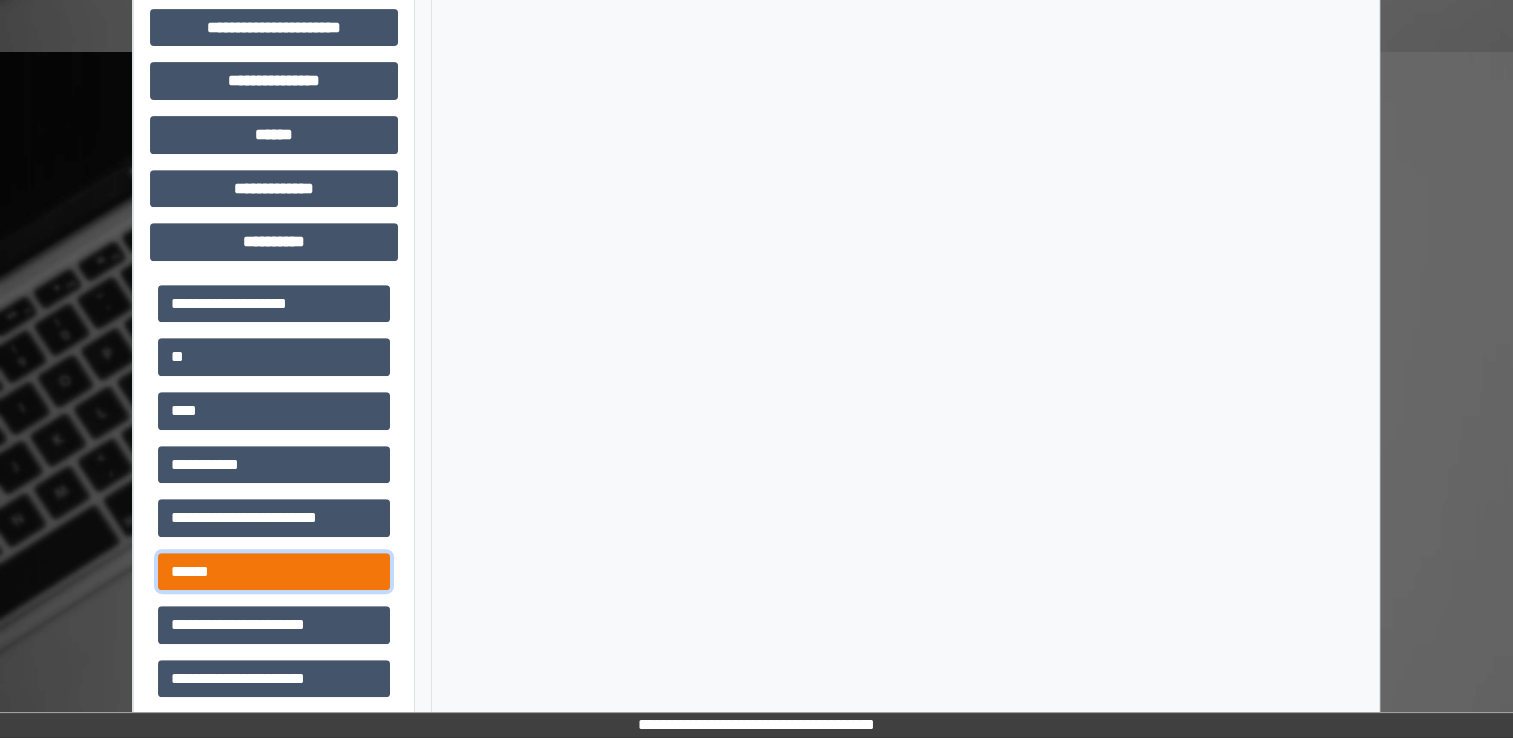 click on "******" at bounding box center [274, 572] 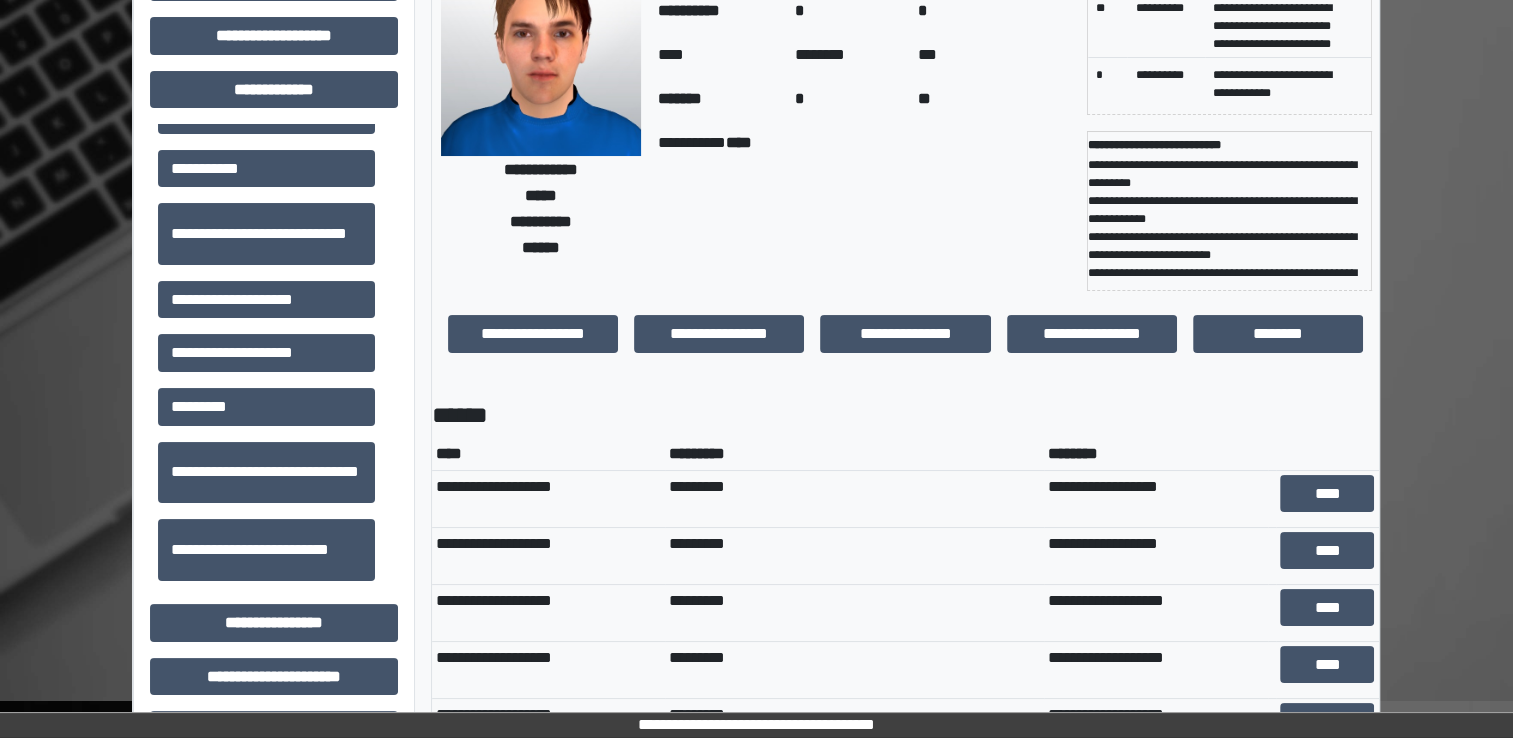 scroll, scrollTop: 200, scrollLeft: 0, axis: vertical 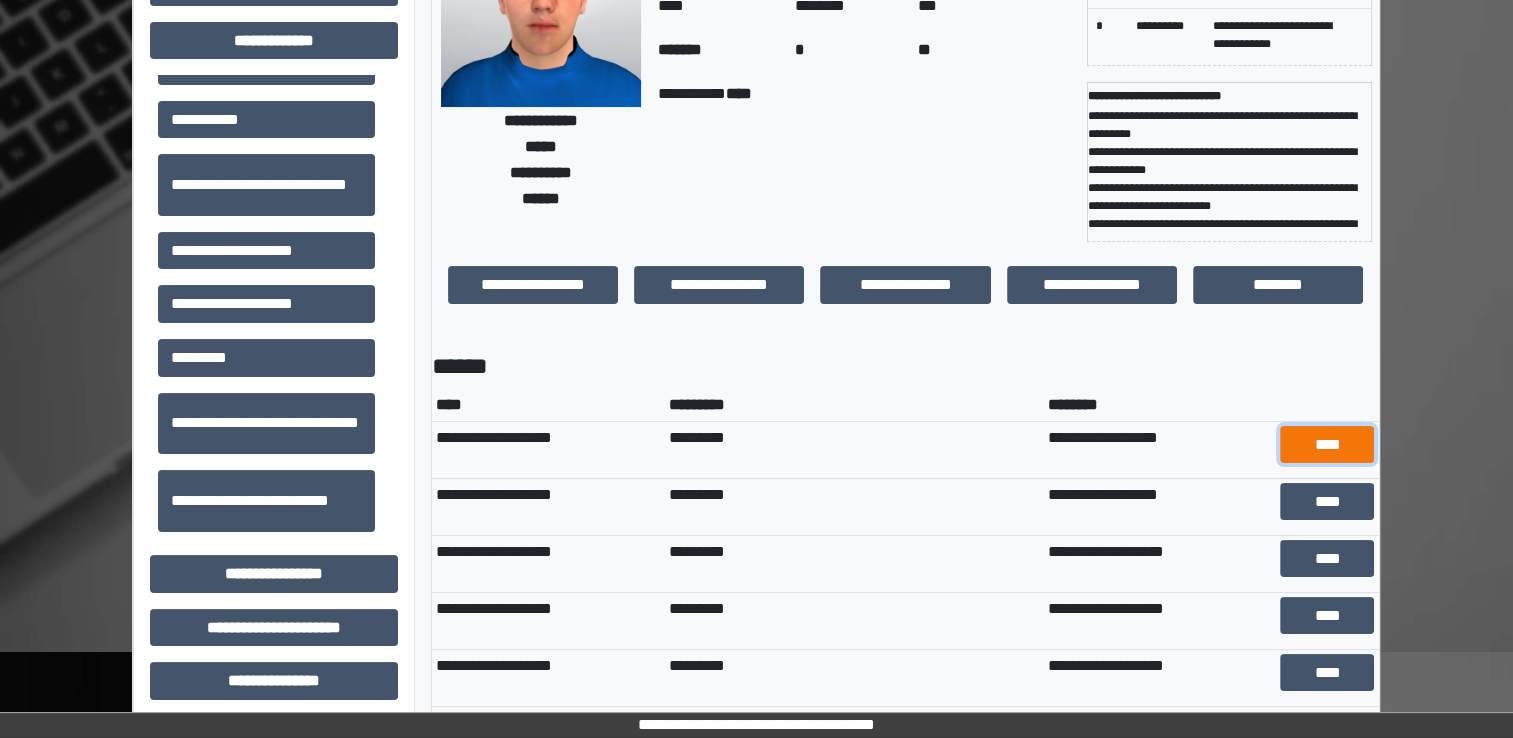 click on "****" at bounding box center (1327, 445) 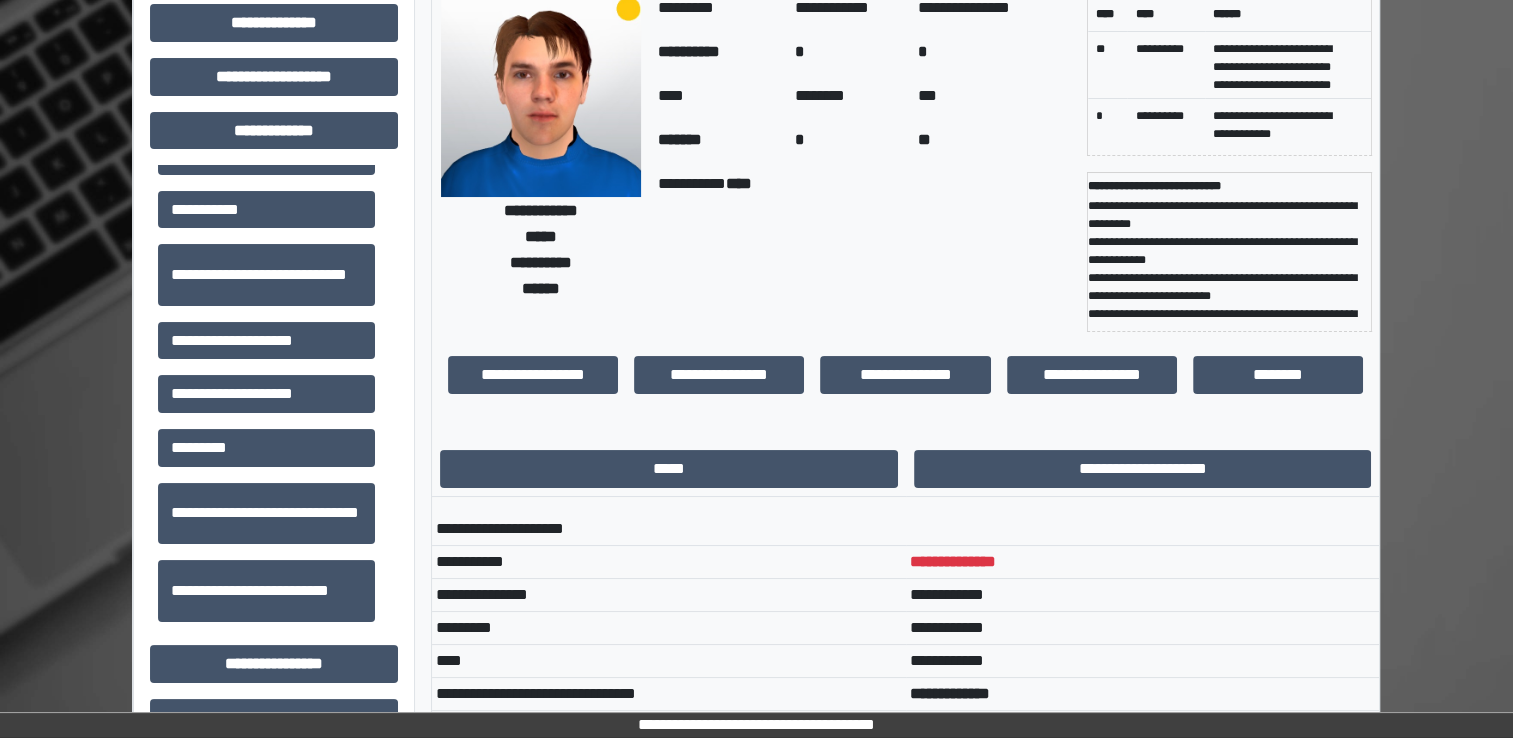 scroll, scrollTop: 100, scrollLeft: 0, axis: vertical 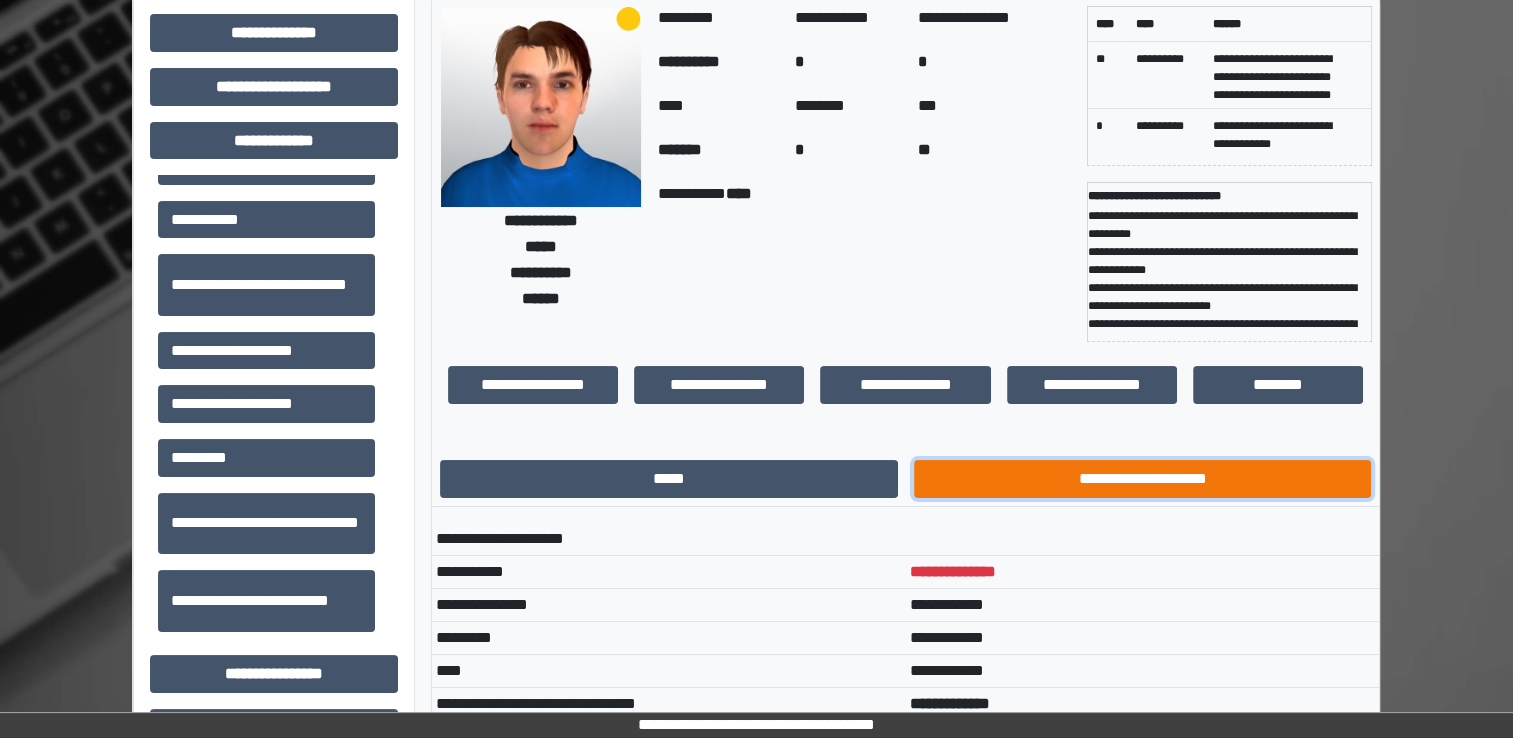 click on "**********" at bounding box center (1143, 479) 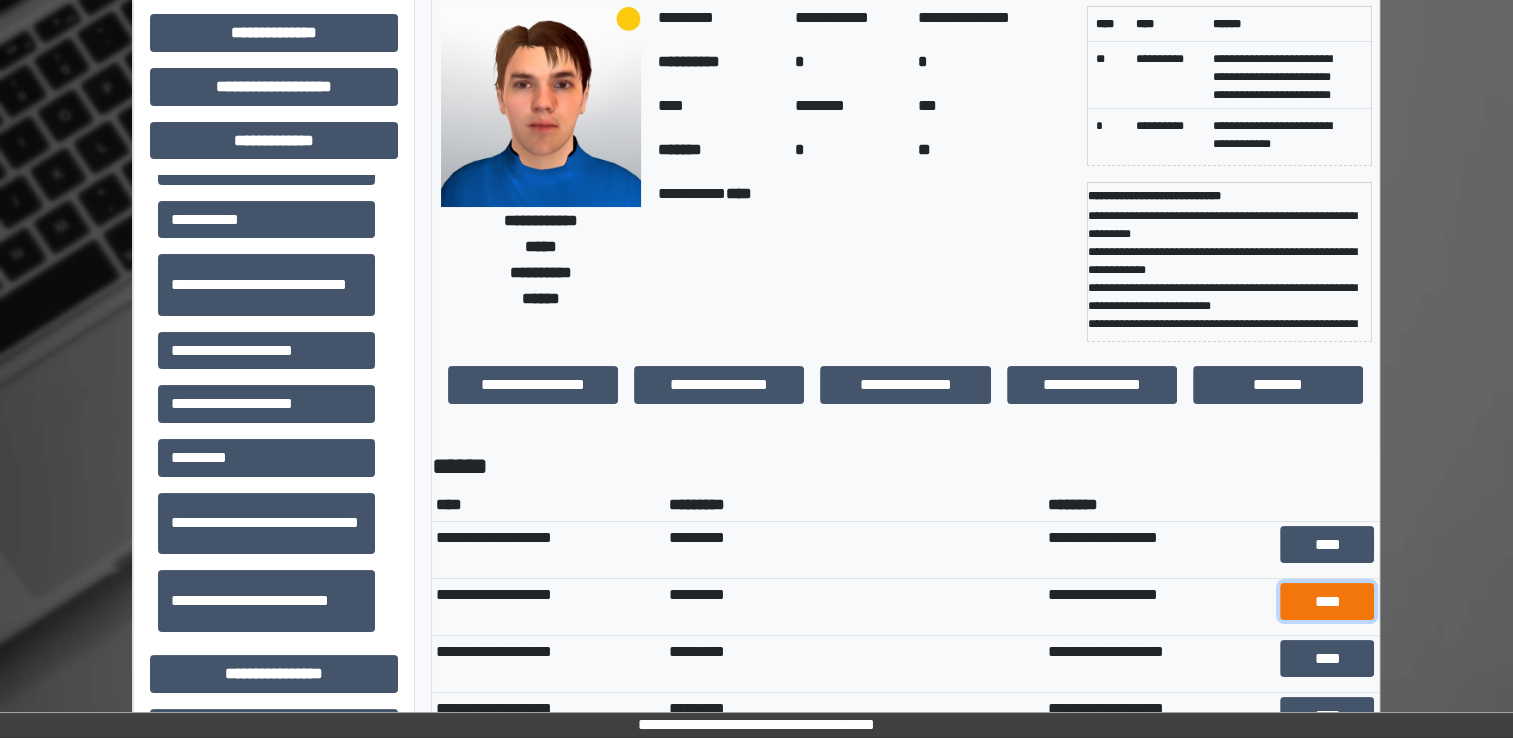 click on "****" at bounding box center (1327, 602) 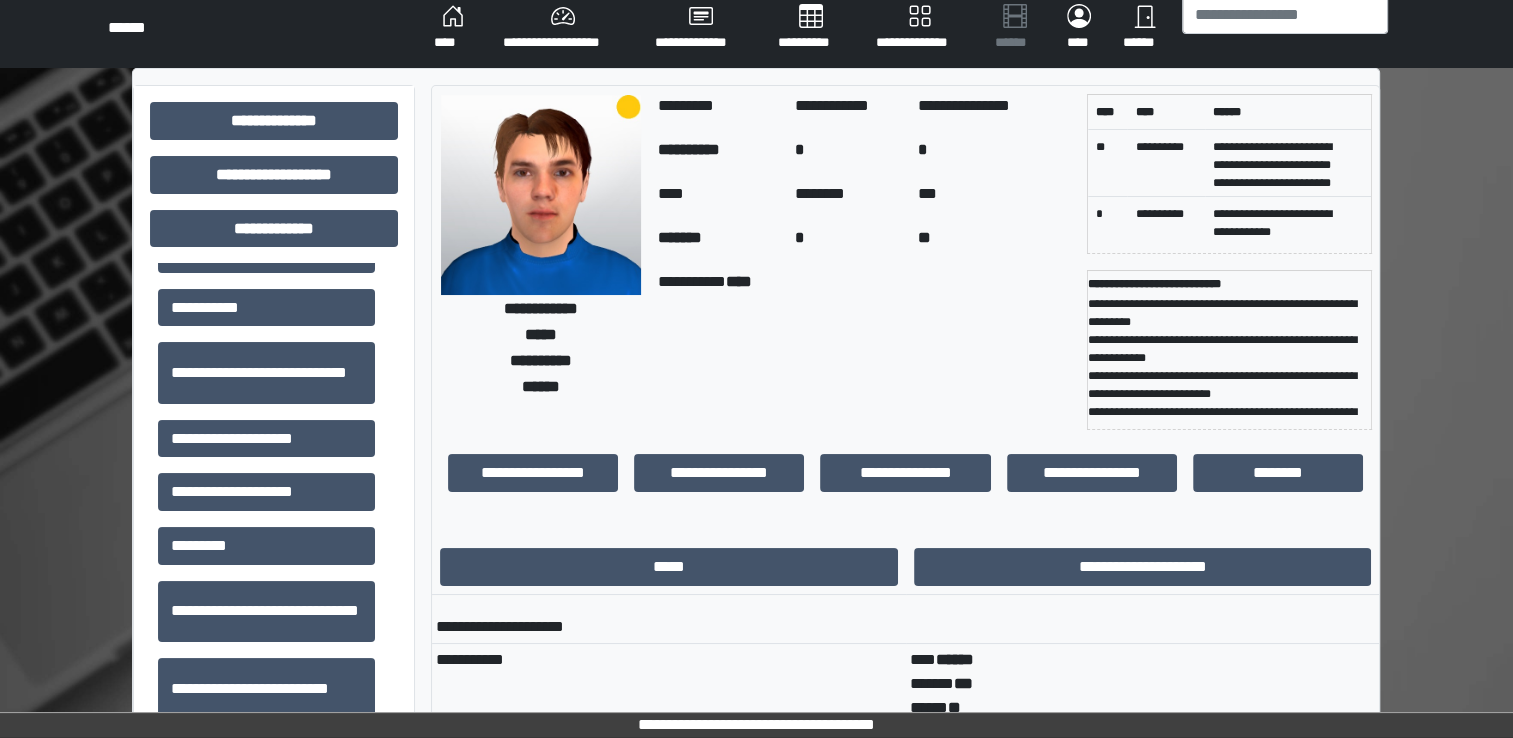 scroll, scrollTop: 0, scrollLeft: 0, axis: both 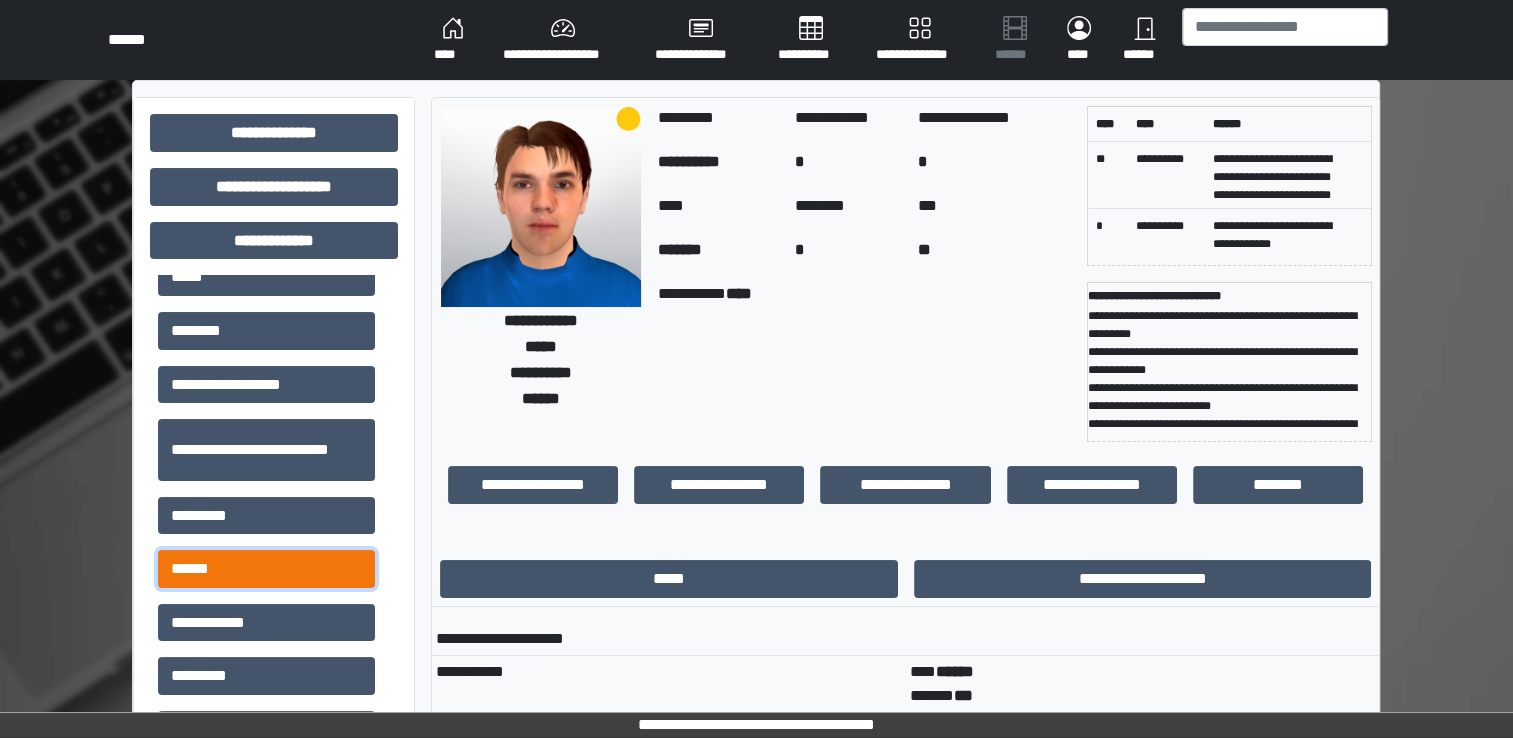 click on "******" at bounding box center (266, 569) 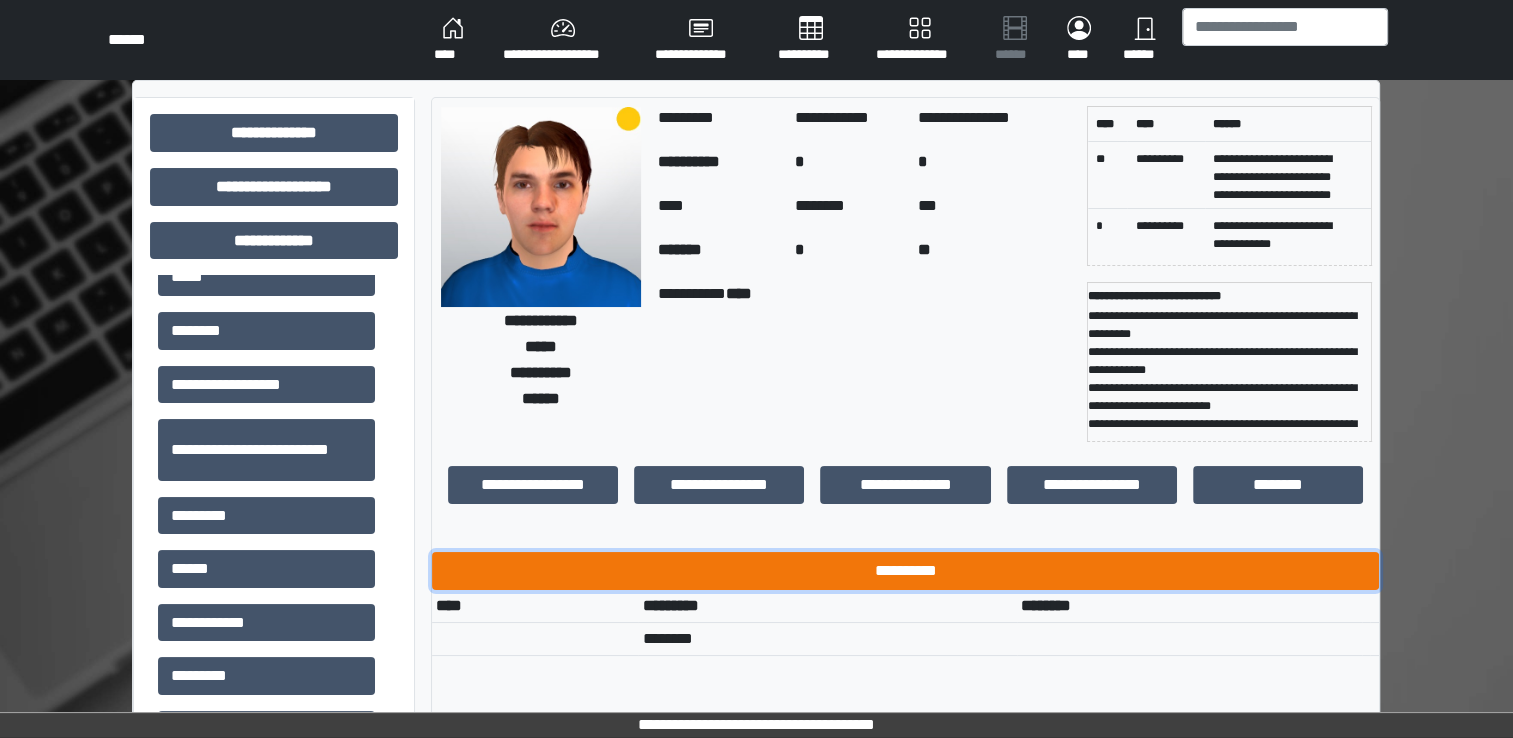 click on "**********" at bounding box center (905, 571) 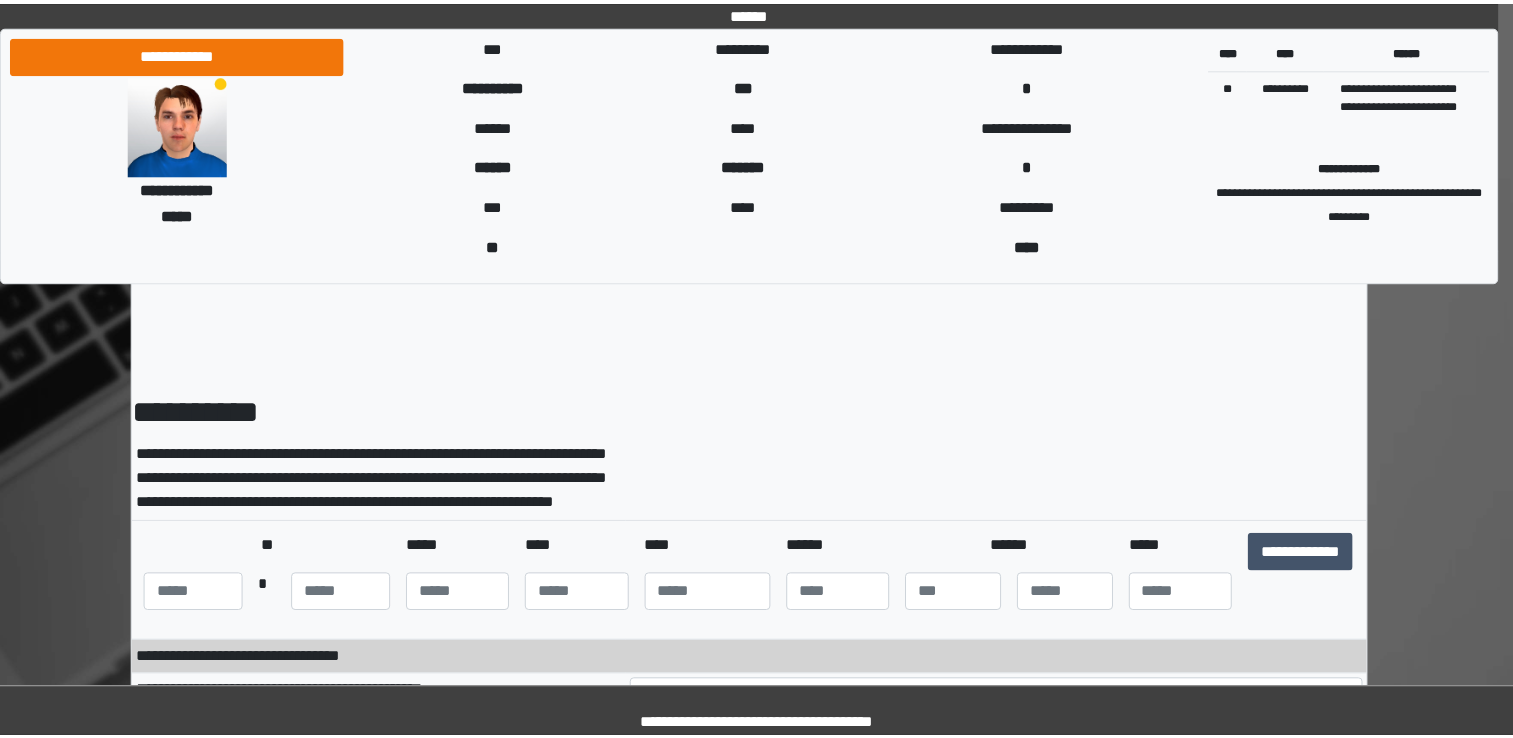 scroll, scrollTop: 0, scrollLeft: 0, axis: both 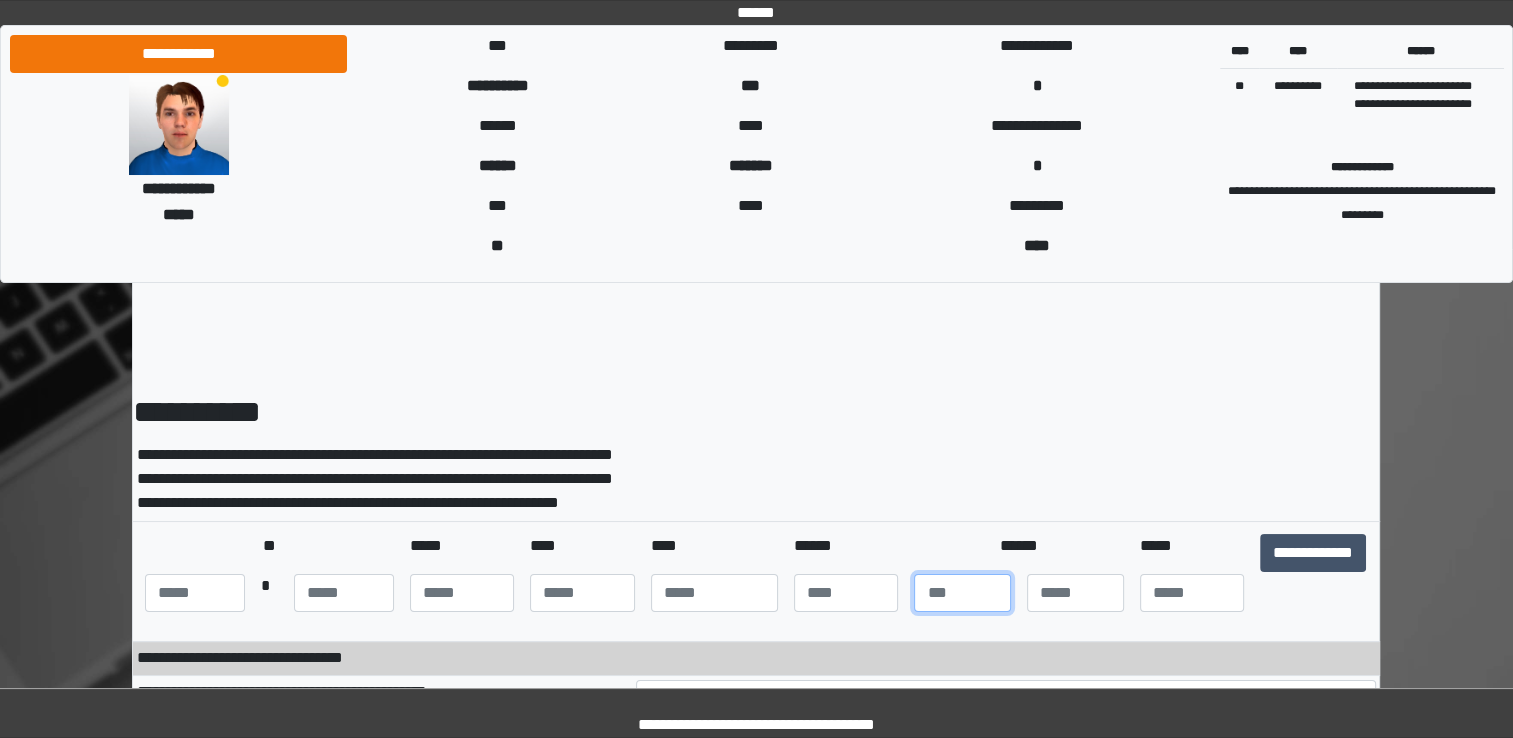 click at bounding box center (962, 593) 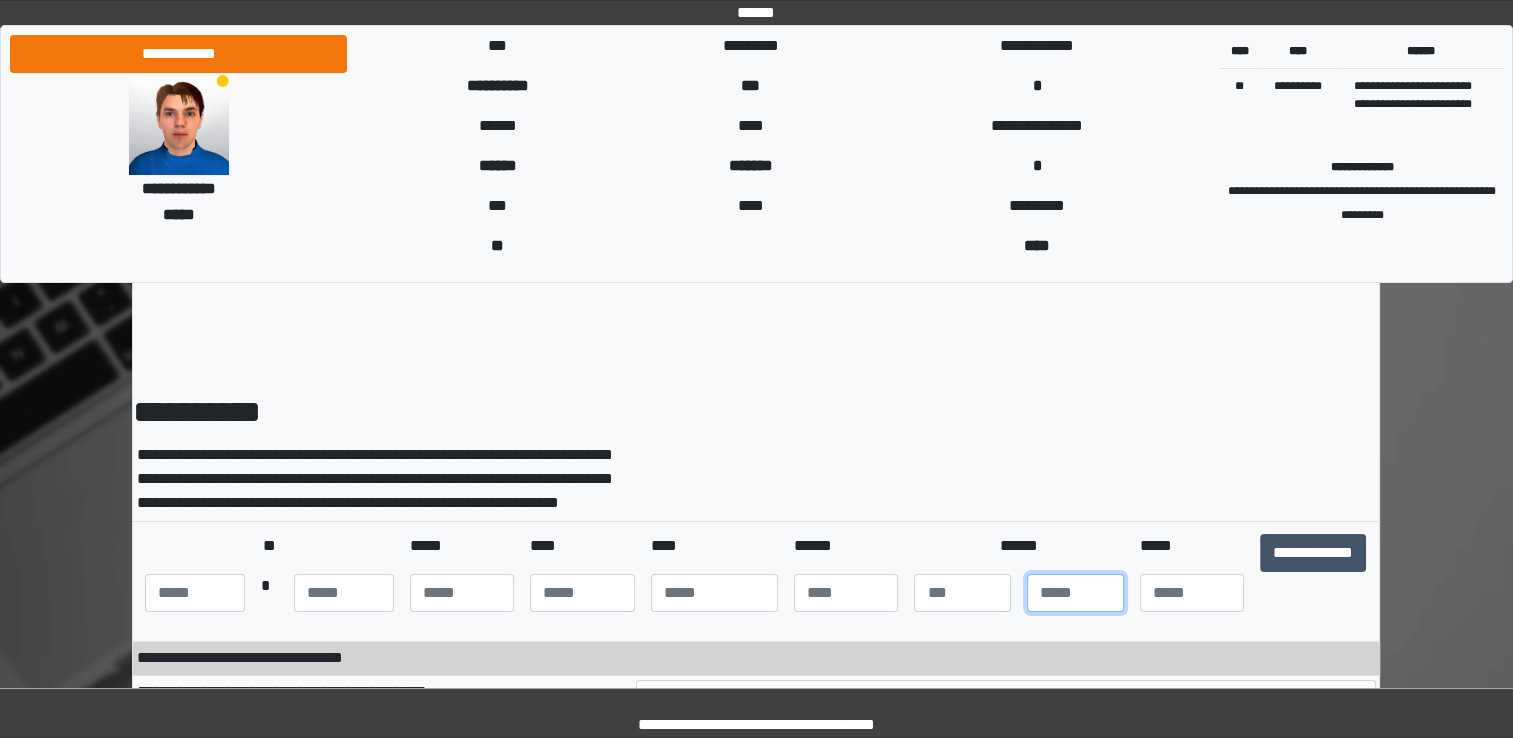 click at bounding box center [1075, 593] 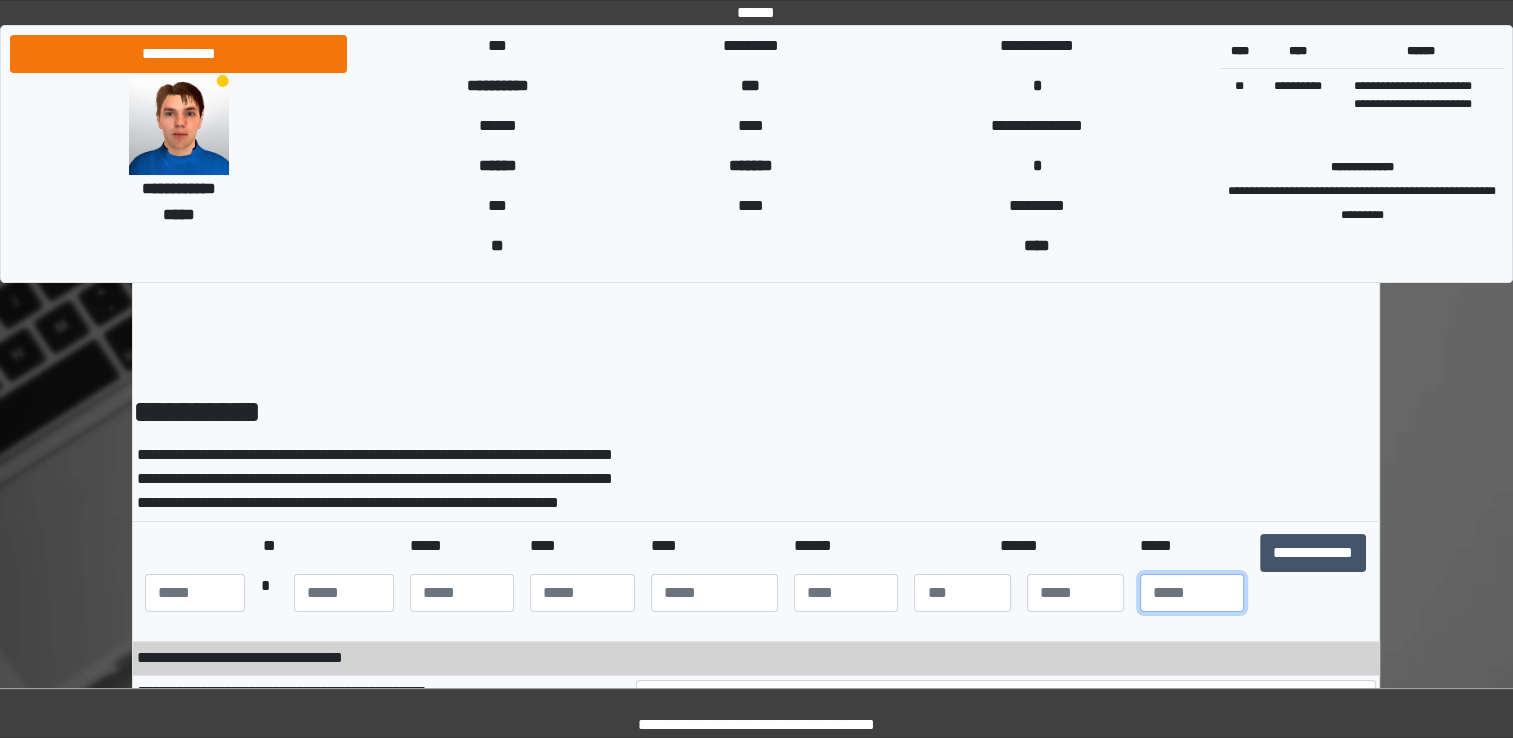click at bounding box center (1192, 593) 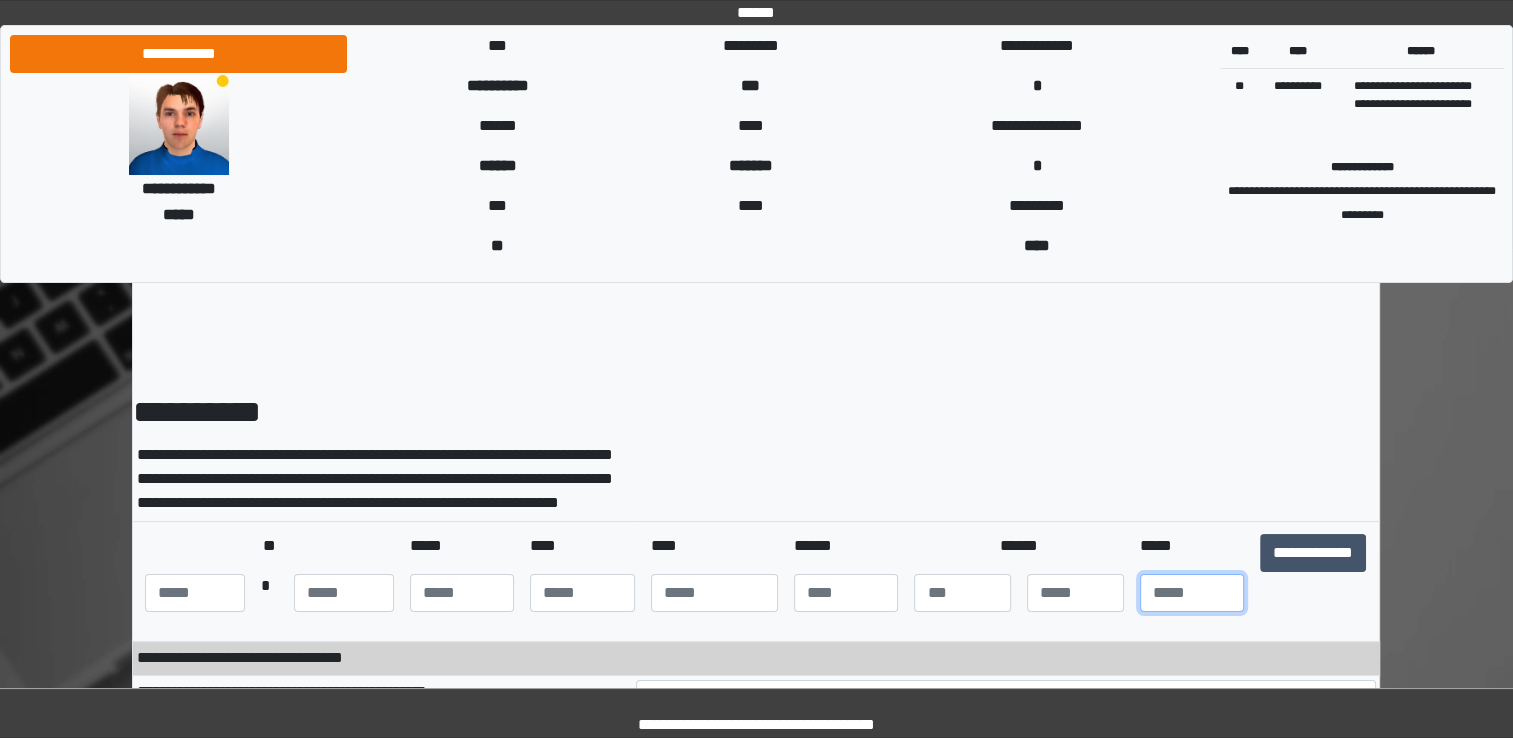 type on "**" 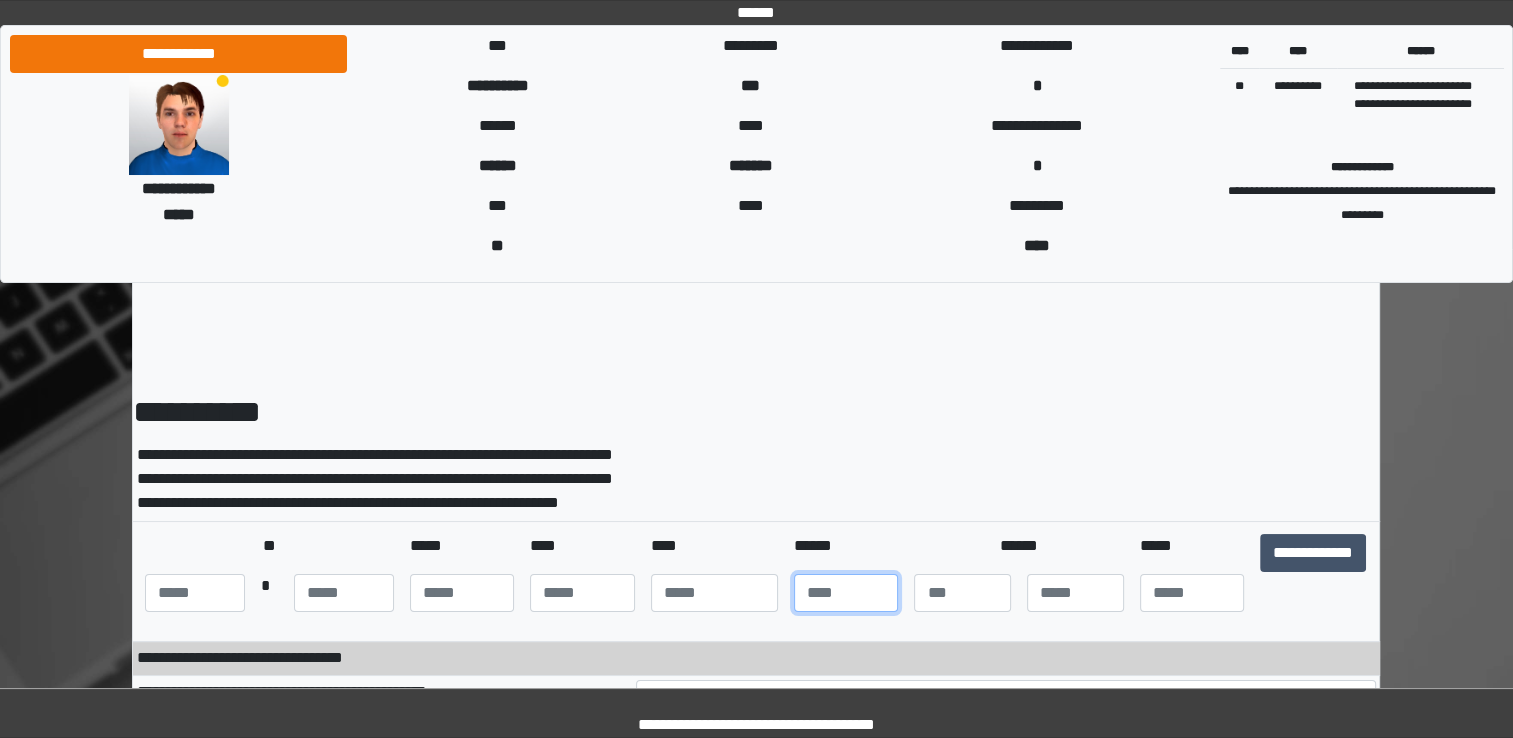 click at bounding box center [846, 593] 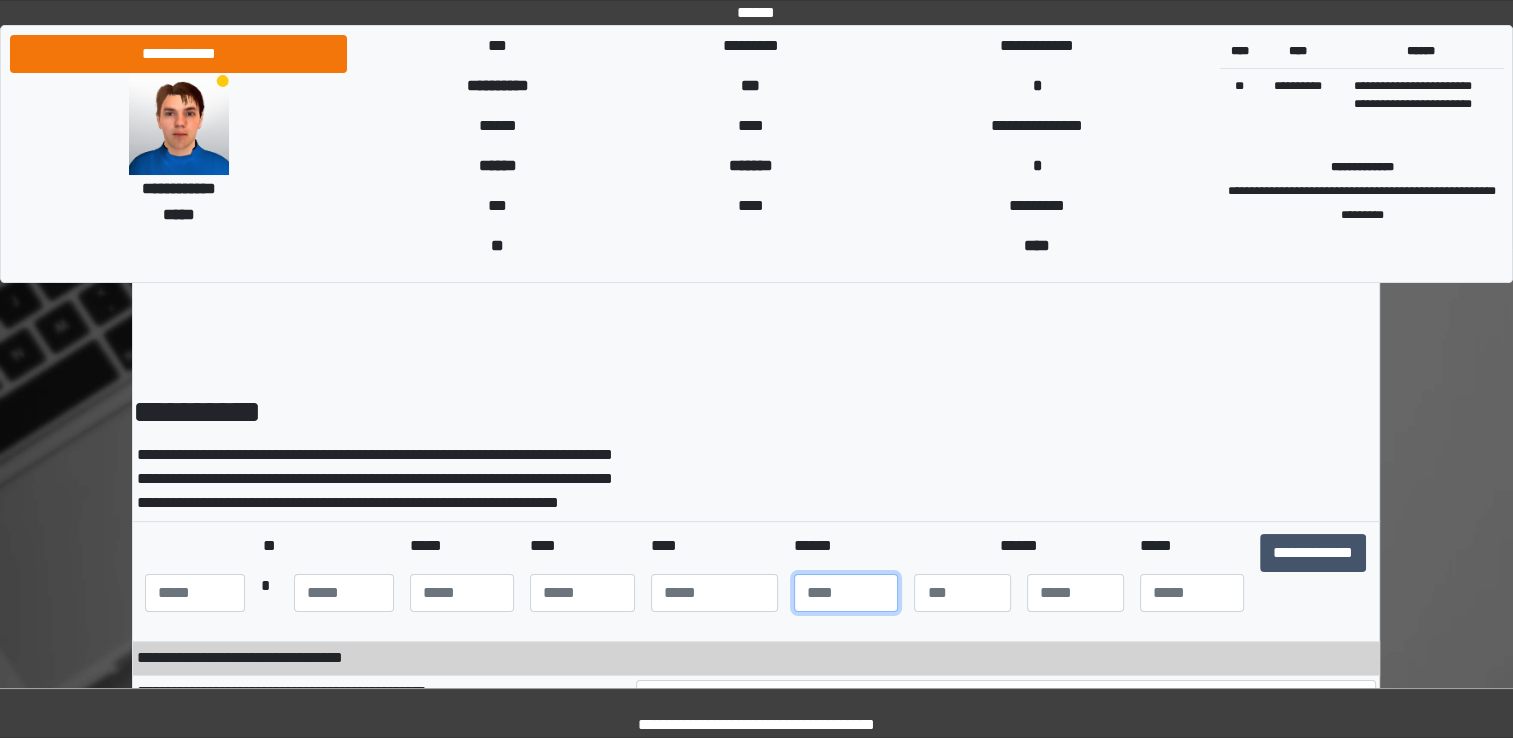 type on "***" 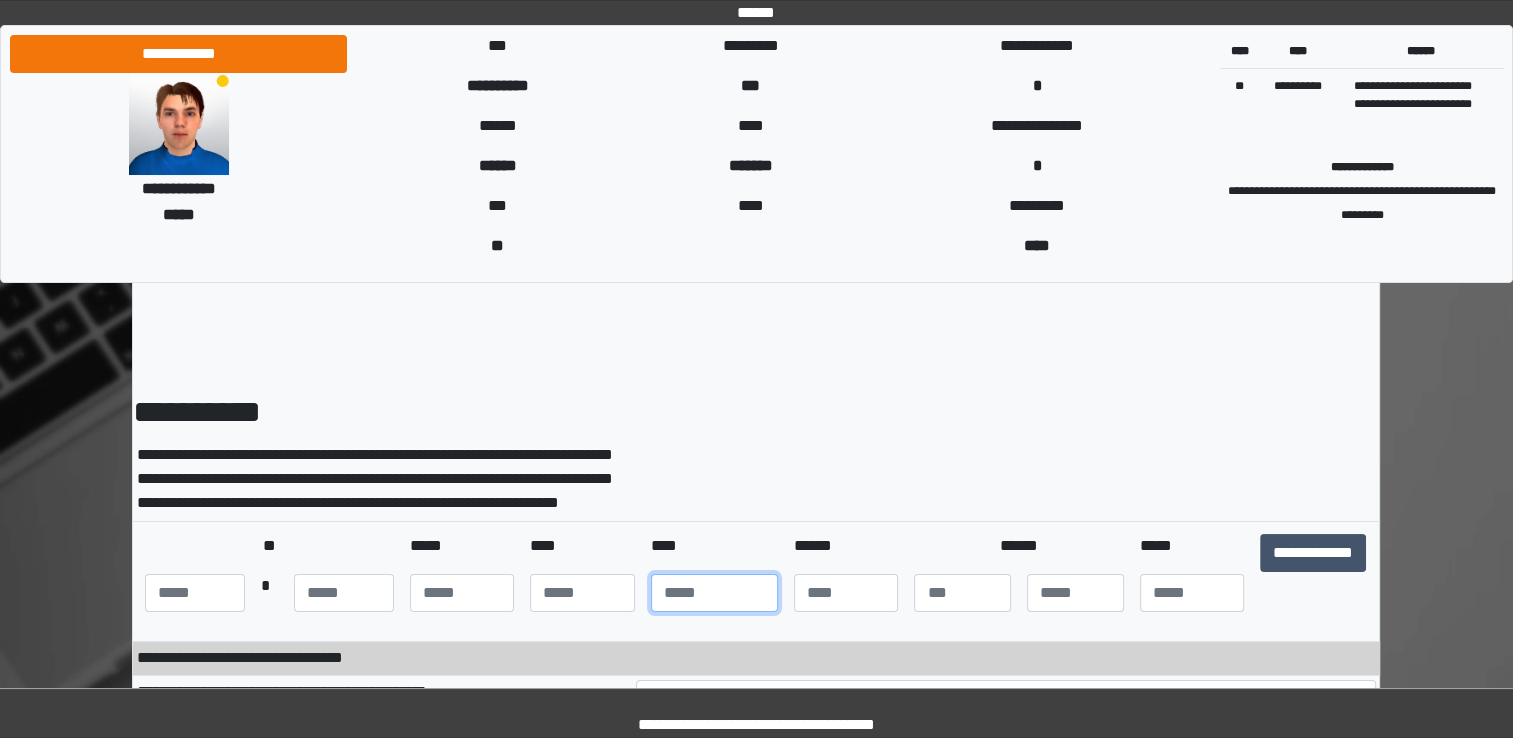 click at bounding box center [714, 593] 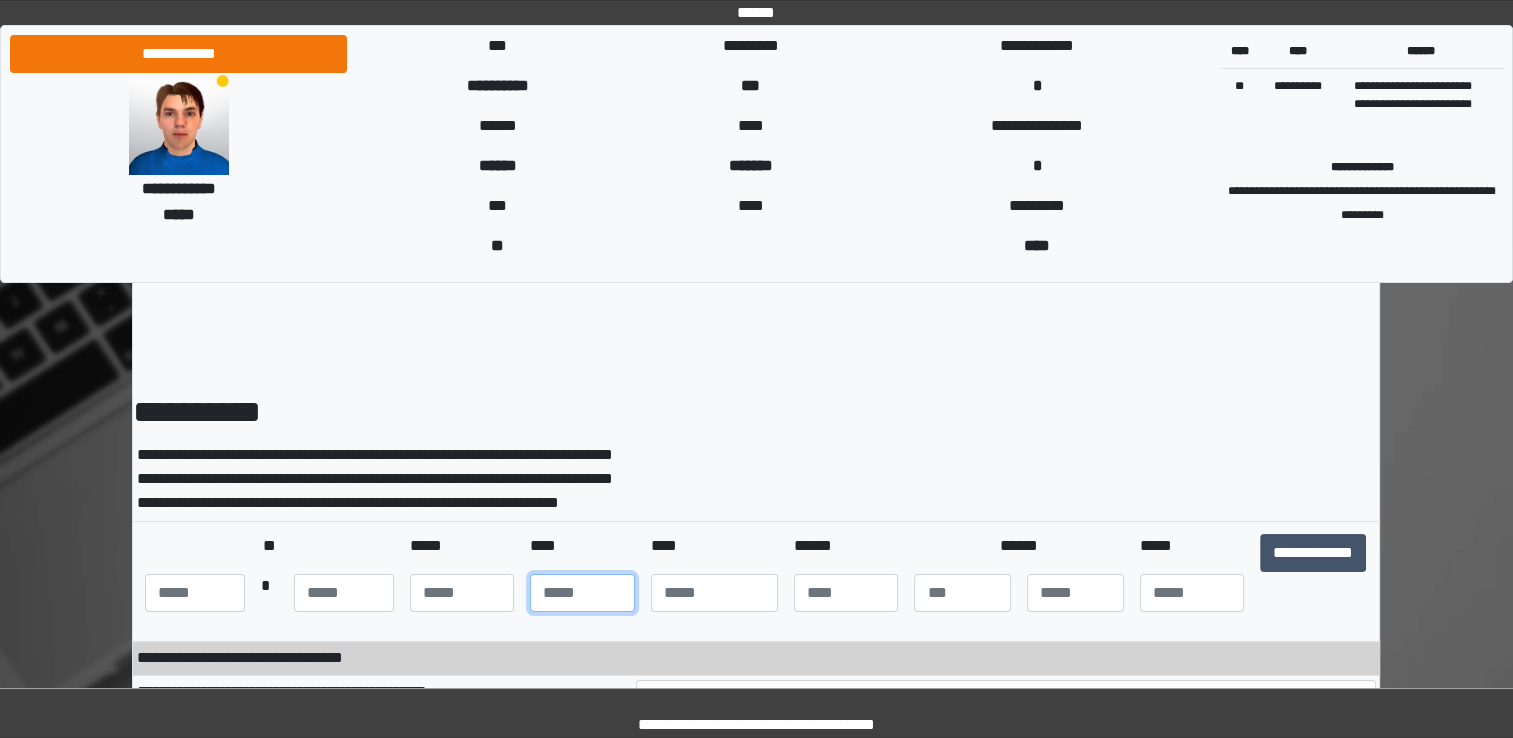 click on "*" at bounding box center [582, 593] 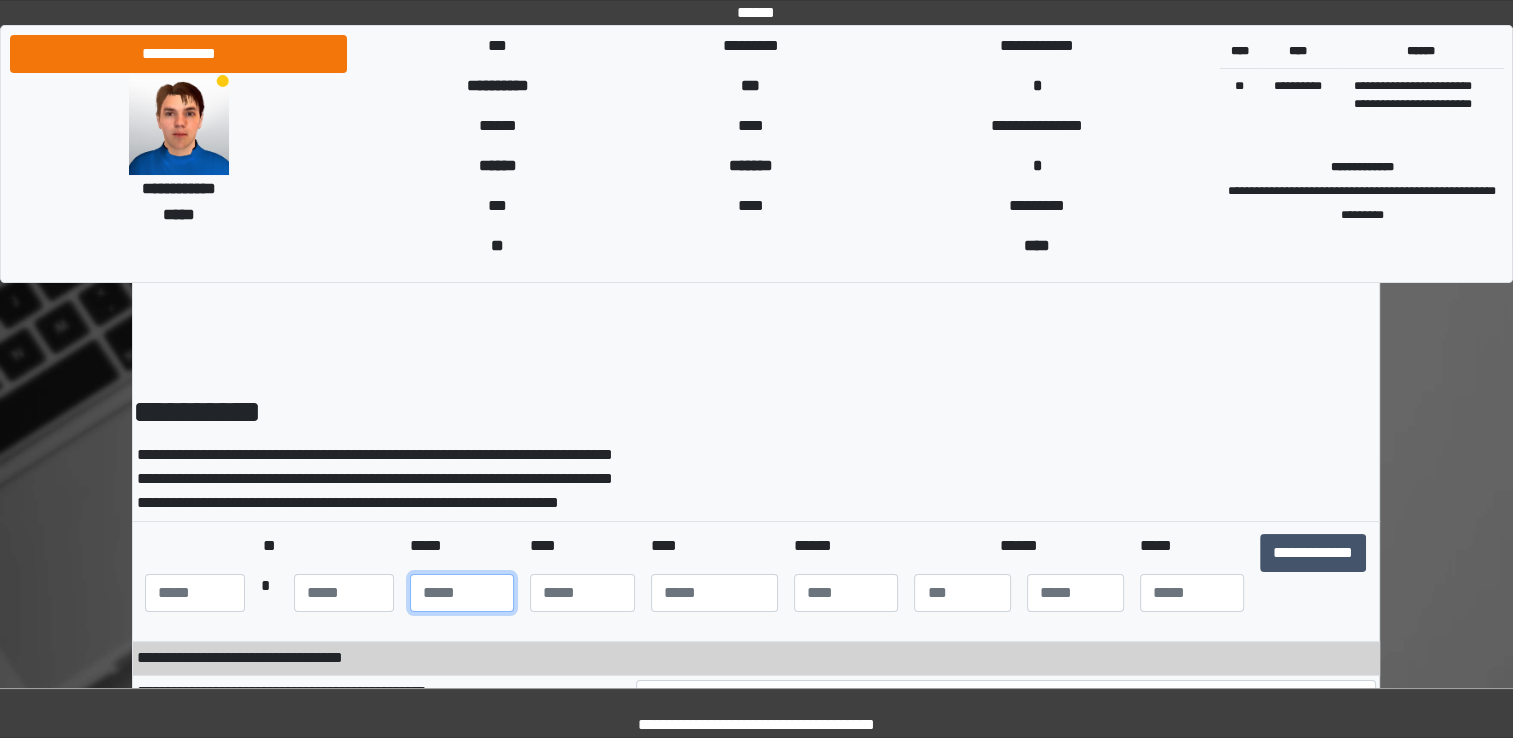 click at bounding box center [462, 593] 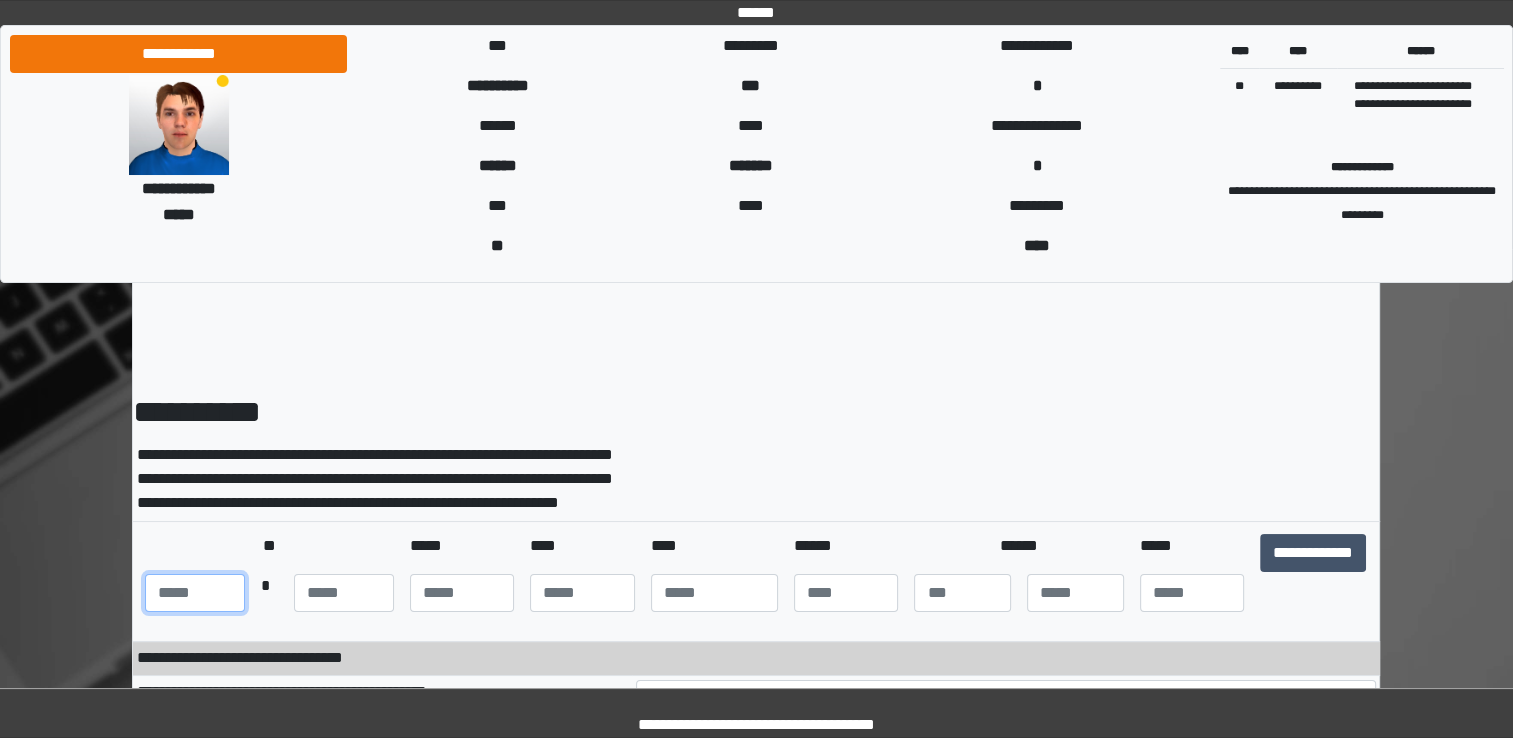 click at bounding box center (195, 593) 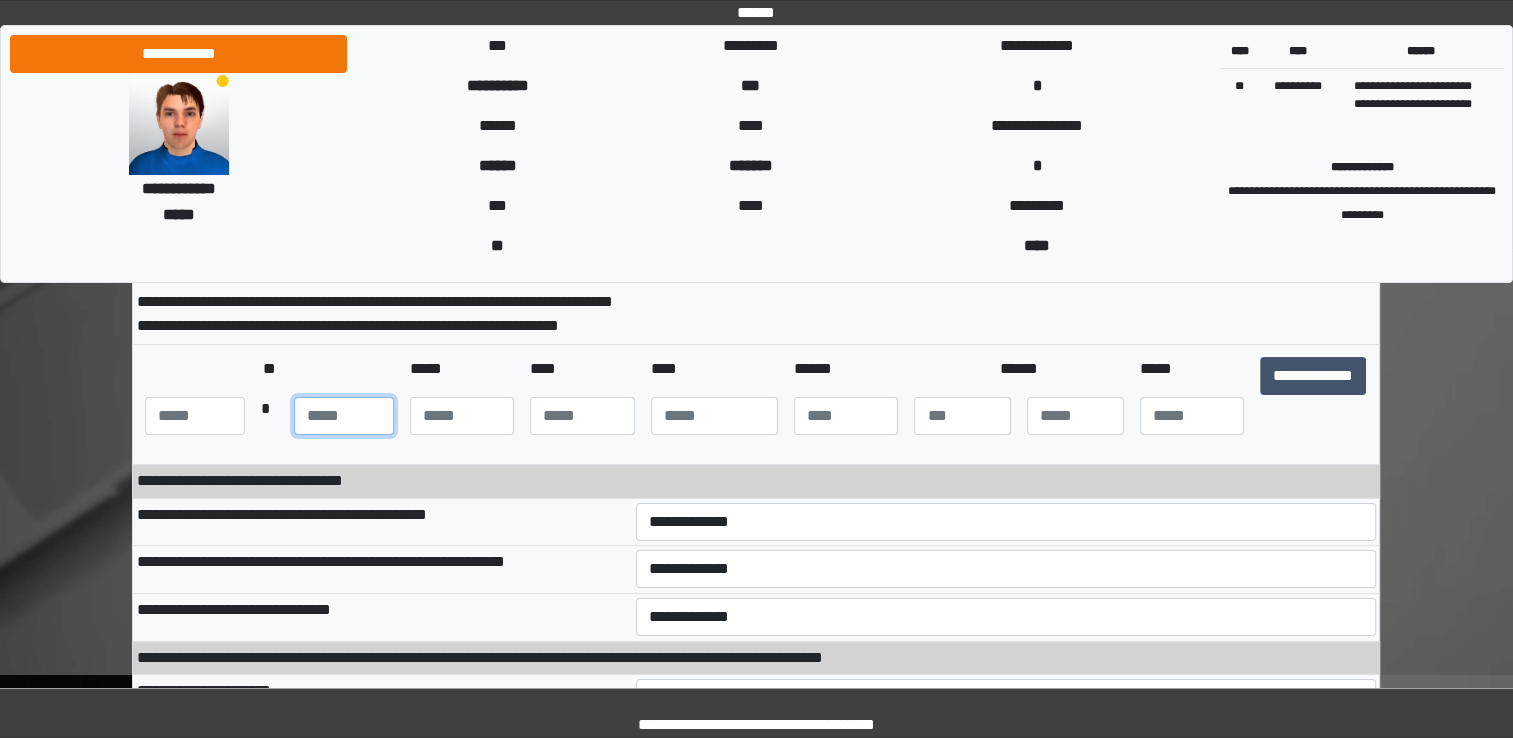 scroll, scrollTop: 200, scrollLeft: 0, axis: vertical 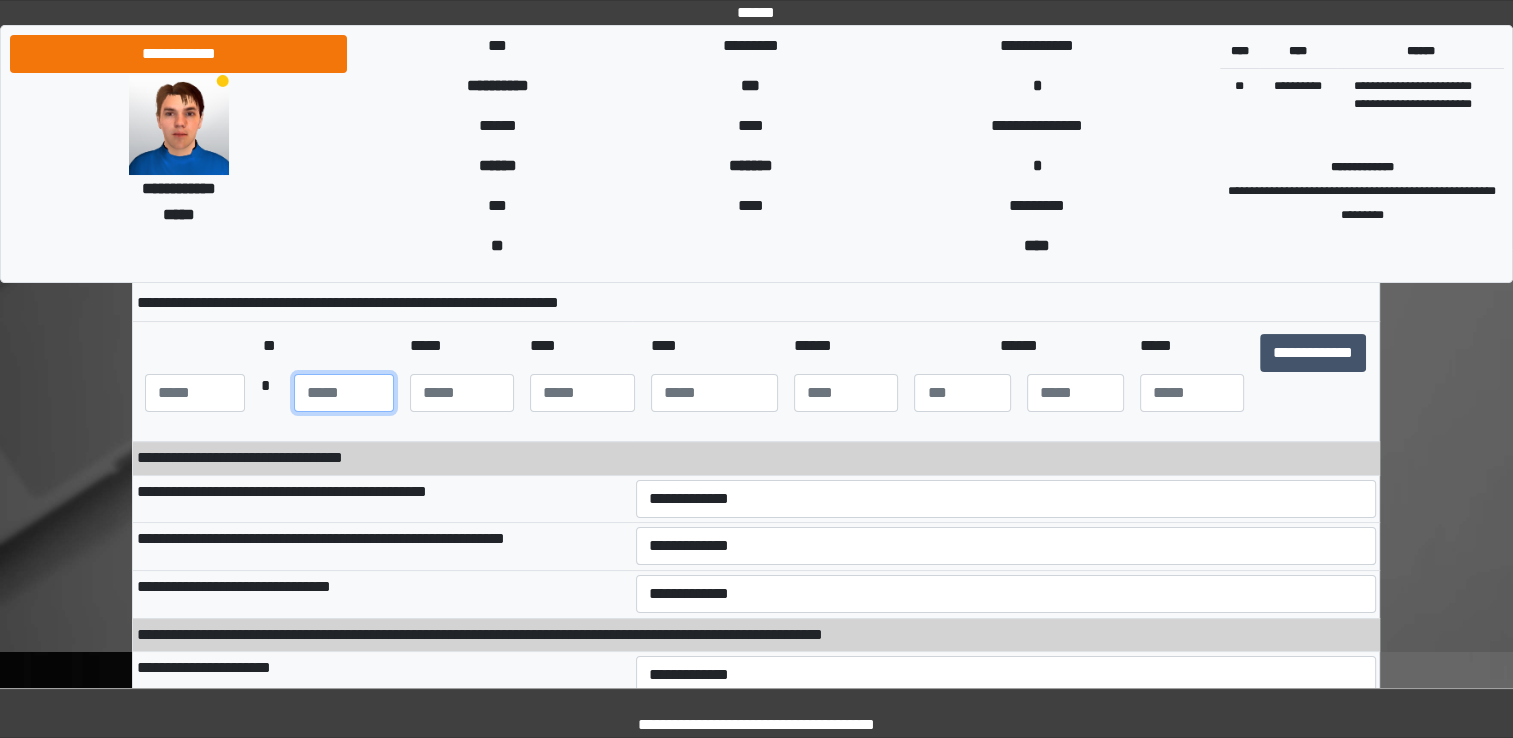 type on "***" 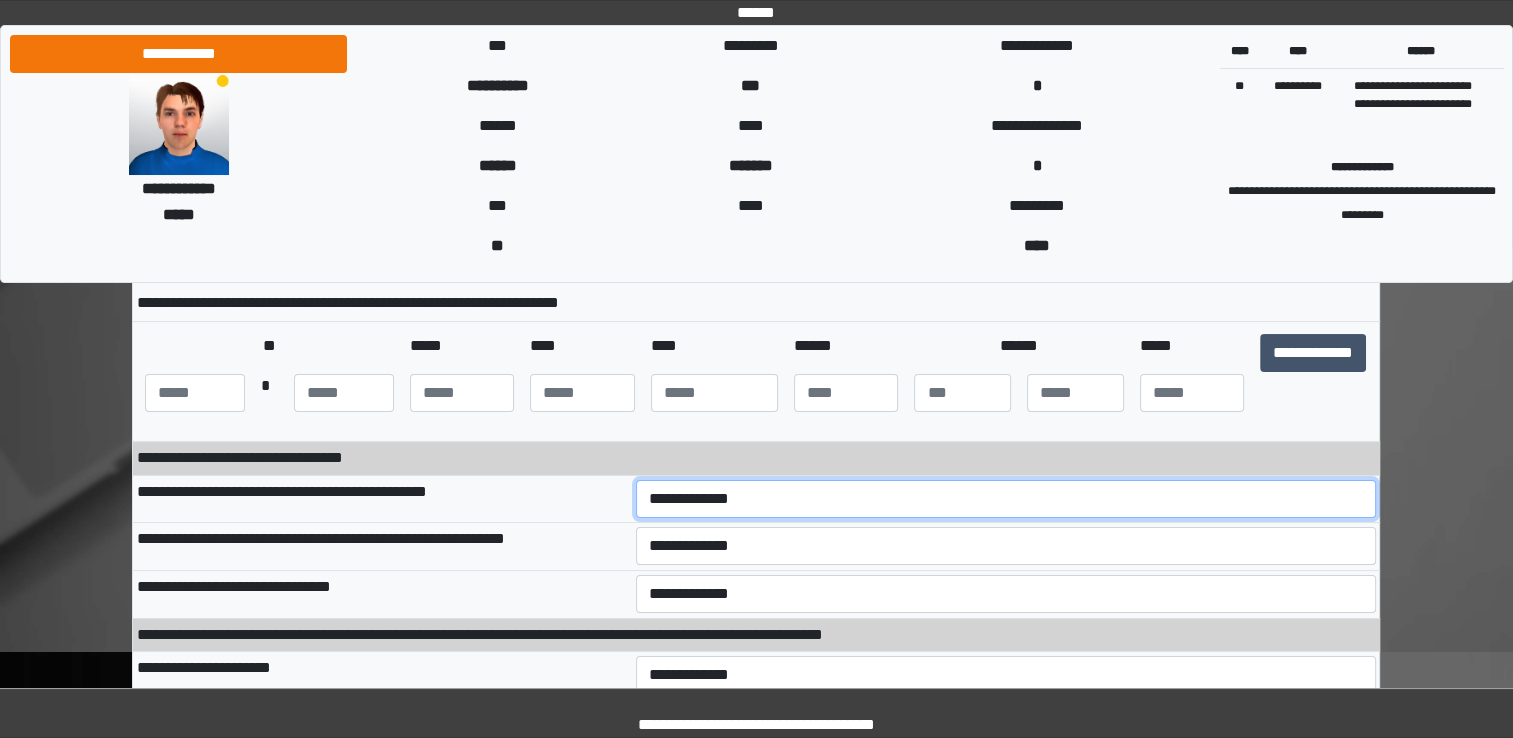 click on "**********" at bounding box center [1006, 499] 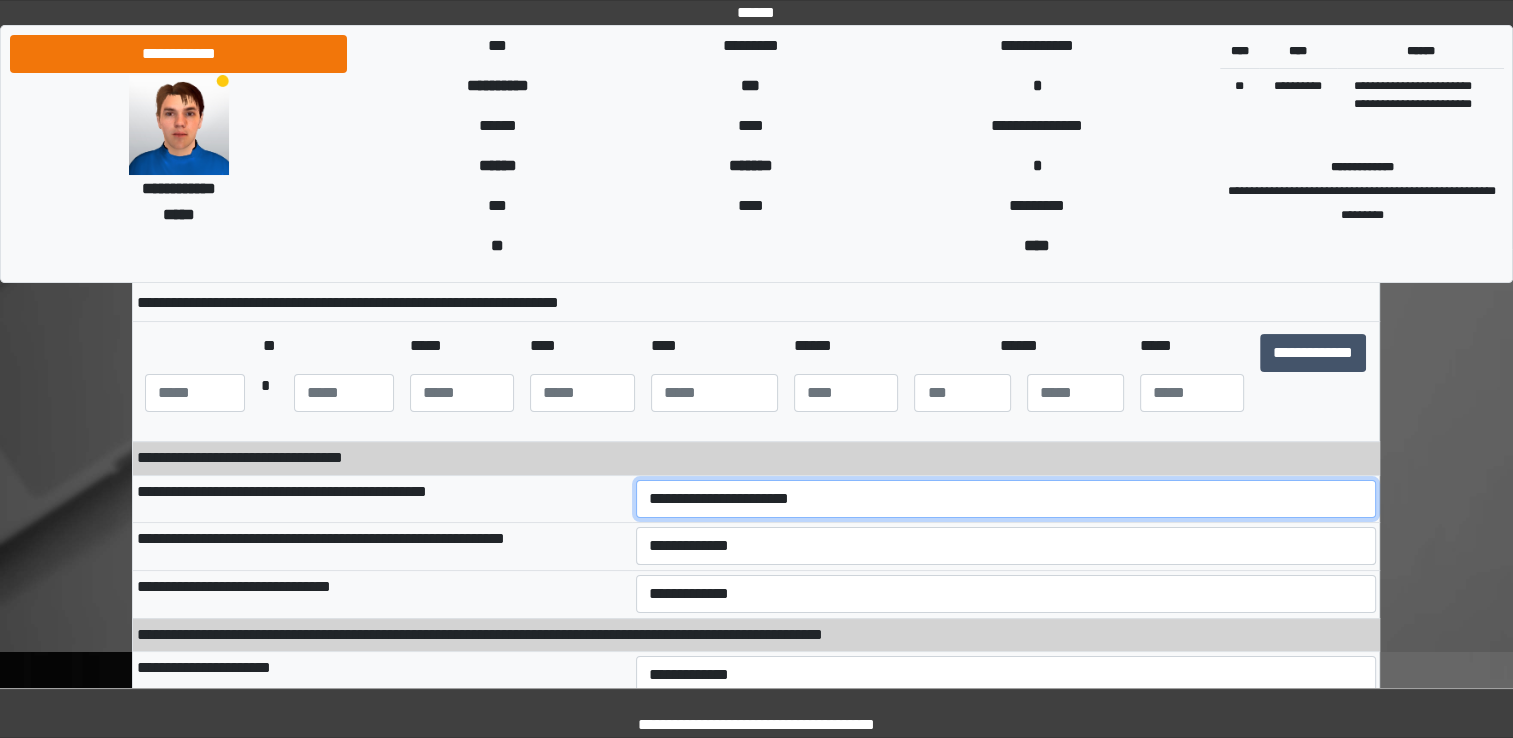 click on "**********" at bounding box center [1006, 499] 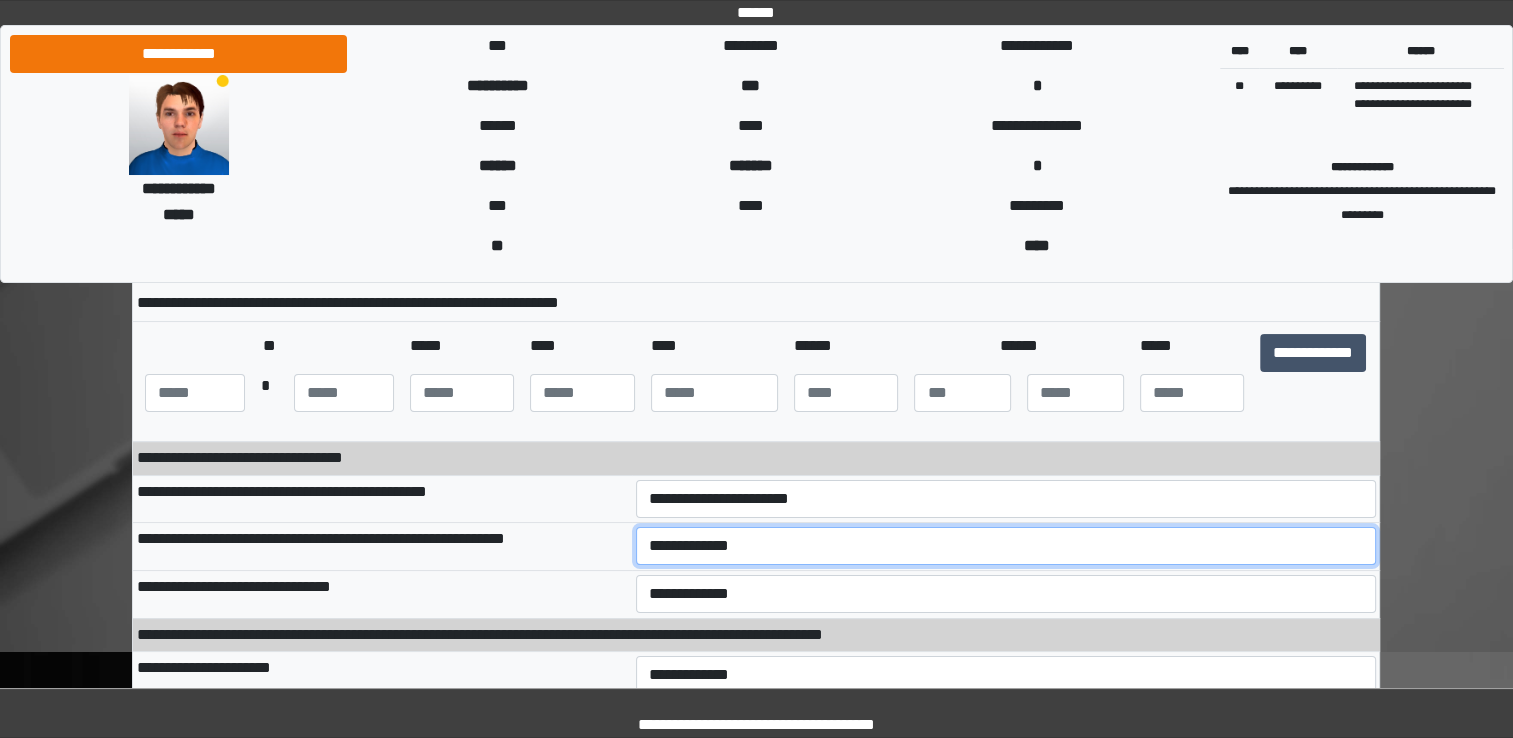 click on "**********" at bounding box center (1006, 546) 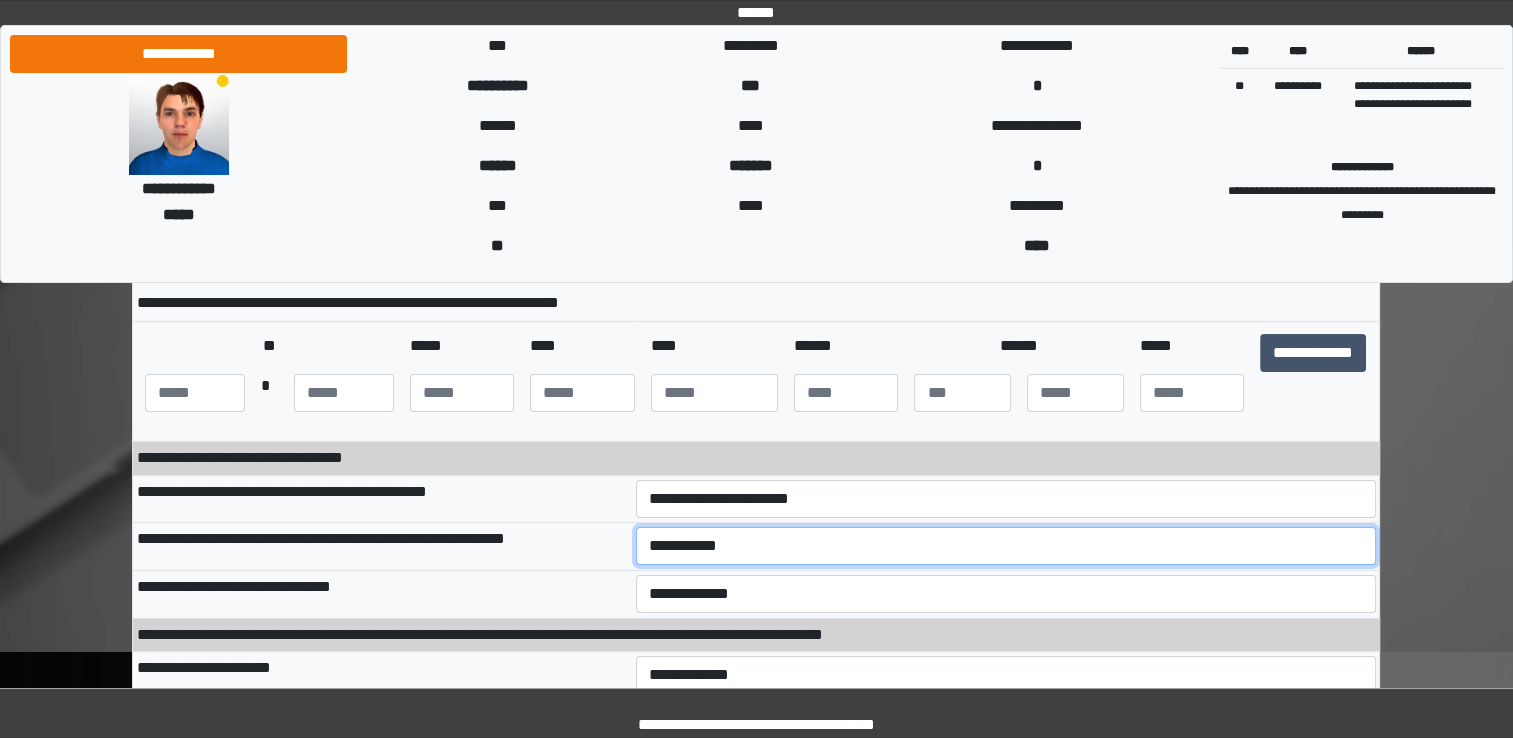 click on "**********" at bounding box center (1006, 546) 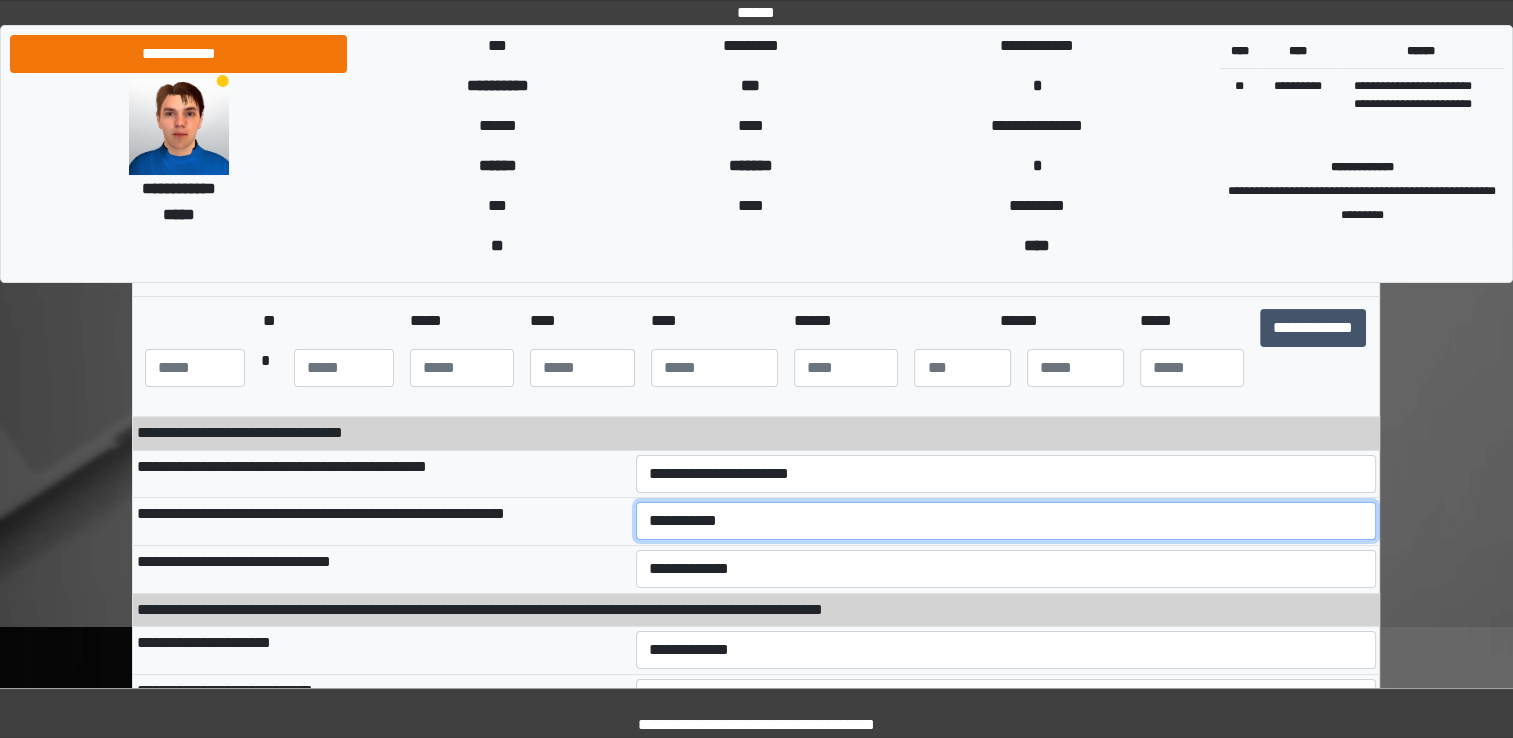 scroll, scrollTop: 300, scrollLeft: 0, axis: vertical 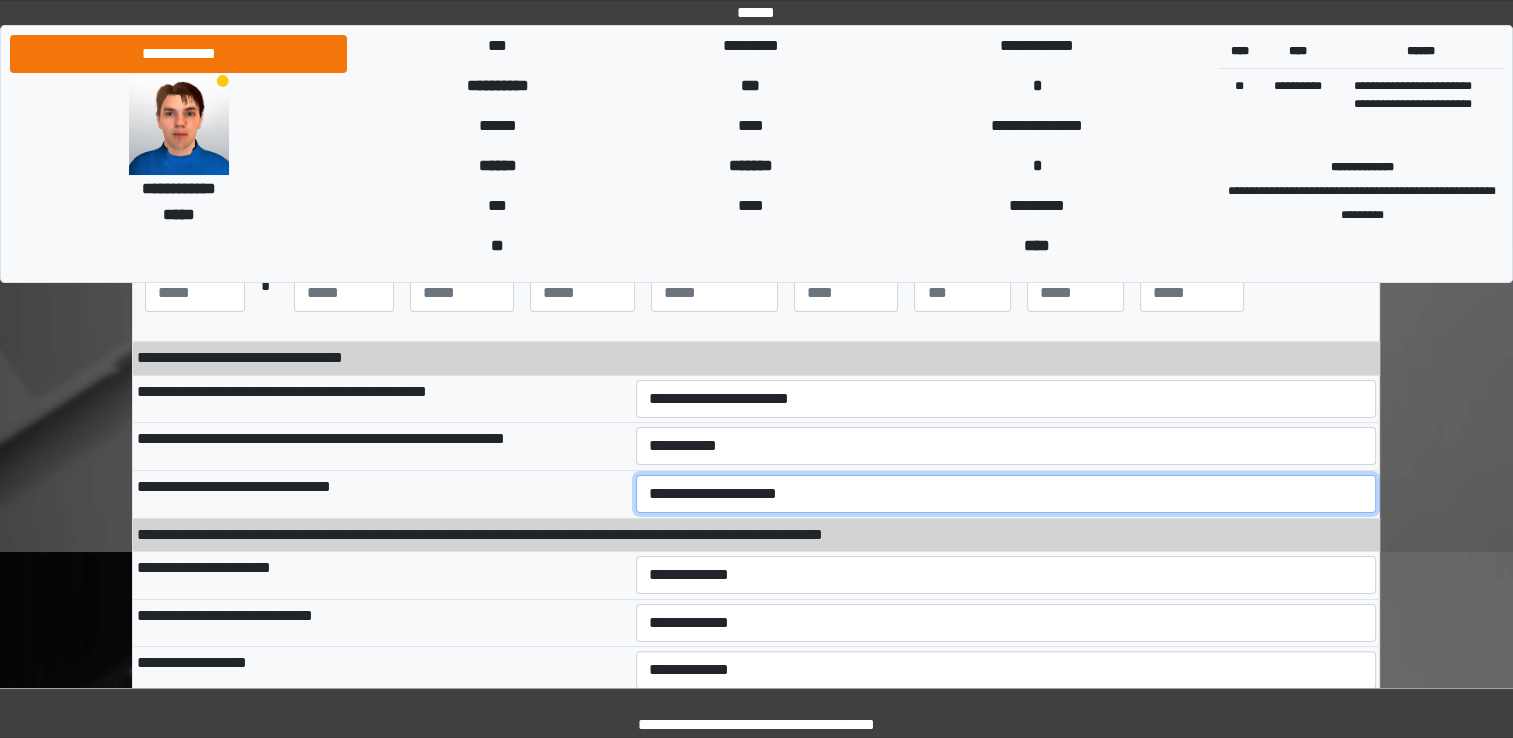 click on "**********" at bounding box center (1006, 494) 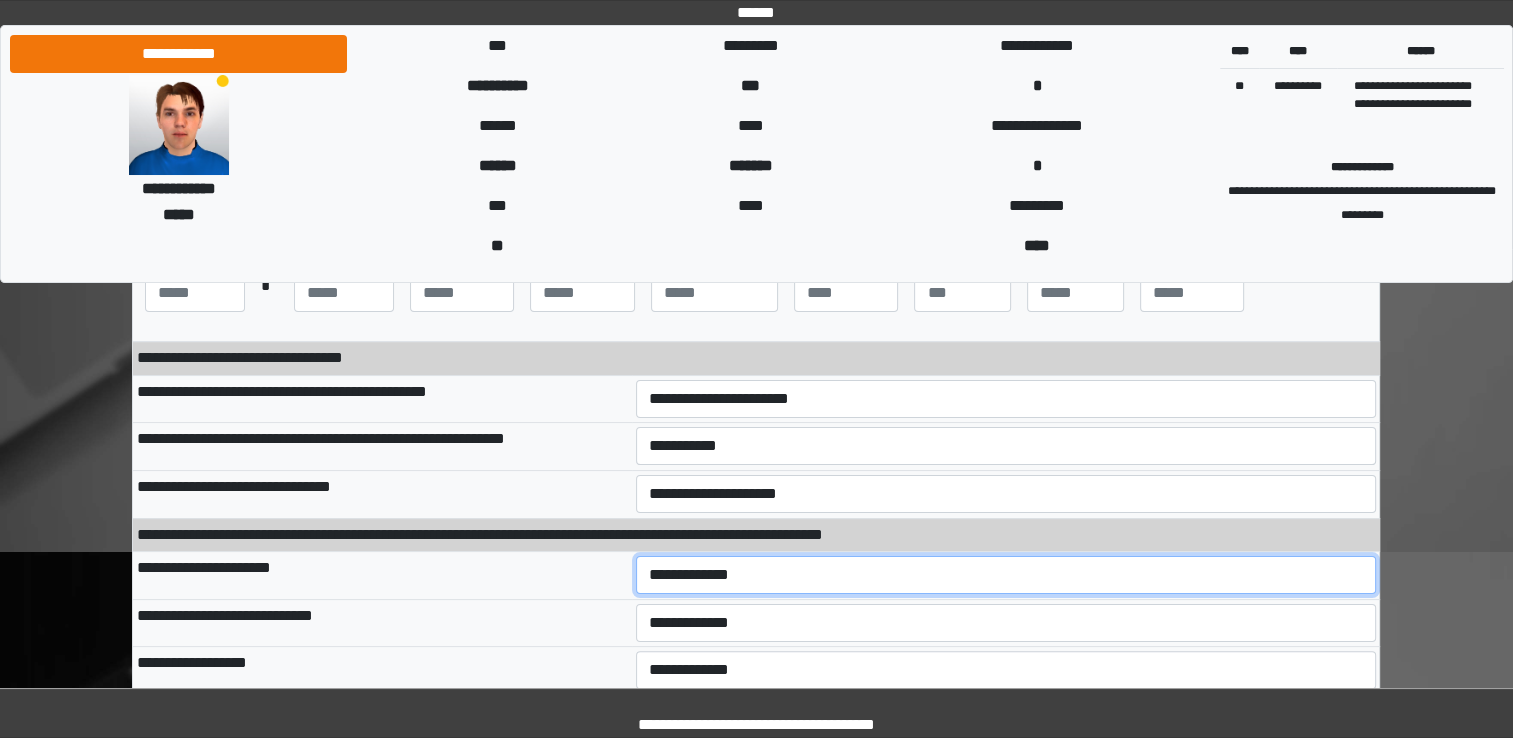 click on "**********" at bounding box center (1006, 575) 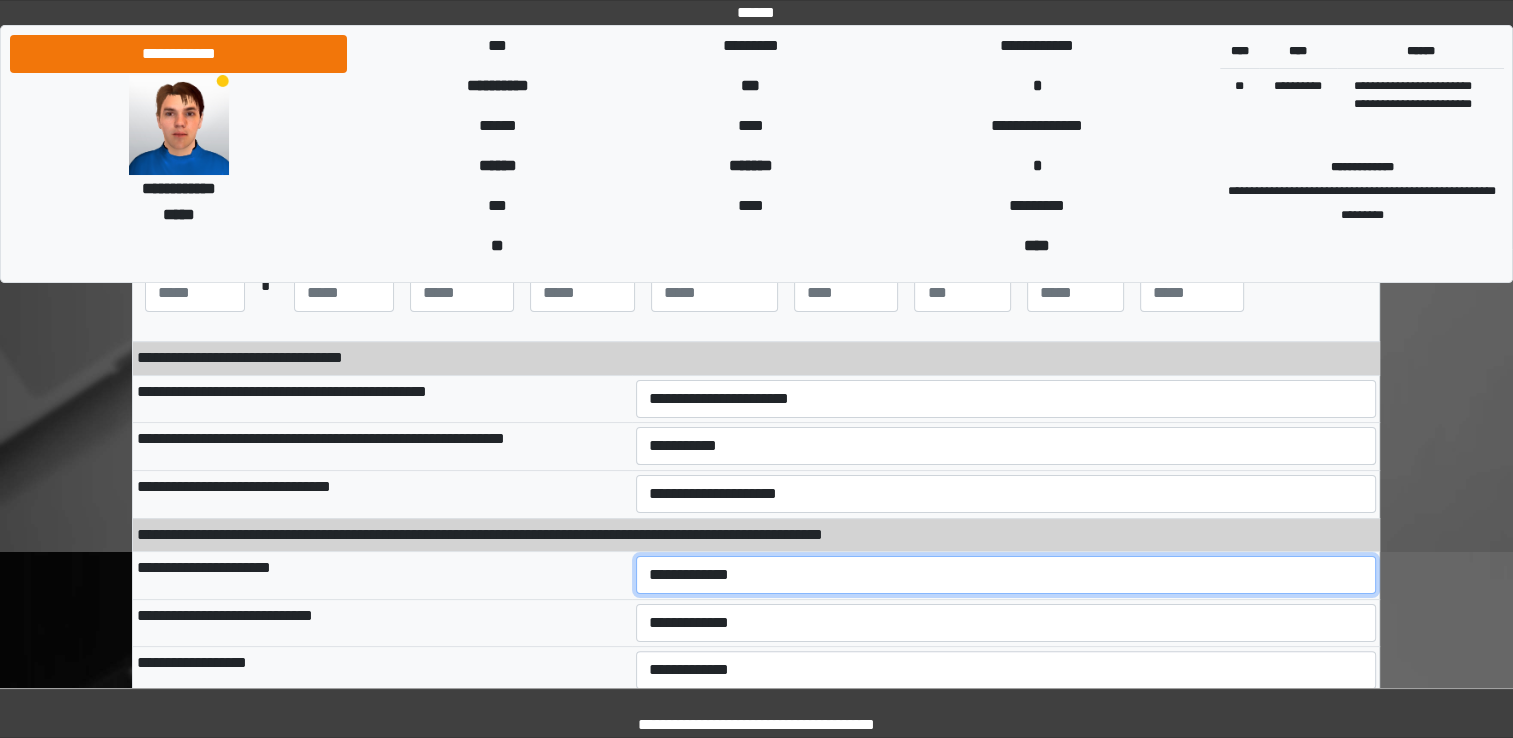 select on "***" 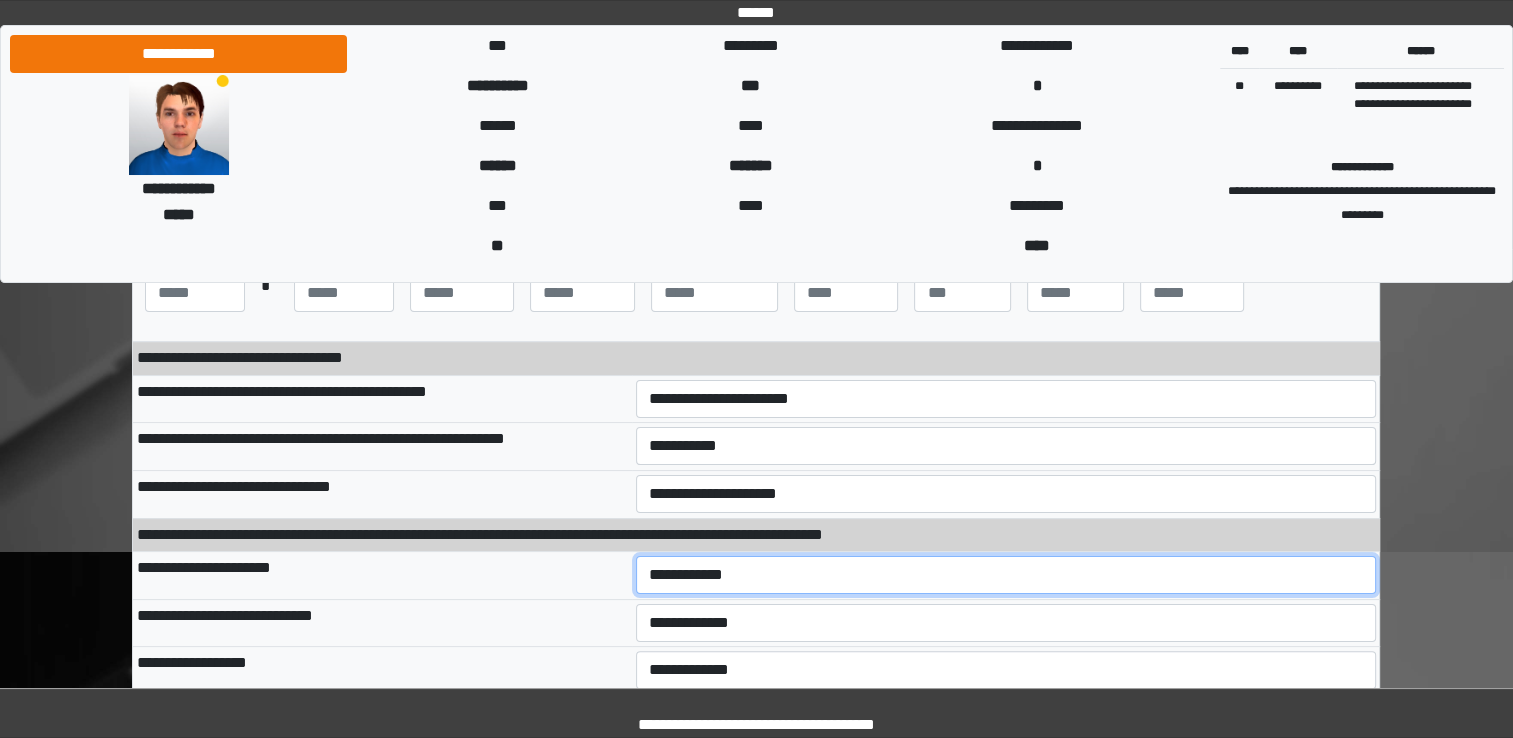 click on "**********" at bounding box center (1006, 575) 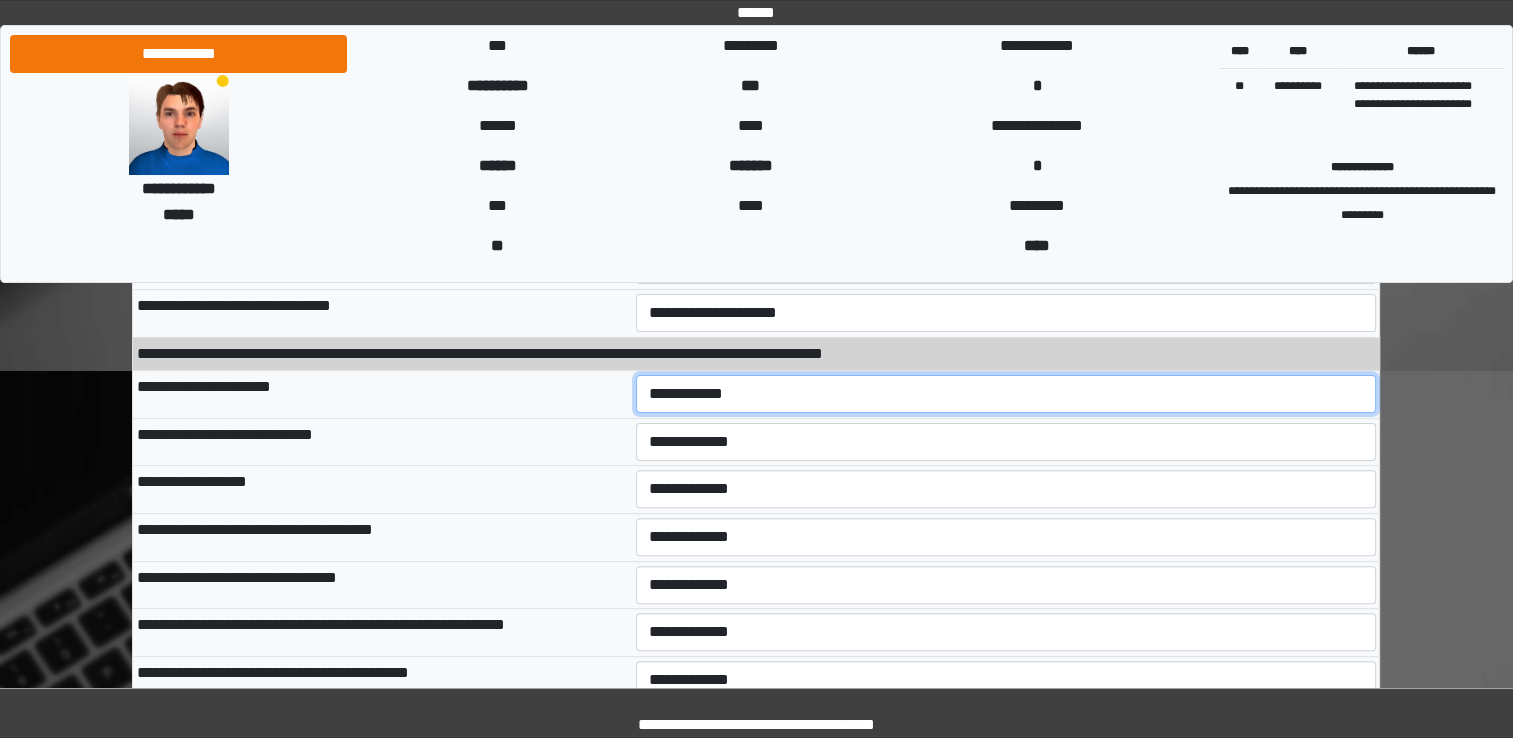 scroll, scrollTop: 500, scrollLeft: 0, axis: vertical 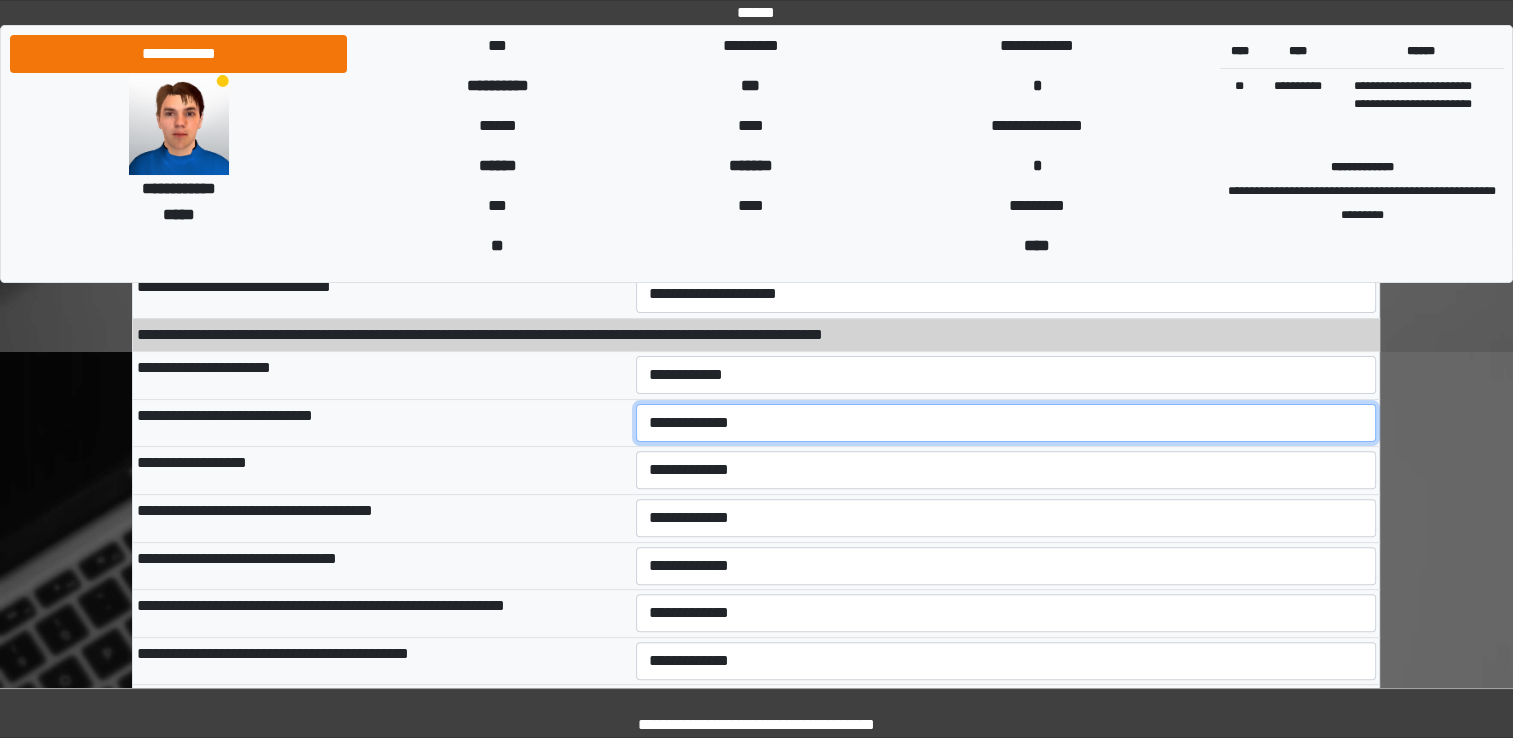 click on "**********" at bounding box center [1006, 423] 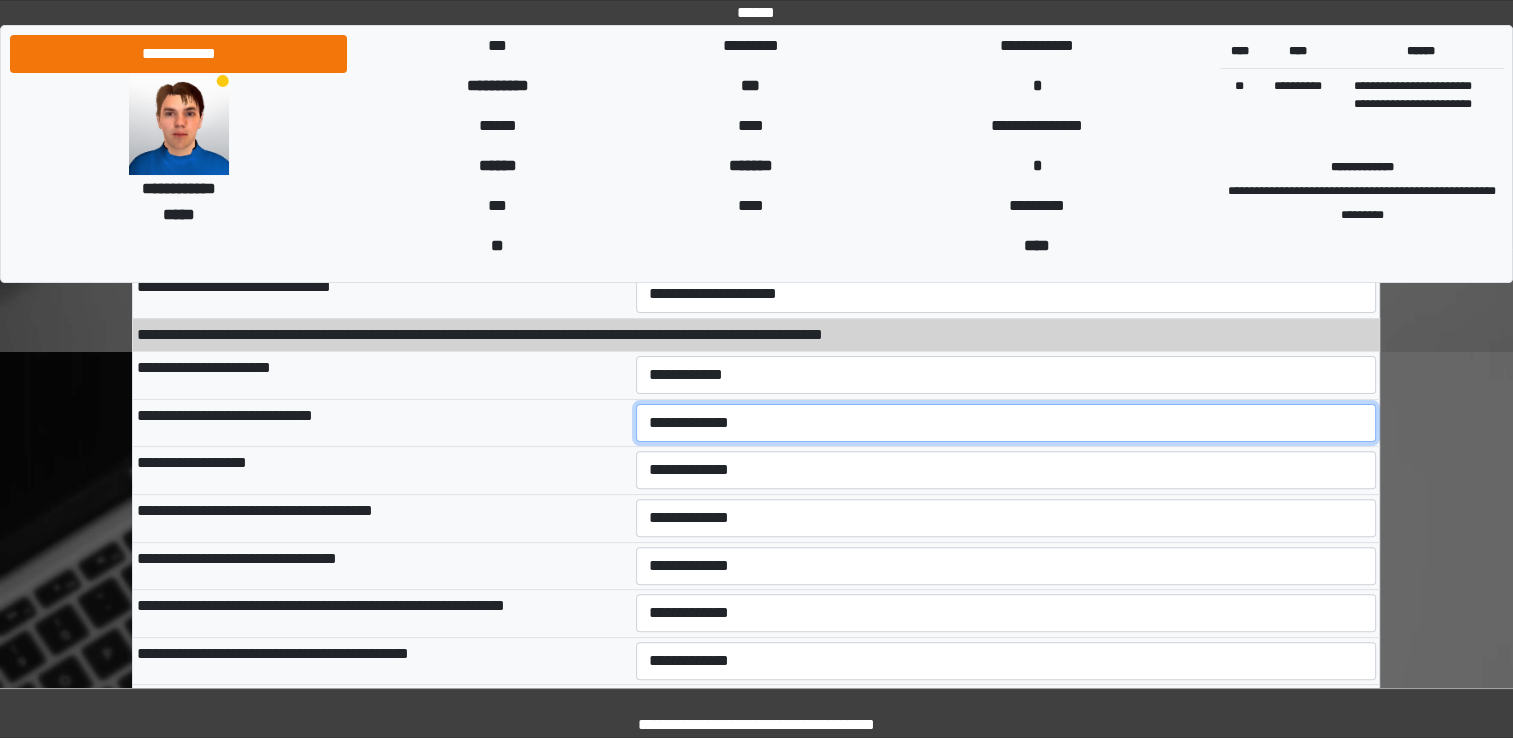 select on "***" 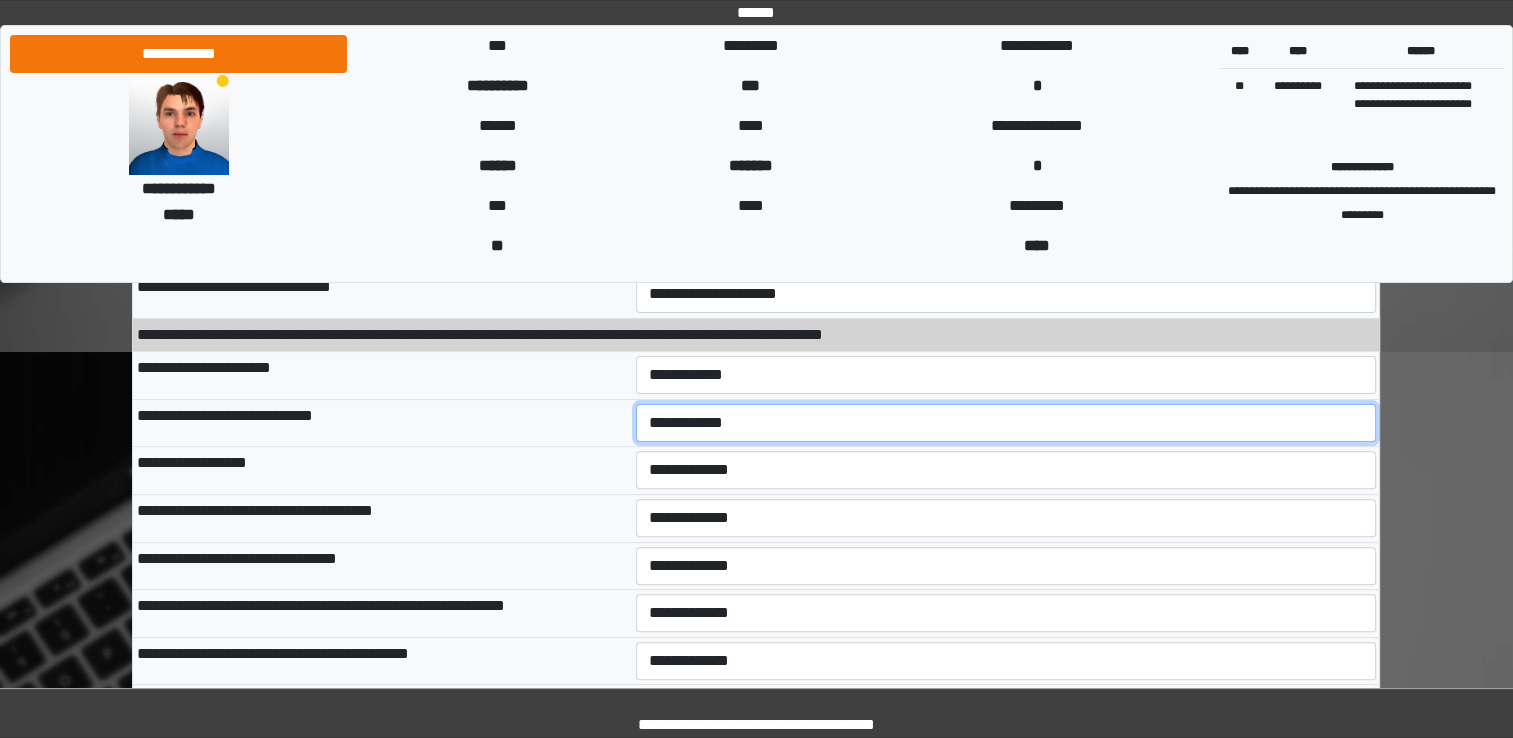 click on "**********" at bounding box center [1006, 423] 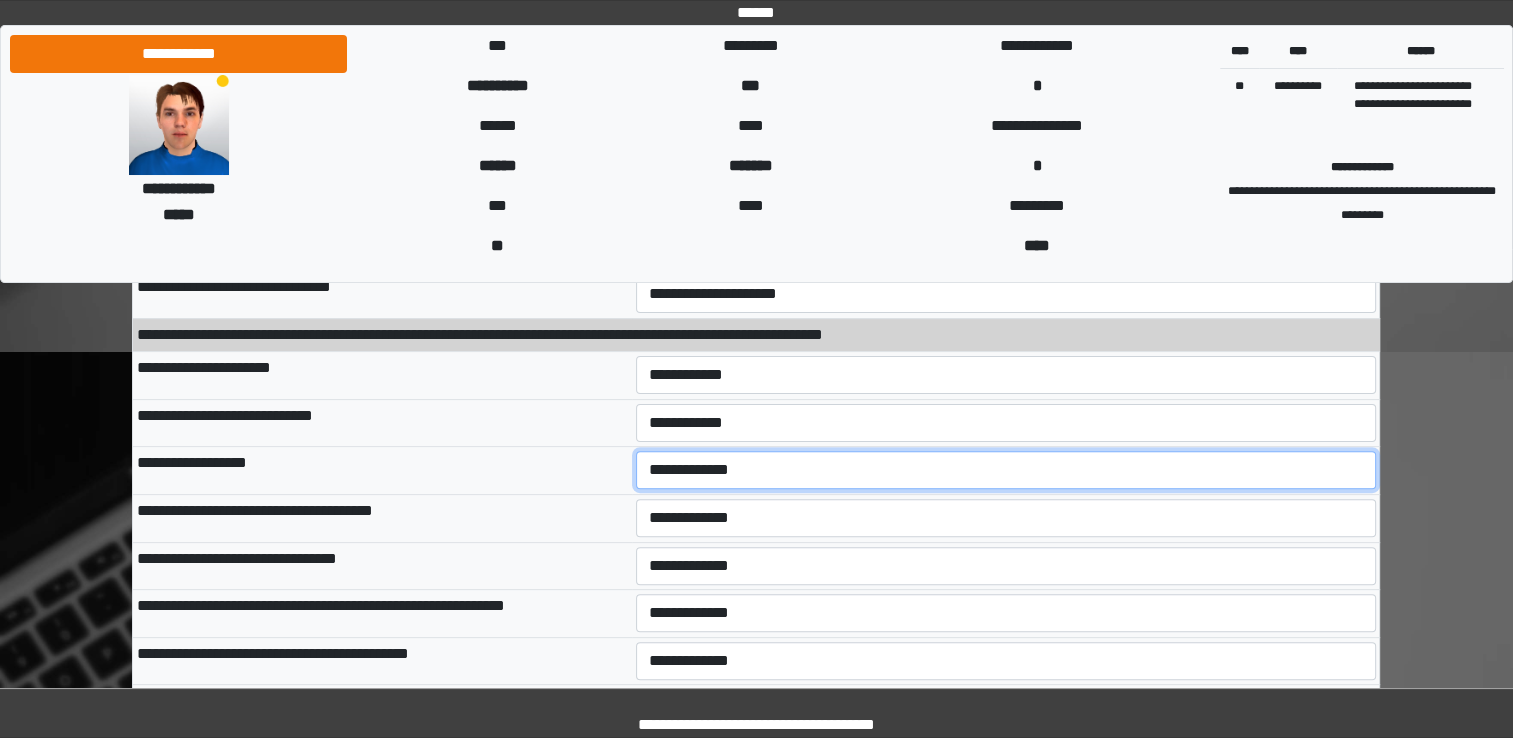 click on "**********" at bounding box center (1006, 470) 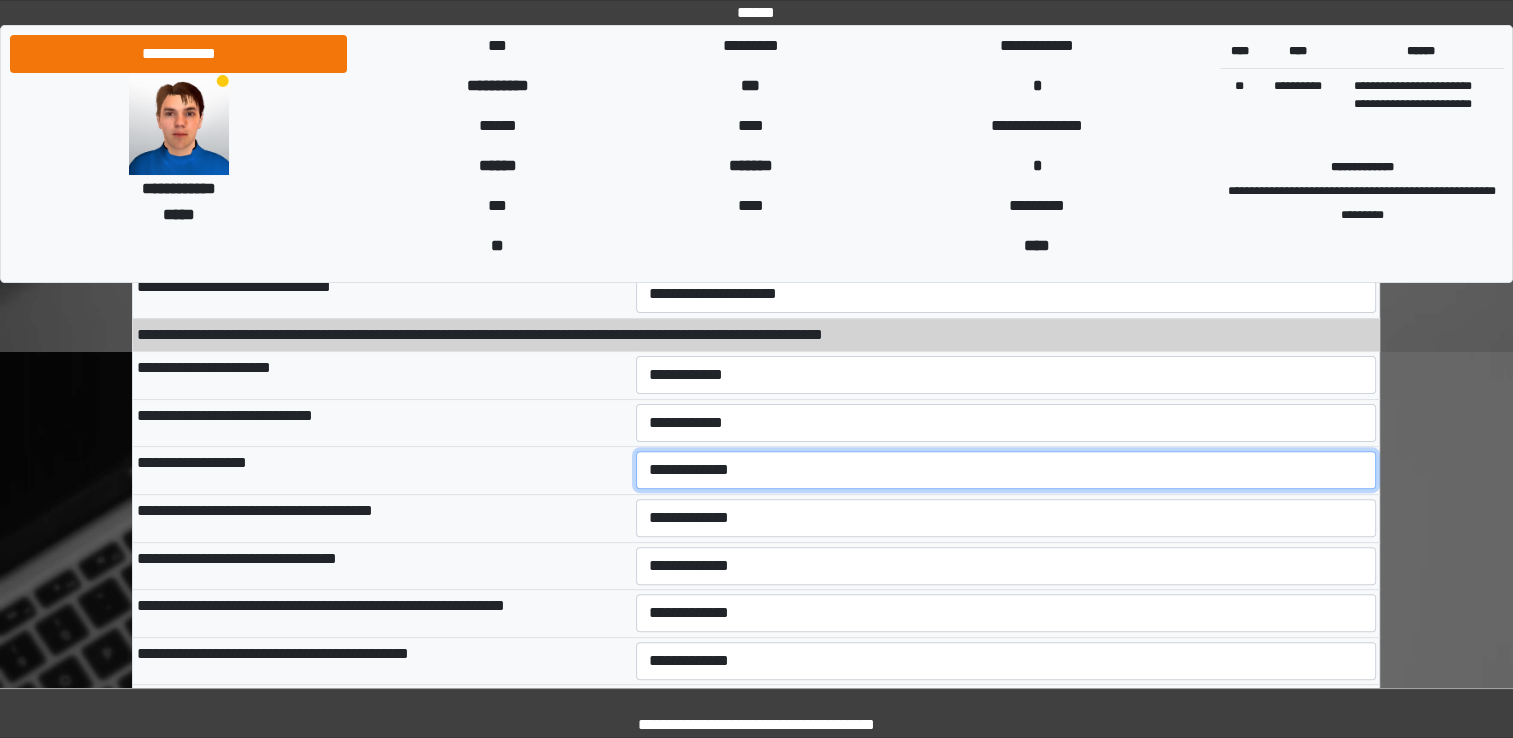 select on "***" 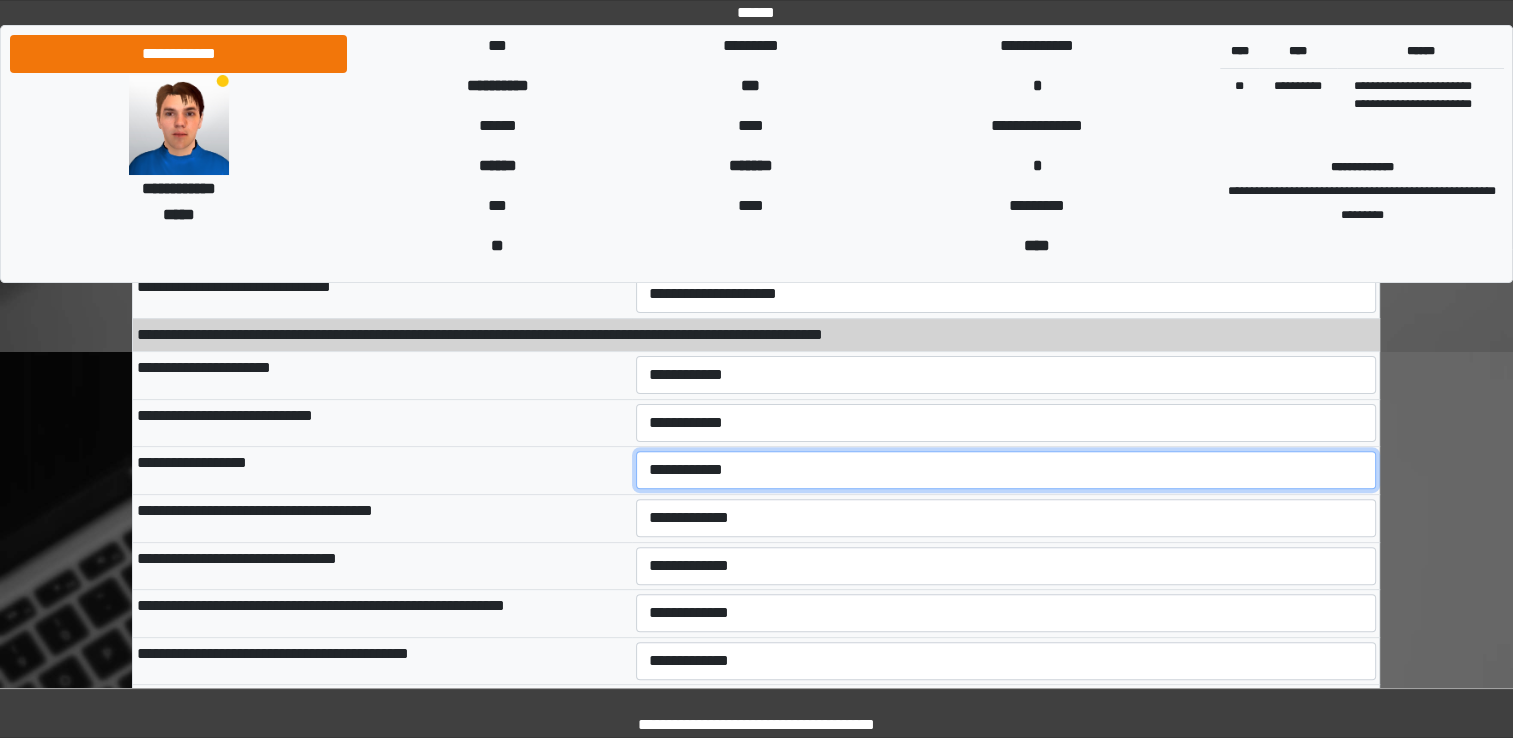 click on "**********" at bounding box center [1006, 470] 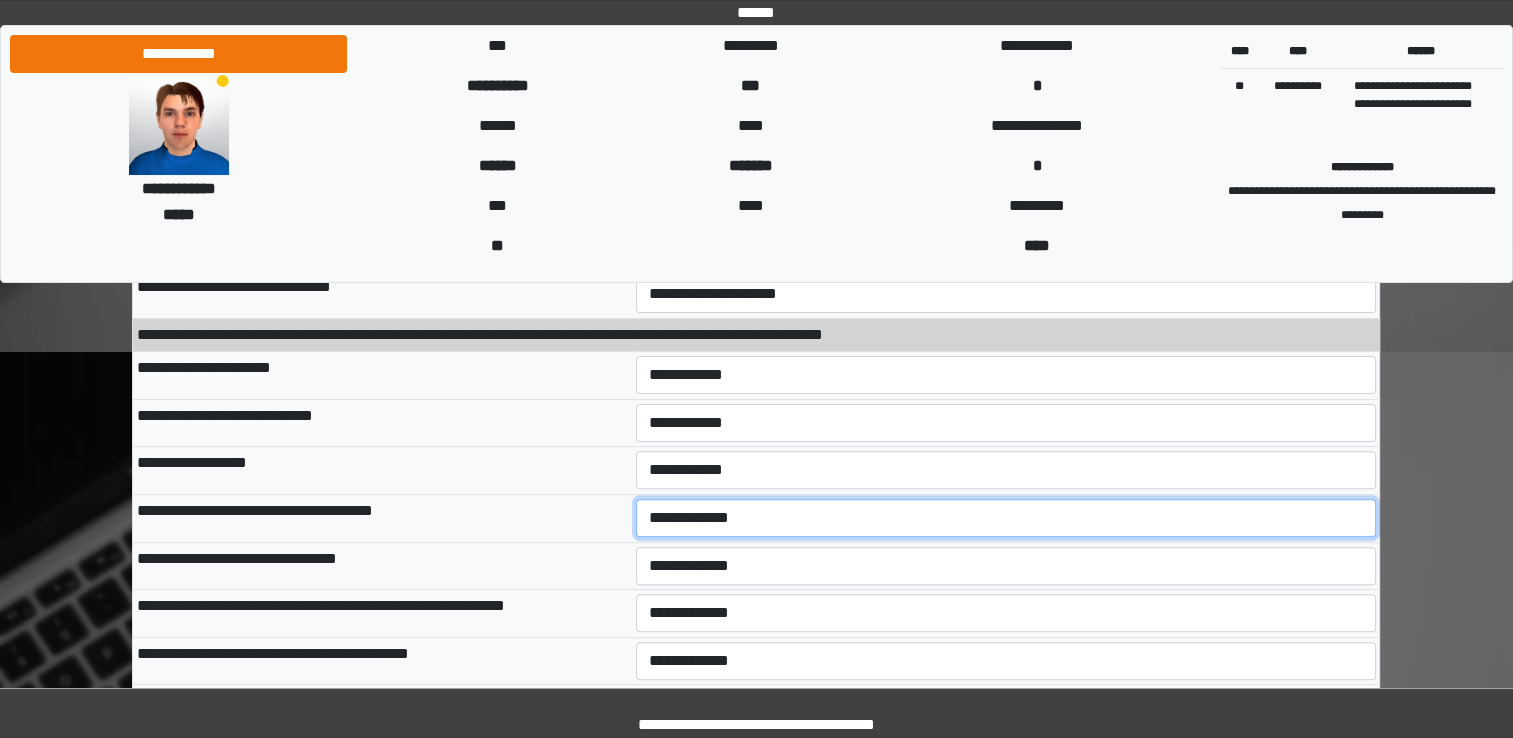 click on "**********" at bounding box center [1006, 518] 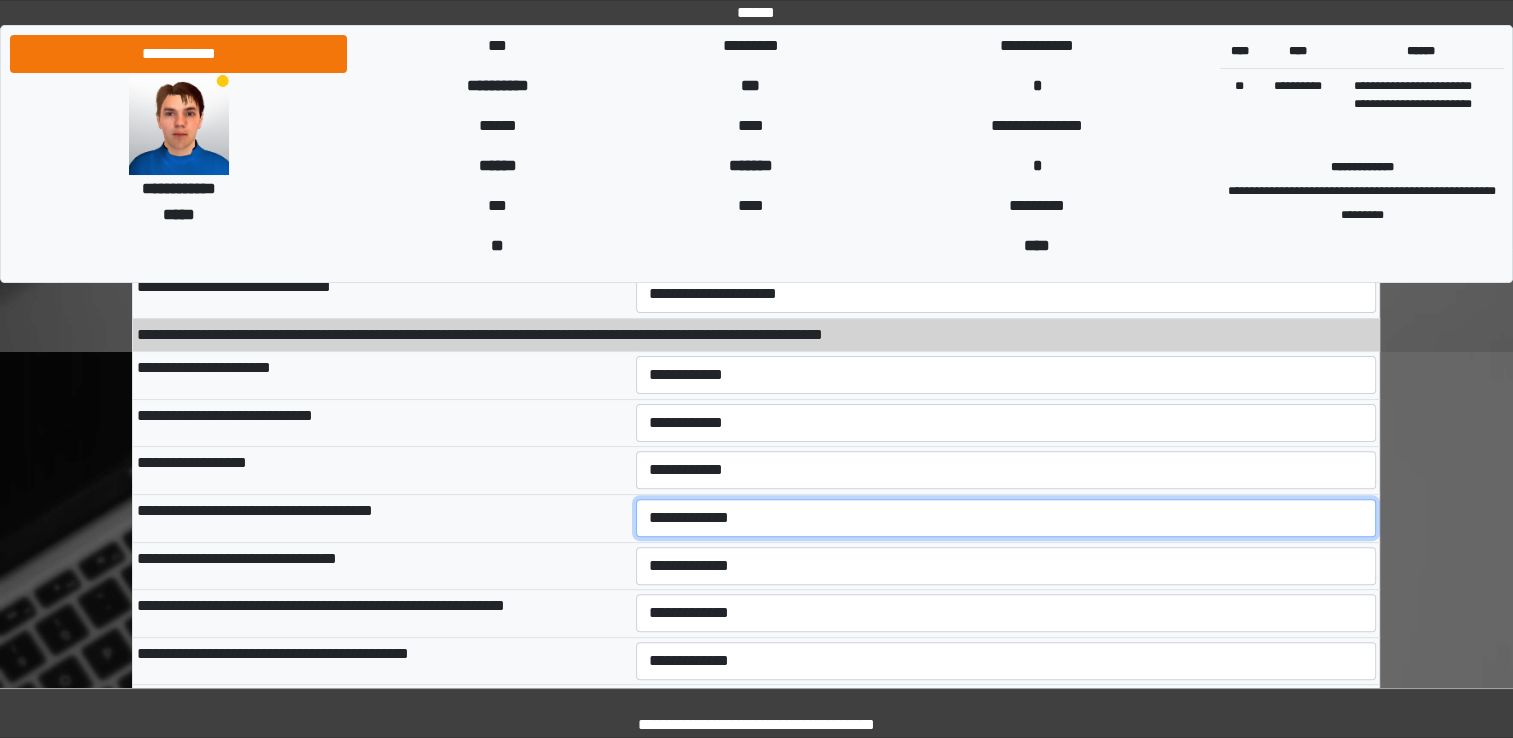 select on "***" 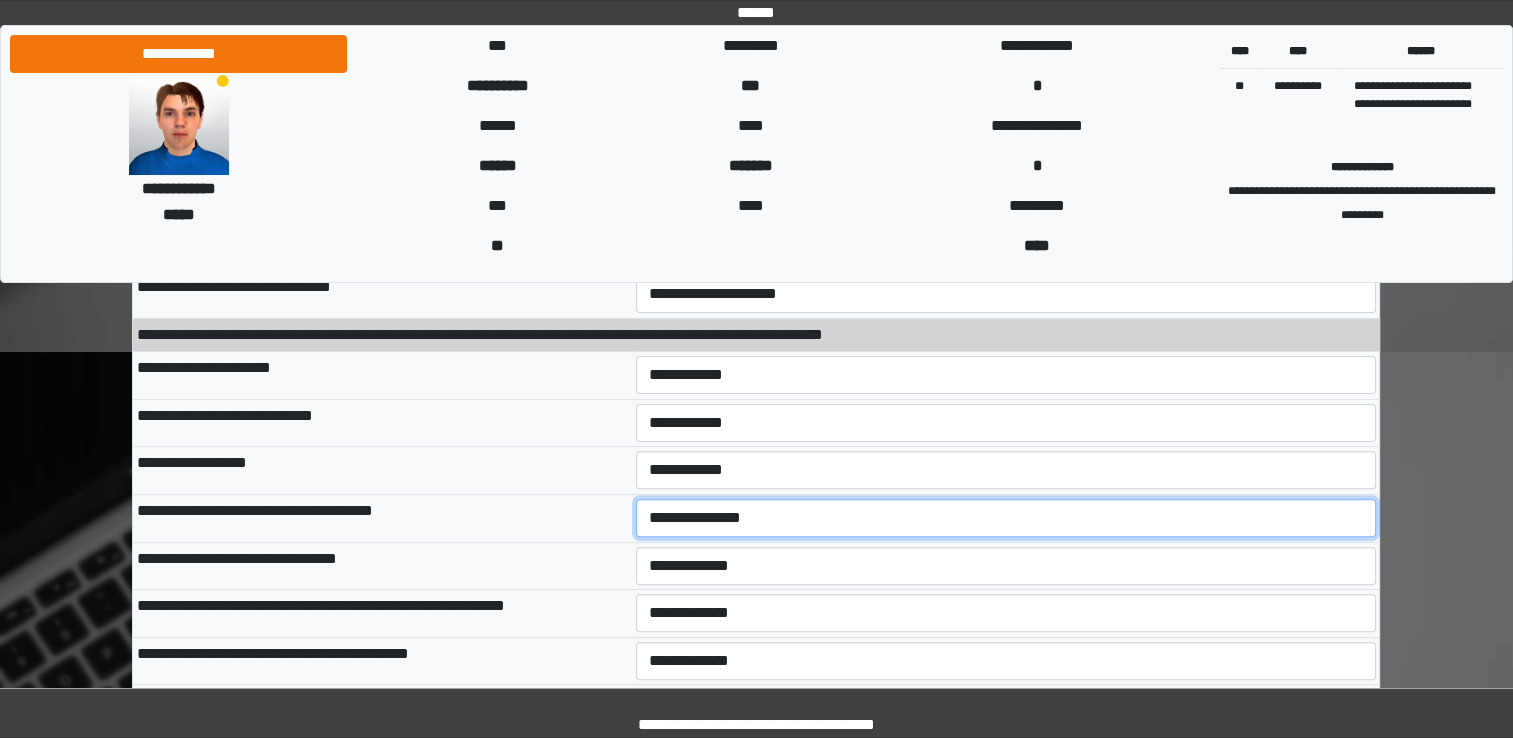 click on "**********" at bounding box center [1006, 518] 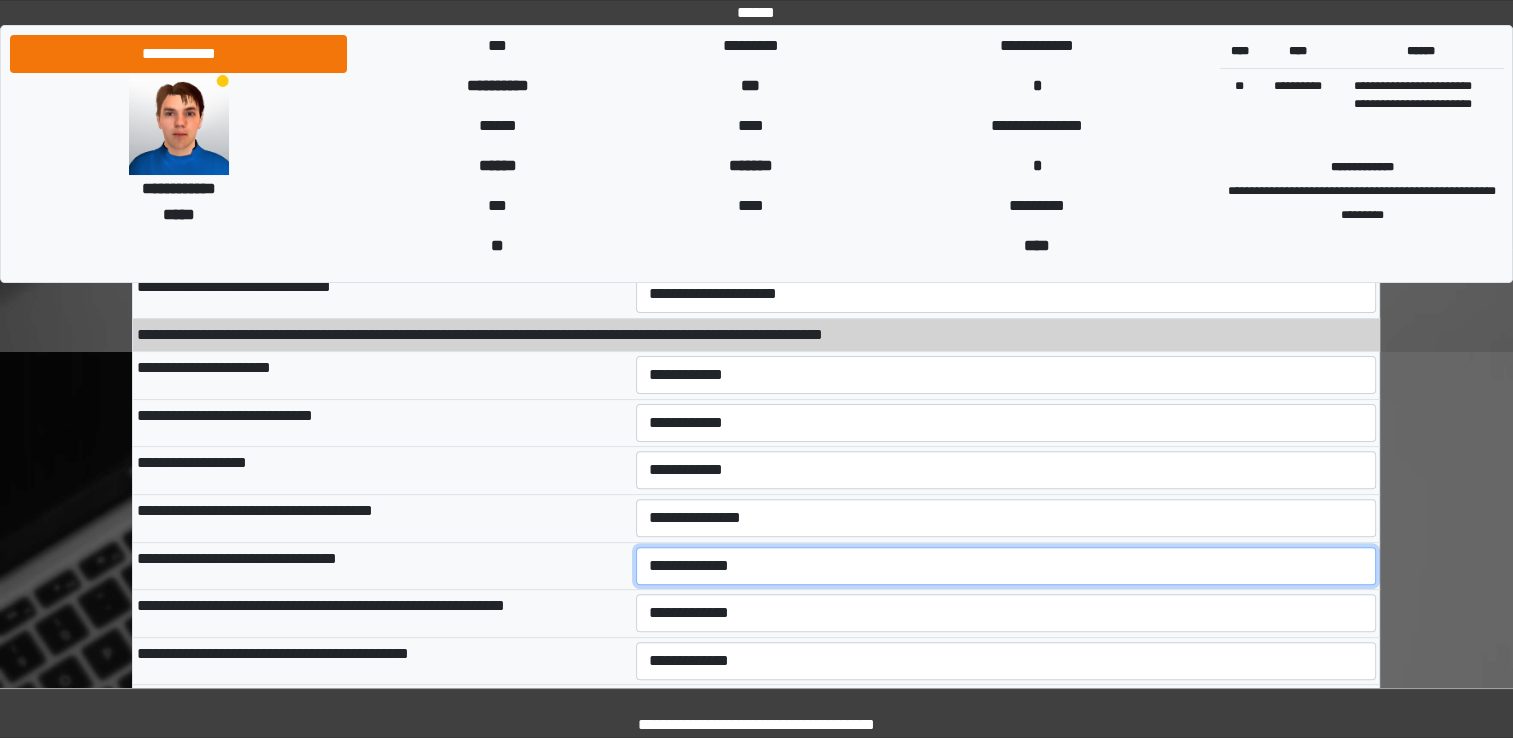 click on "**********" at bounding box center [1006, 566] 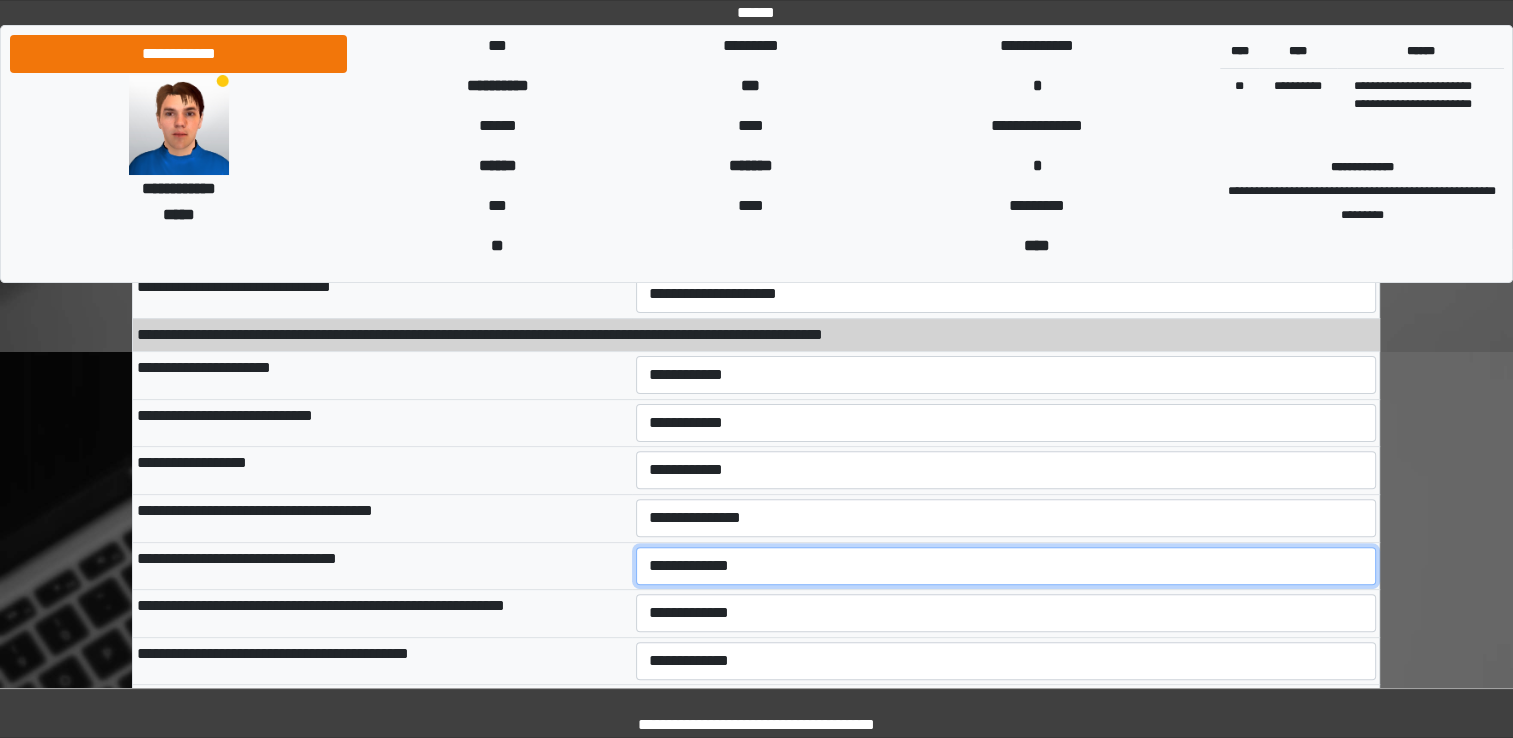 select on "***" 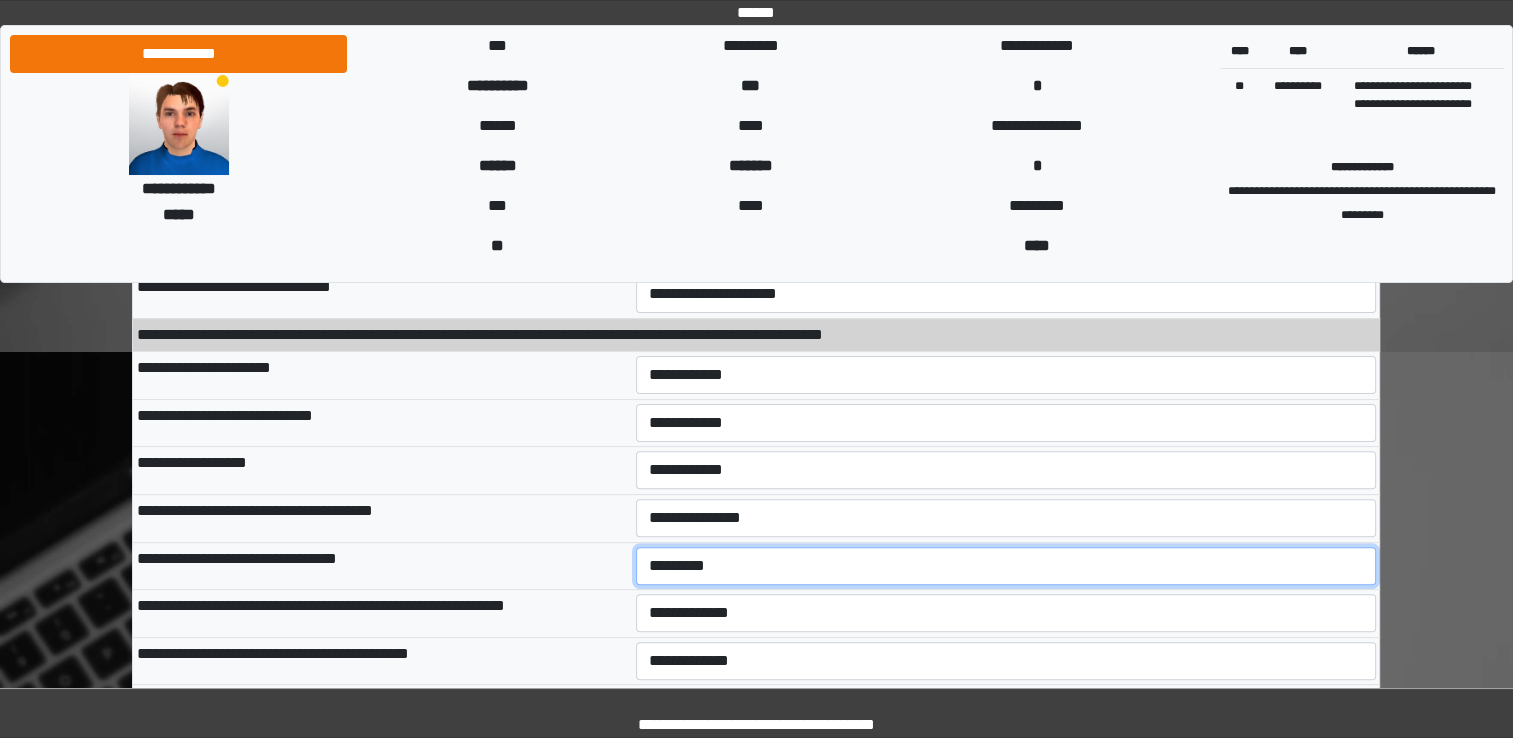 click on "**********" at bounding box center [1006, 566] 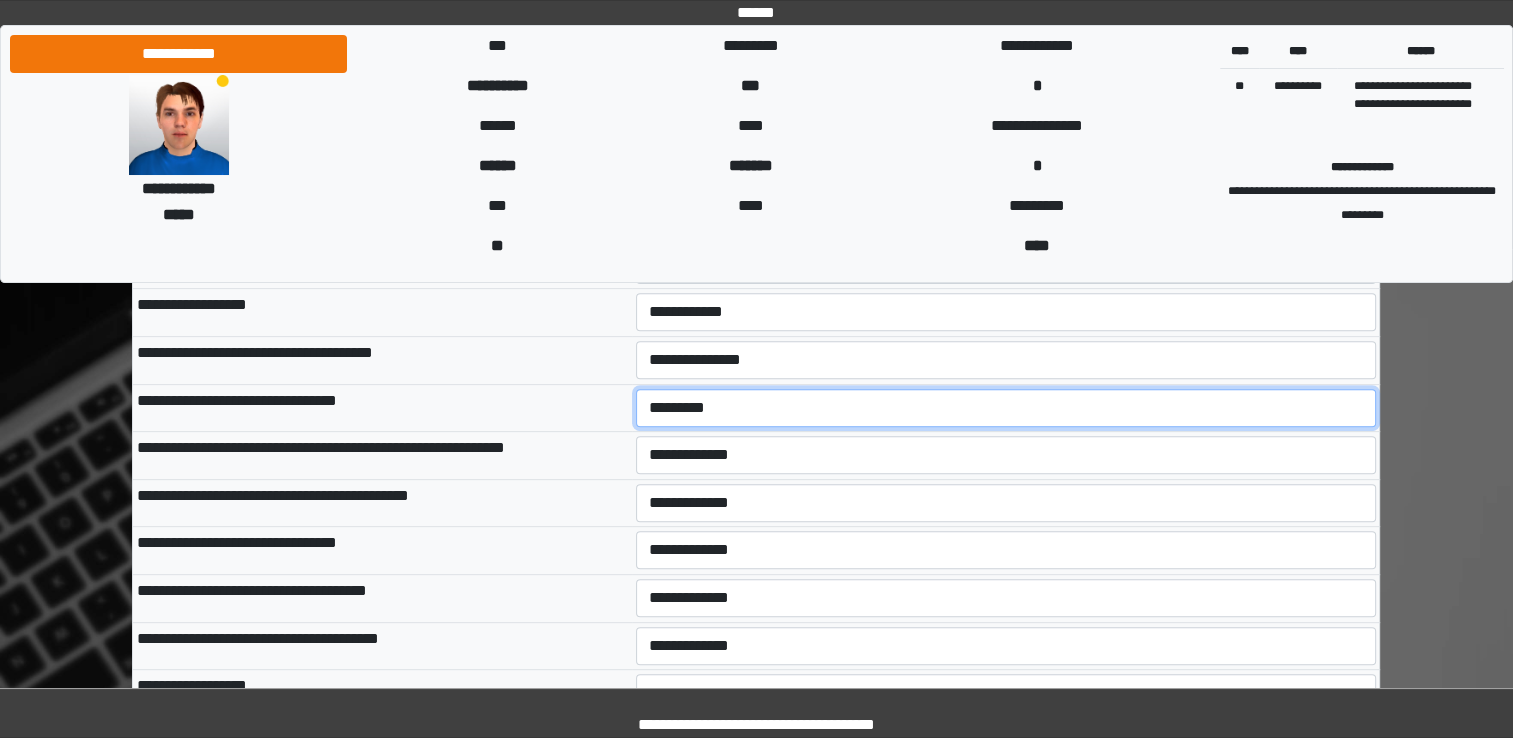 scroll, scrollTop: 800, scrollLeft: 0, axis: vertical 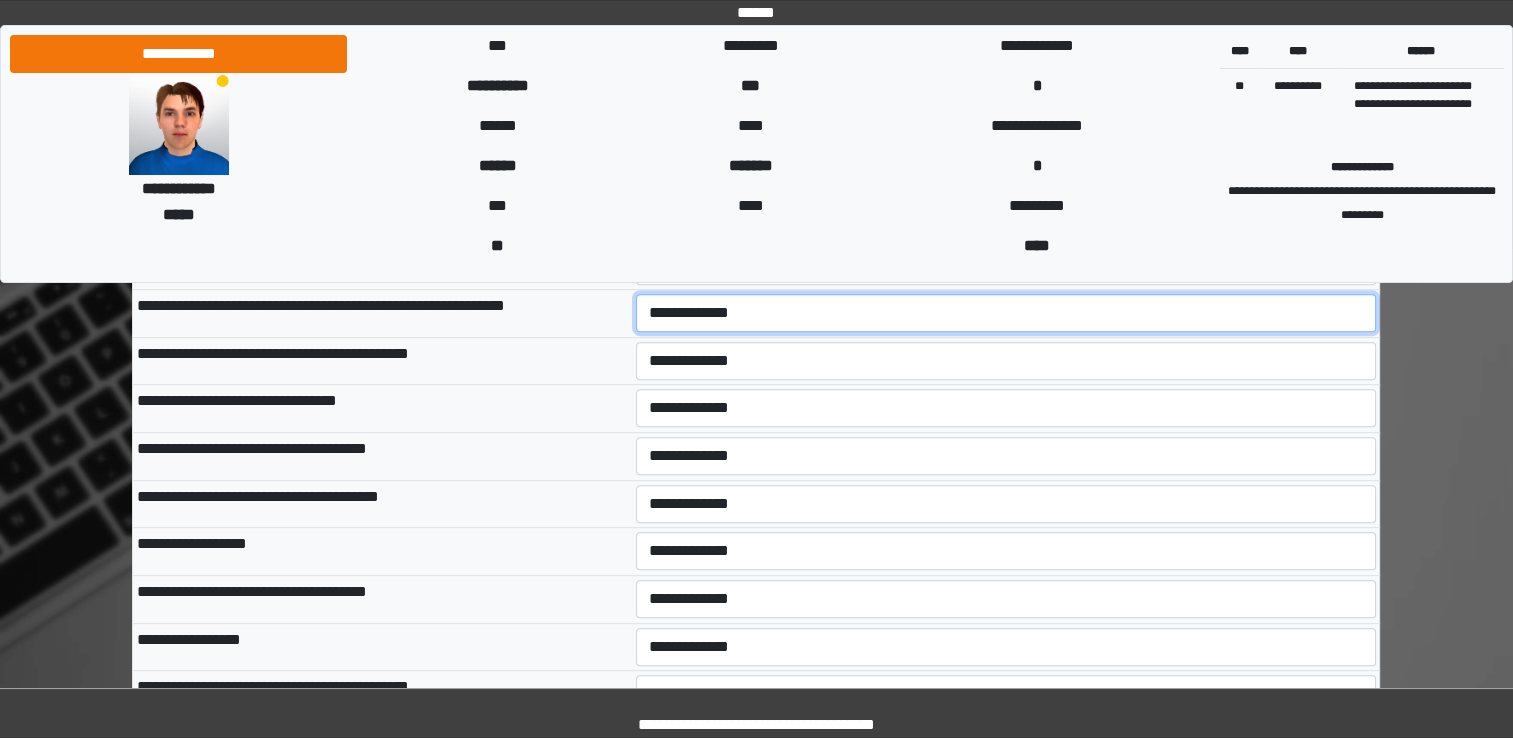 click on "**********" at bounding box center [1006, 313] 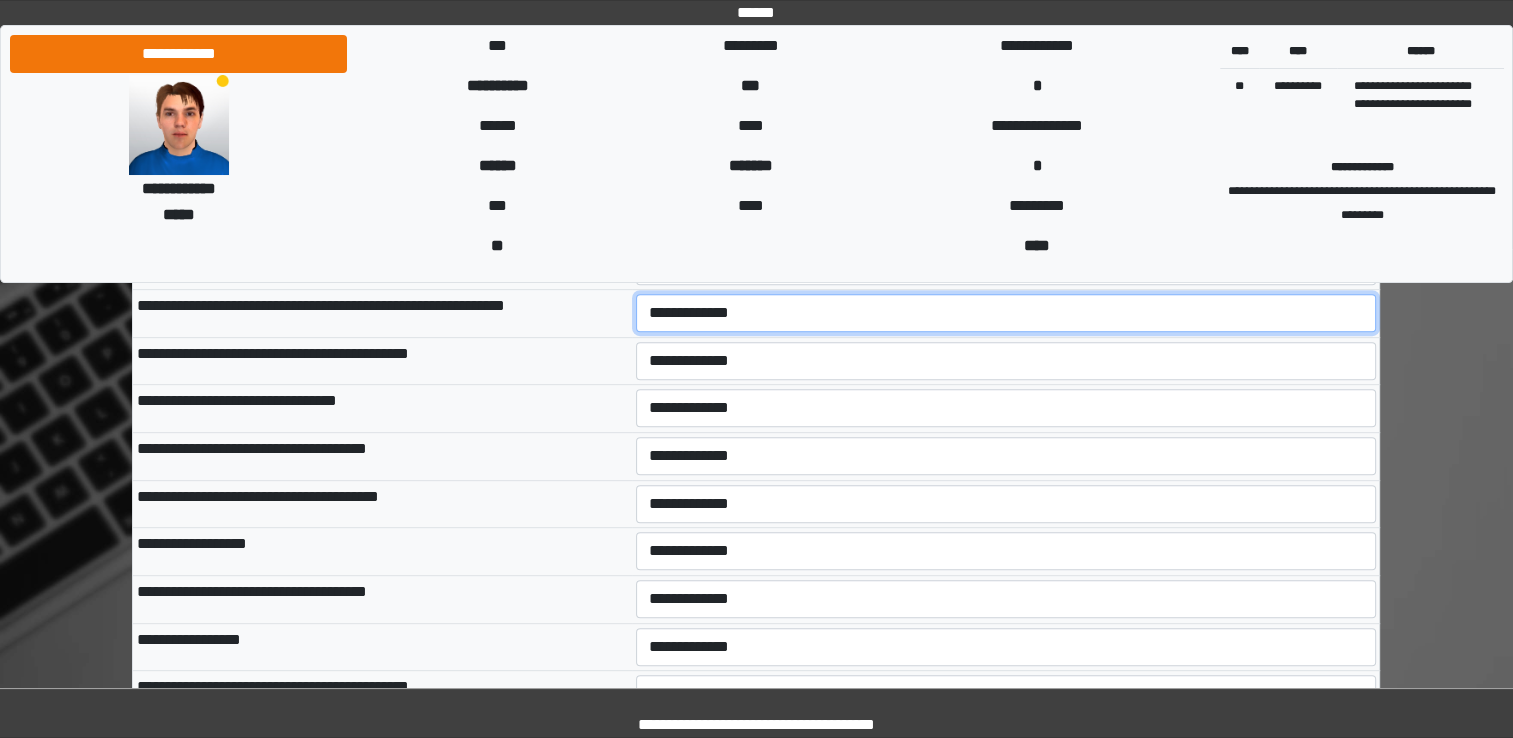 select on "***" 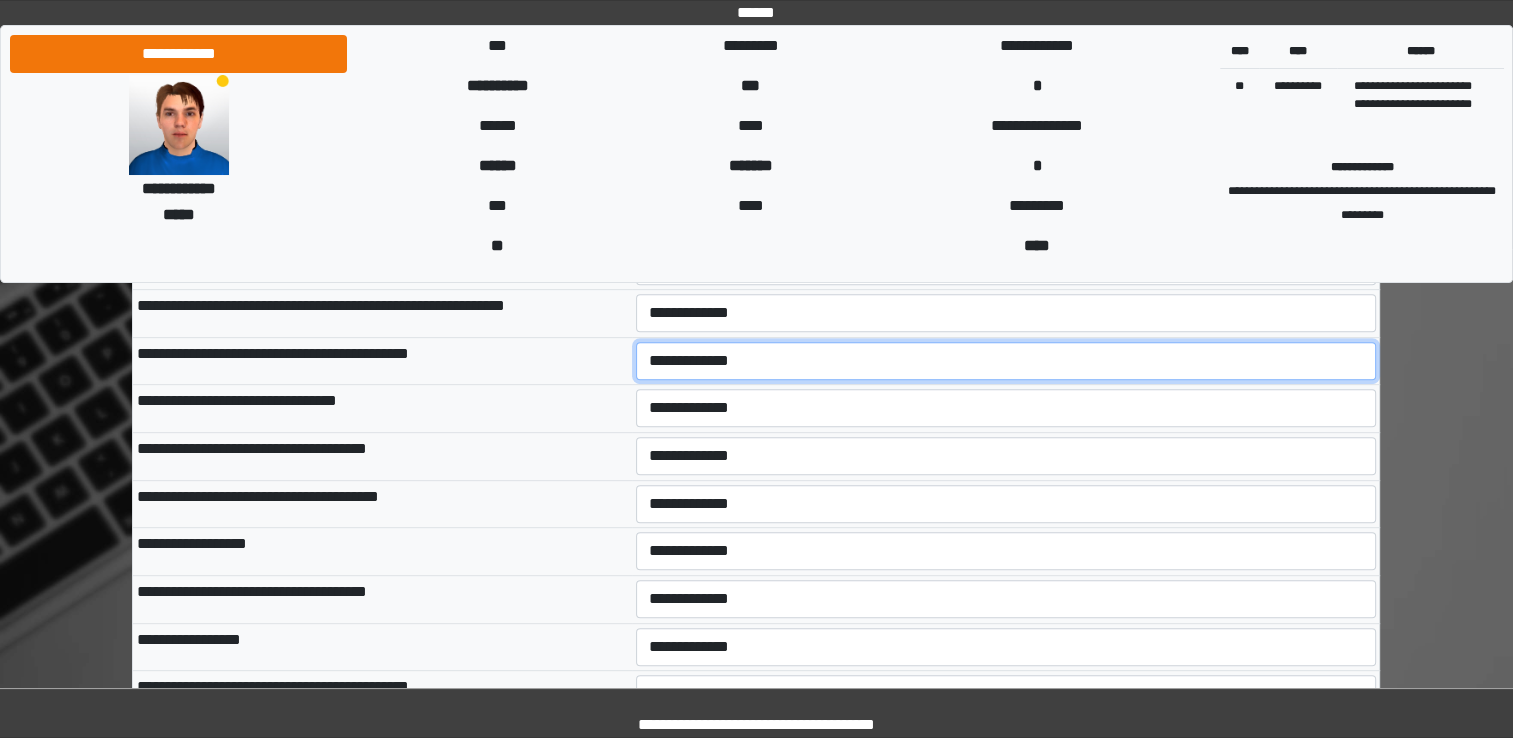 click on "**********" at bounding box center [1006, 361] 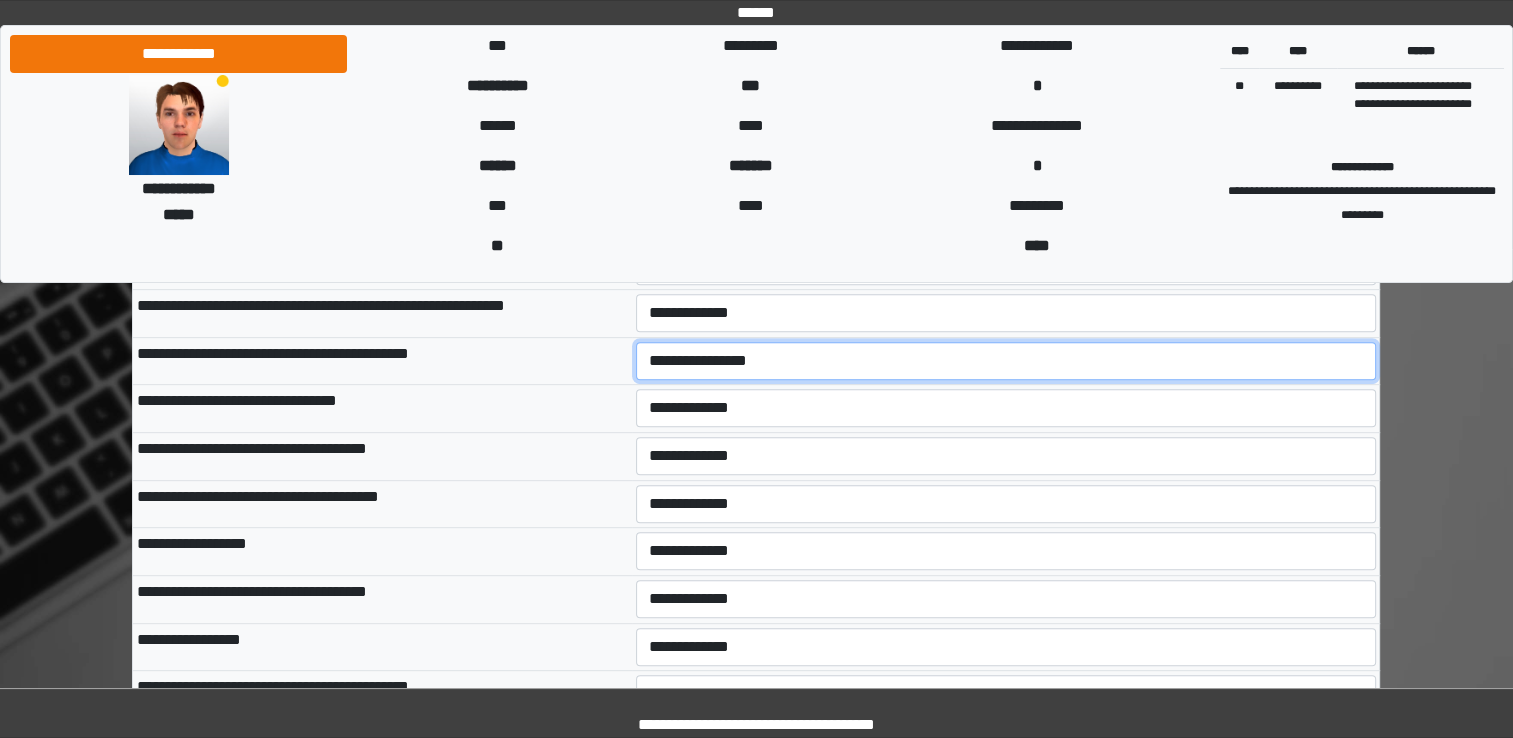 click on "**********" at bounding box center (1006, 361) 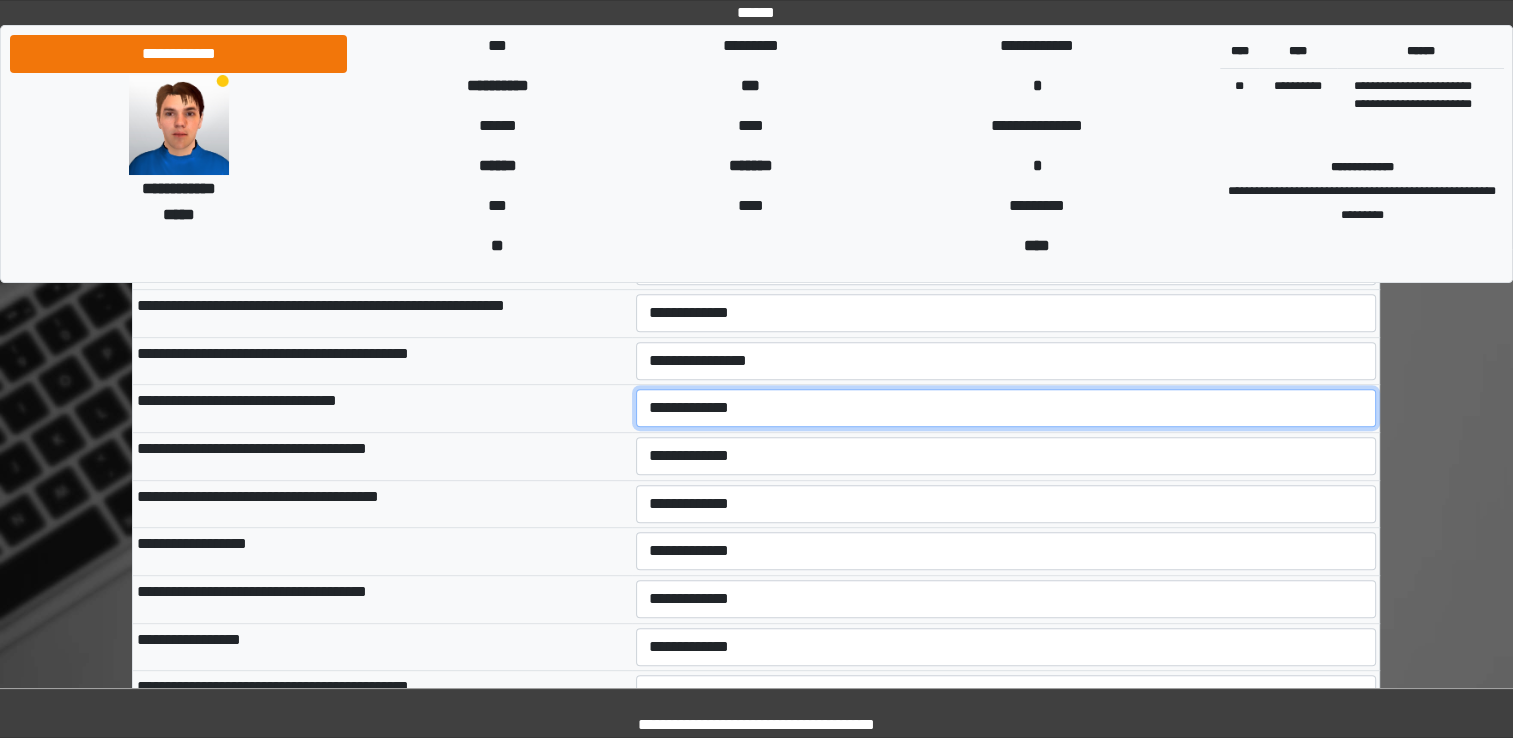 click on "**********" at bounding box center (1006, 408) 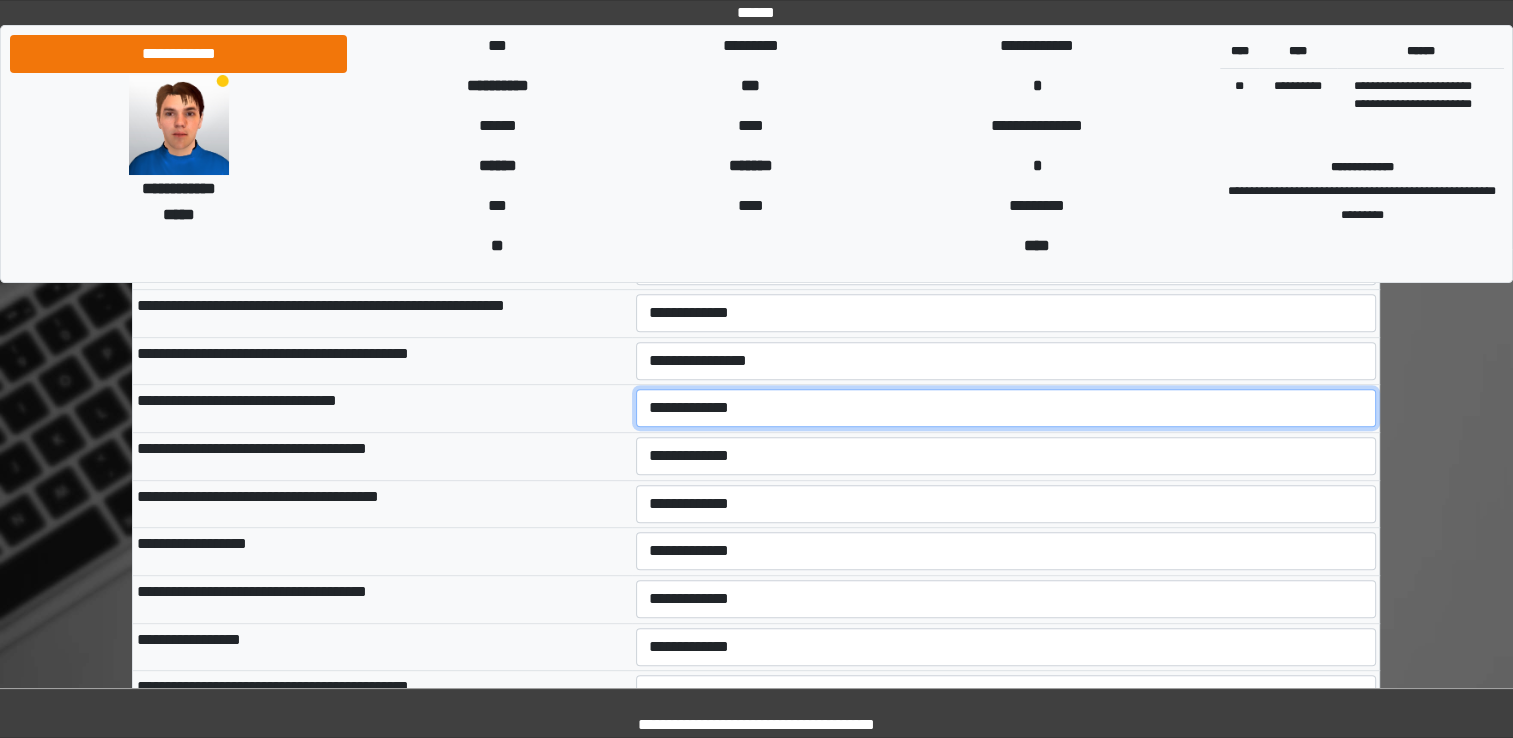 select on "***" 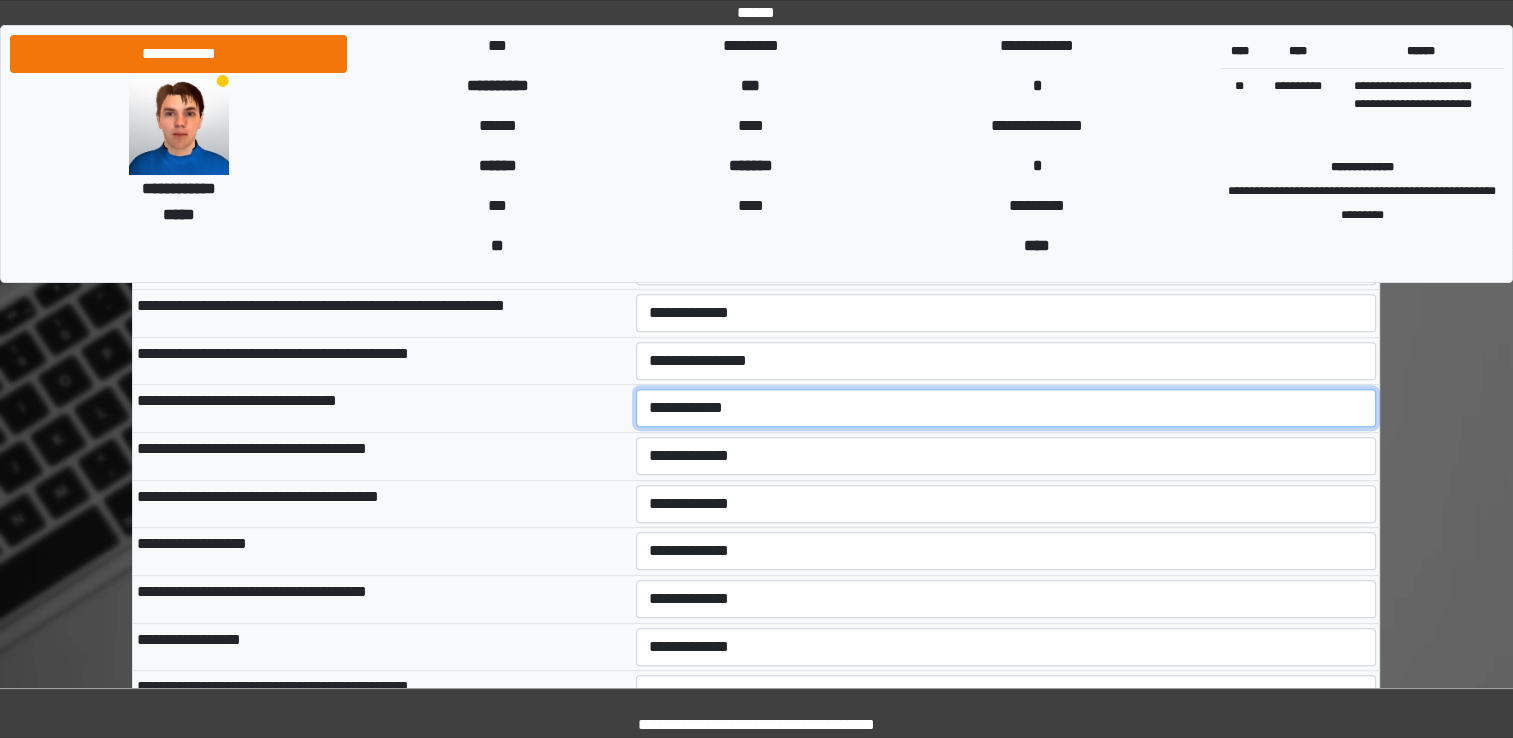 click on "**********" at bounding box center (1006, 408) 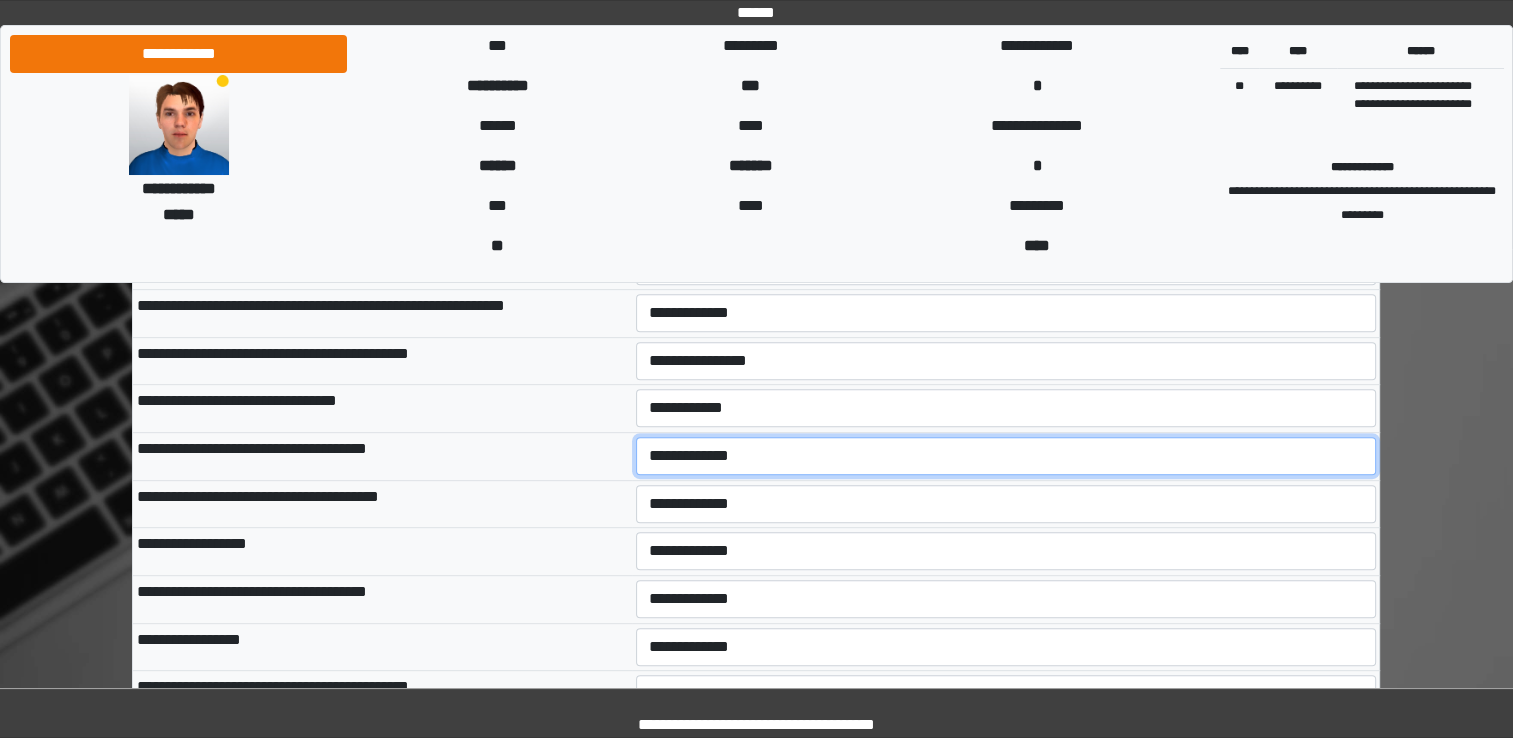 click on "**********" at bounding box center [1006, 456] 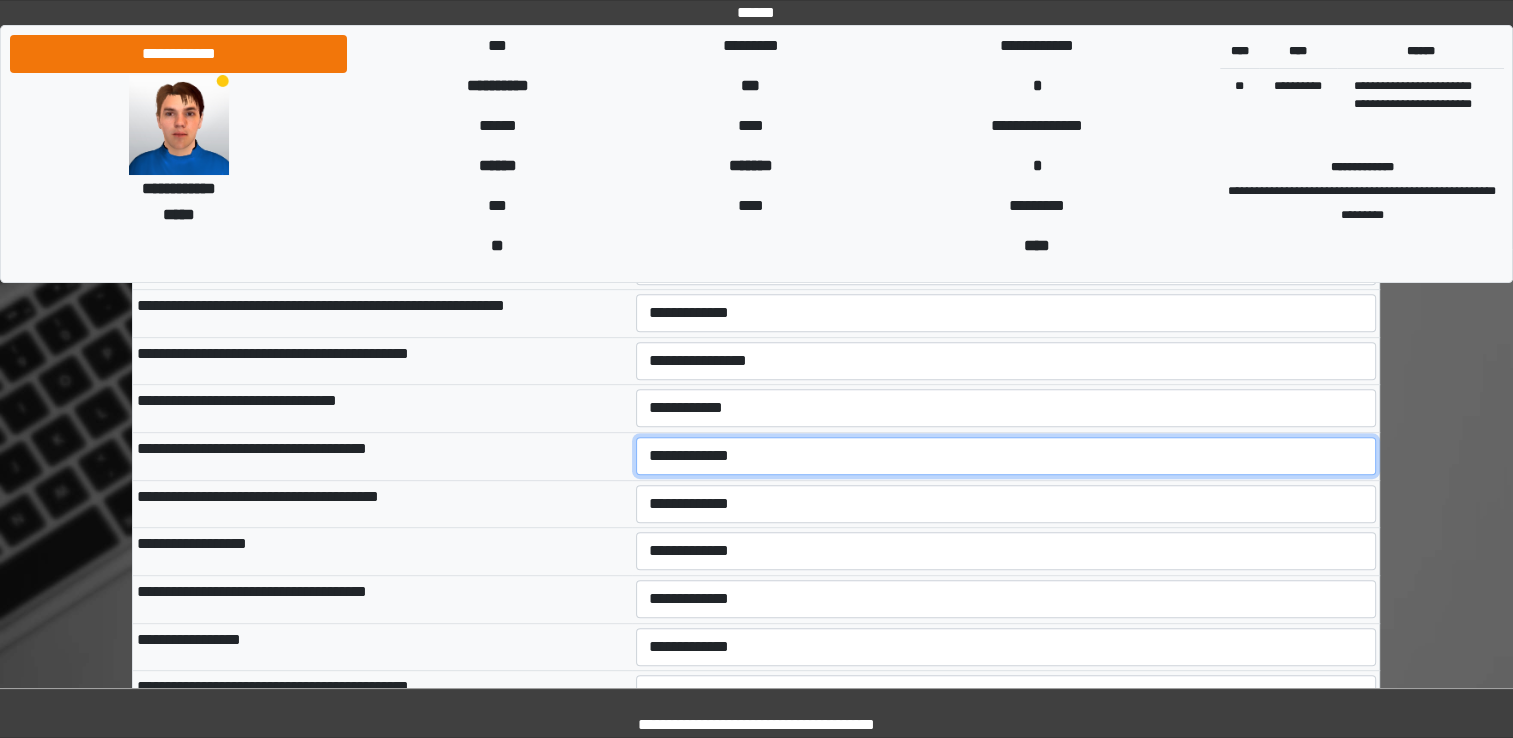 select on "***" 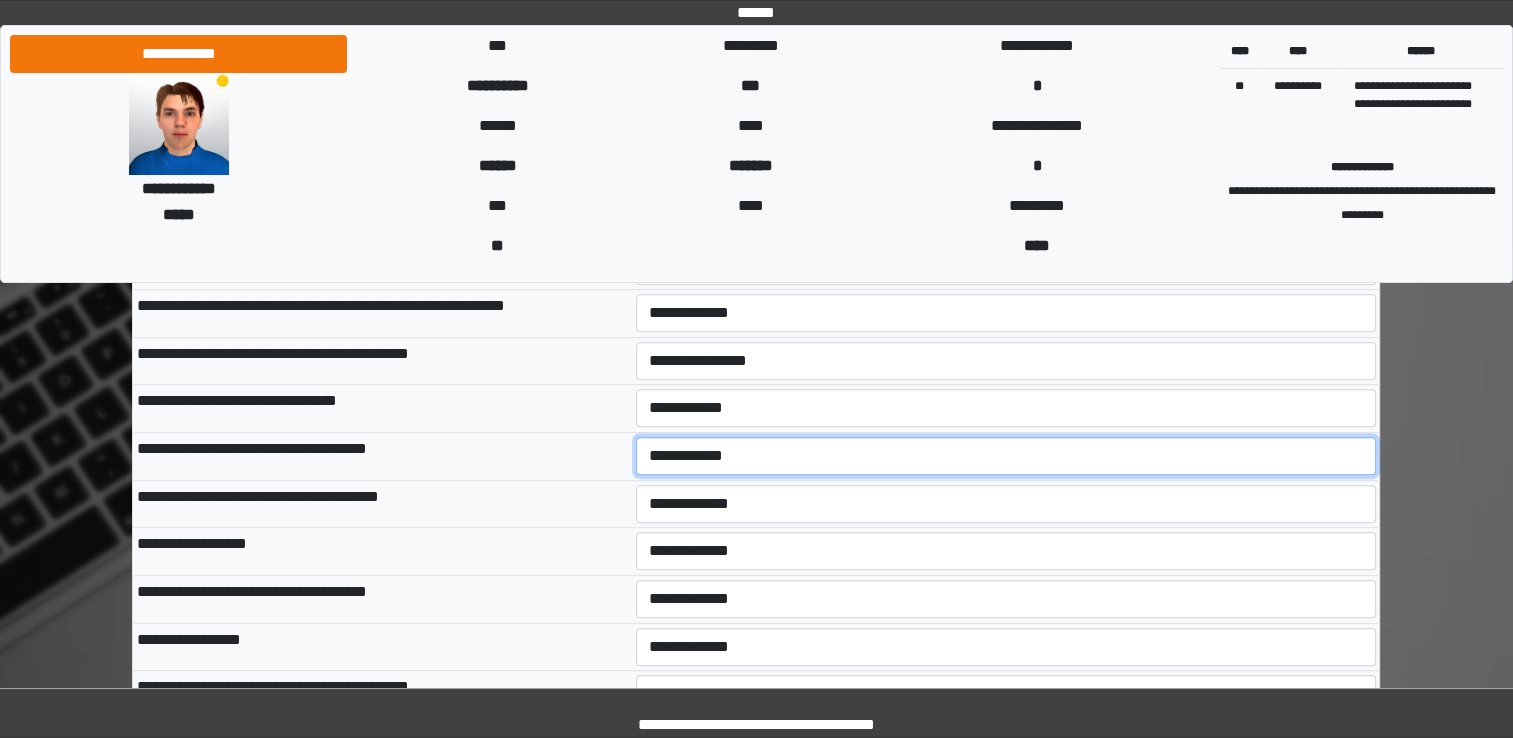 click on "**********" at bounding box center [1006, 456] 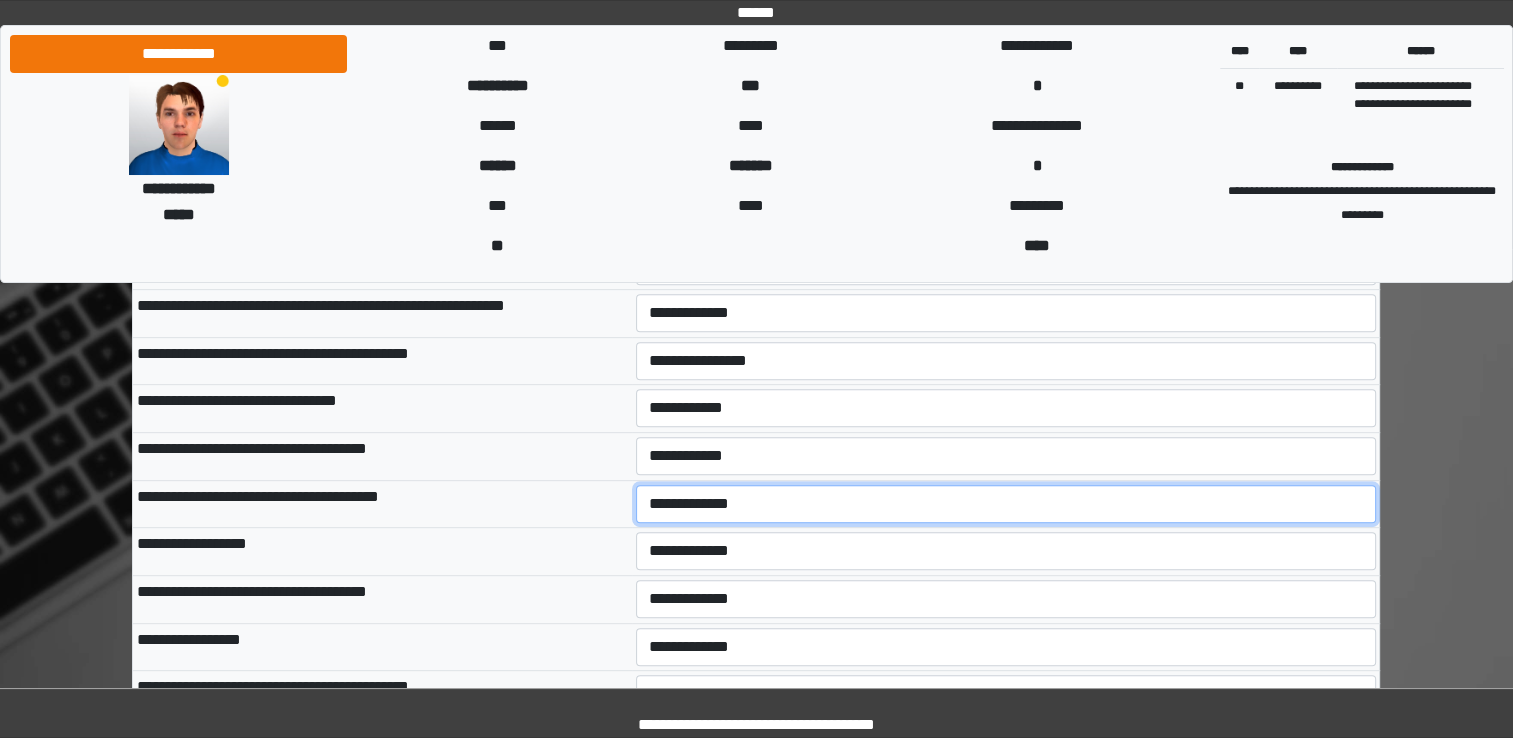click on "**********" at bounding box center (1006, 504) 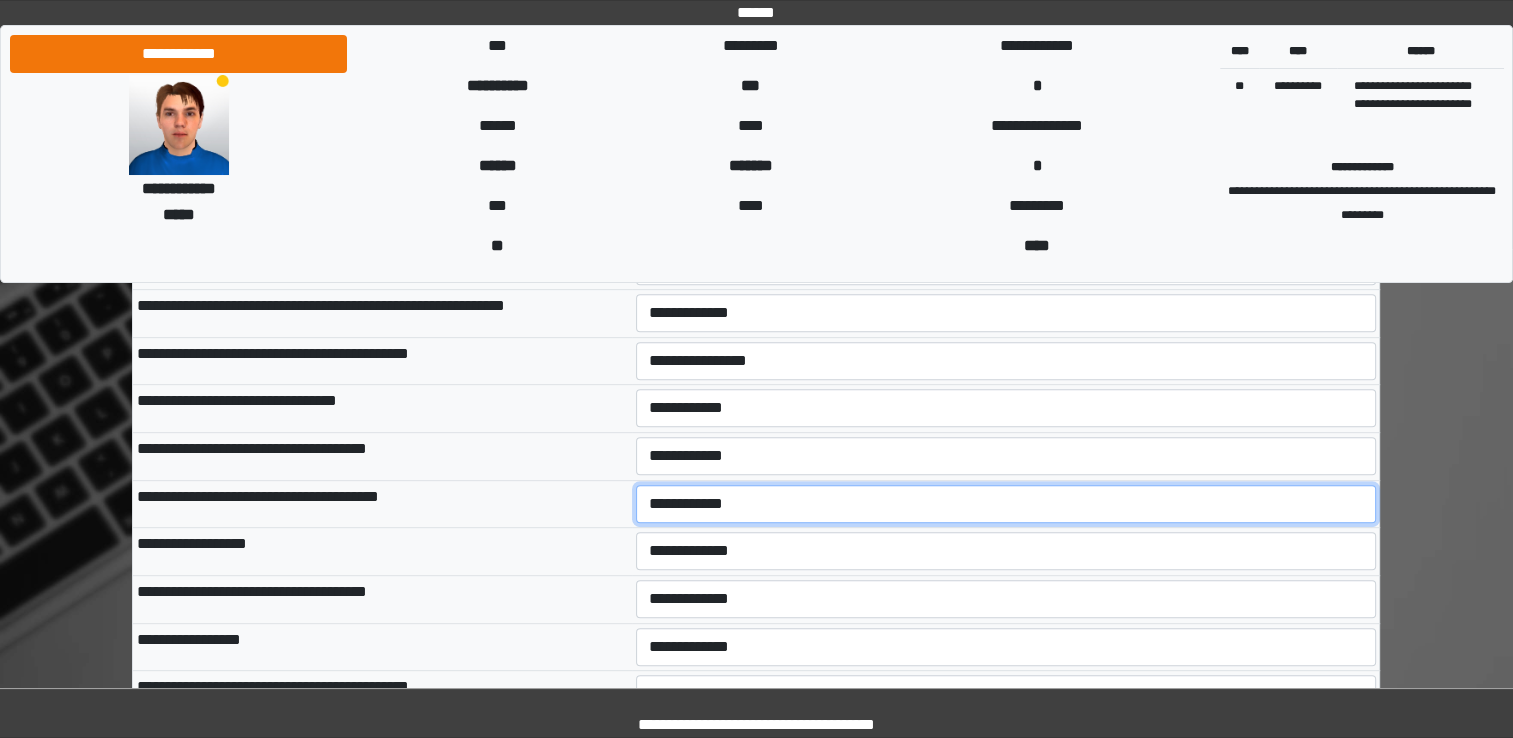 click on "**********" at bounding box center [1006, 504] 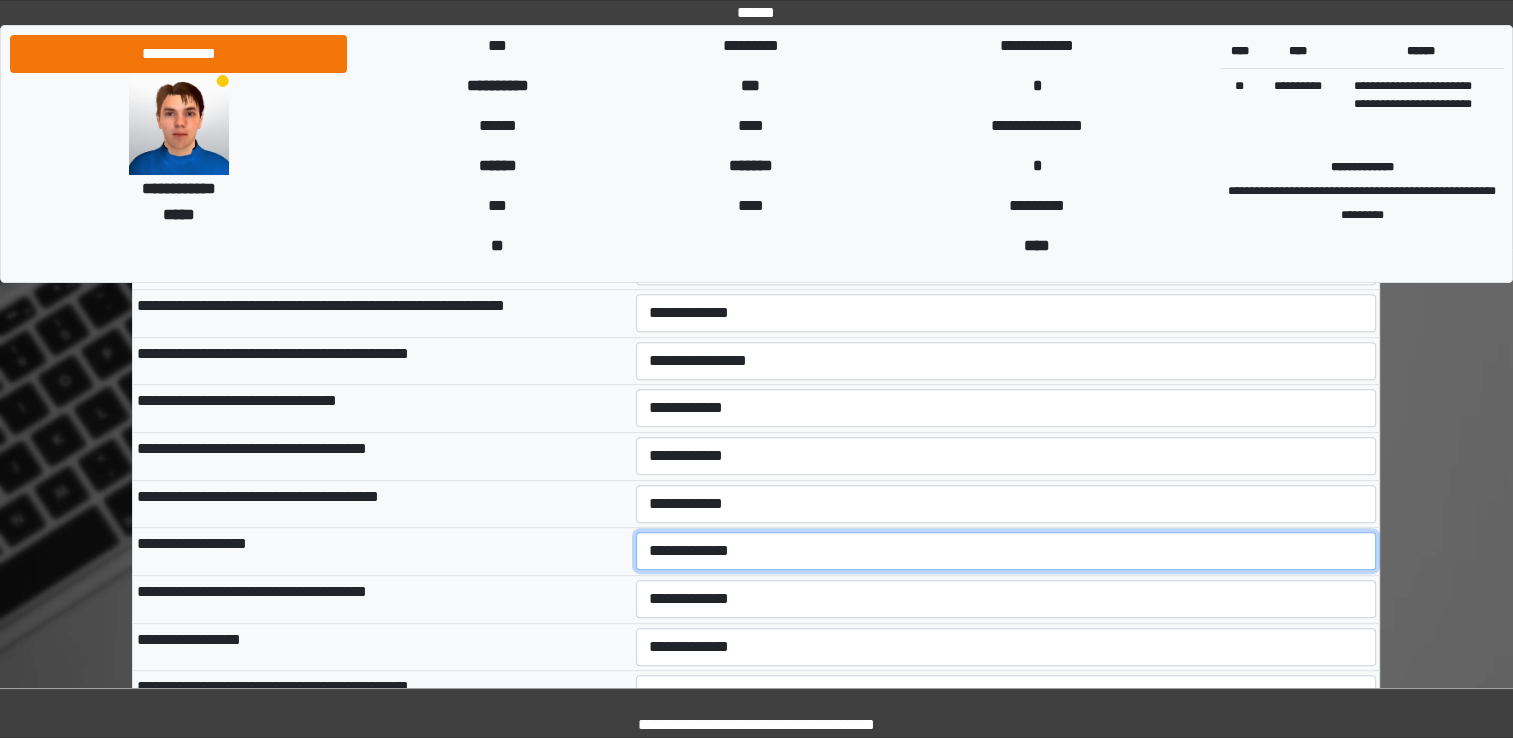click on "**********" at bounding box center (1006, 551) 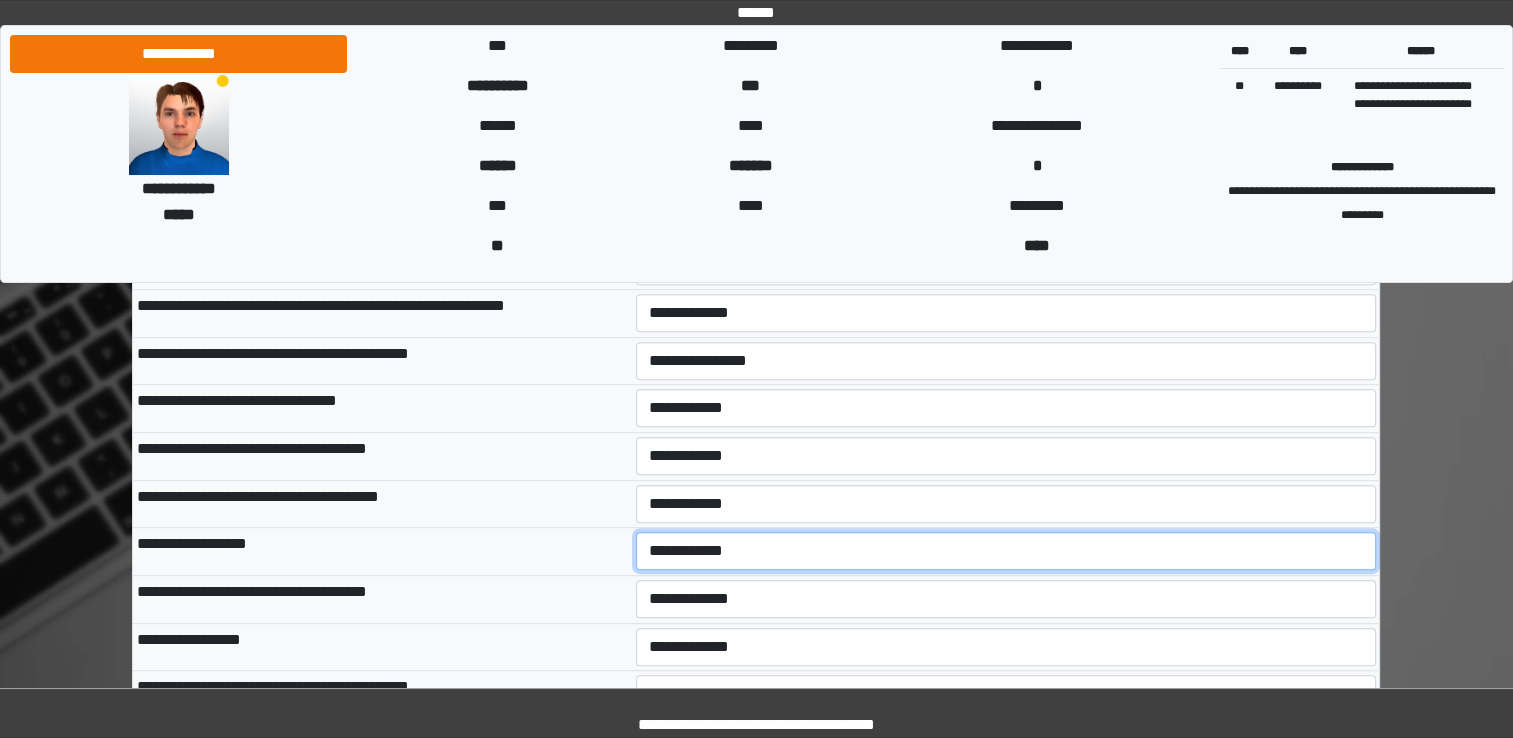 click on "**********" at bounding box center [1006, 551] 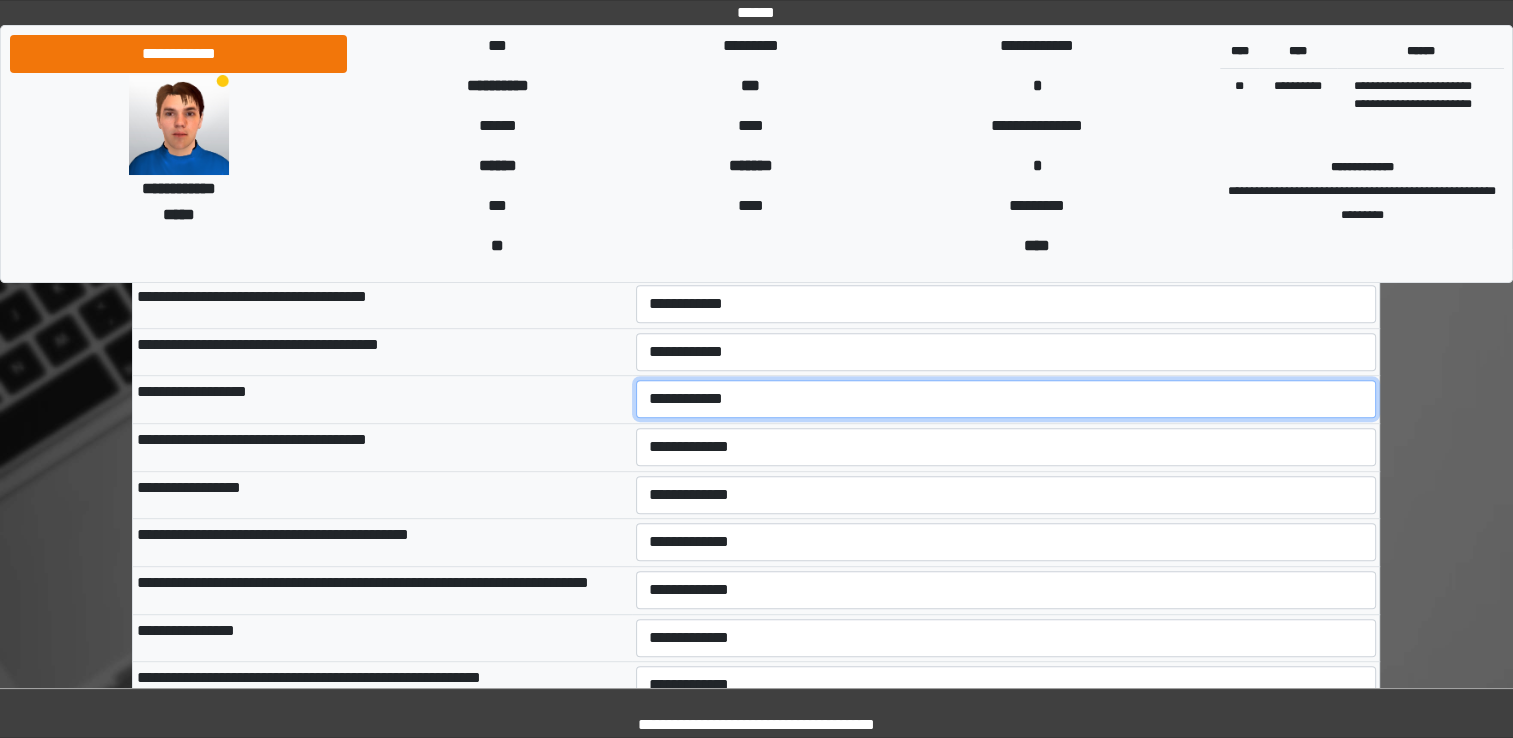 scroll, scrollTop: 1000, scrollLeft: 0, axis: vertical 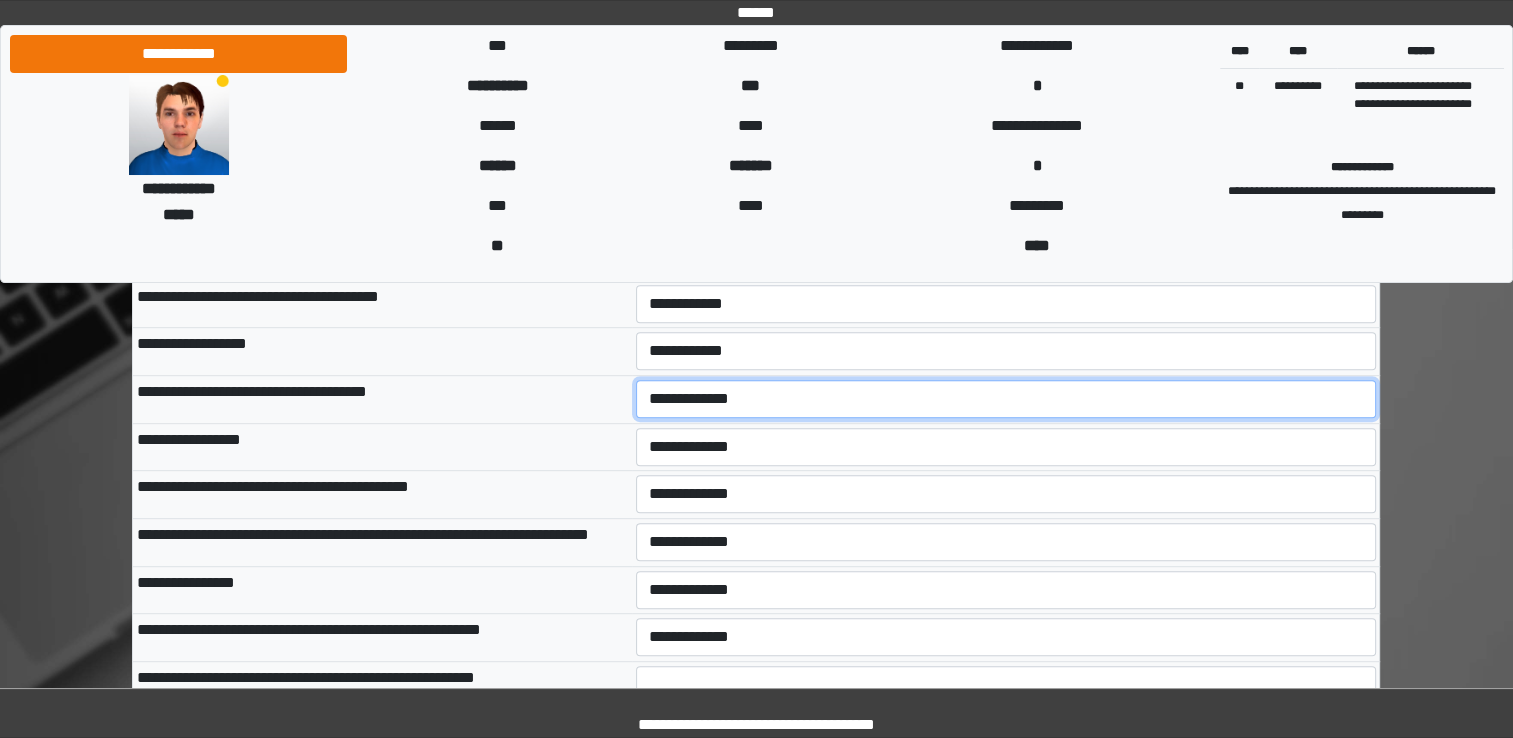 click on "**********" at bounding box center [1006, 399] 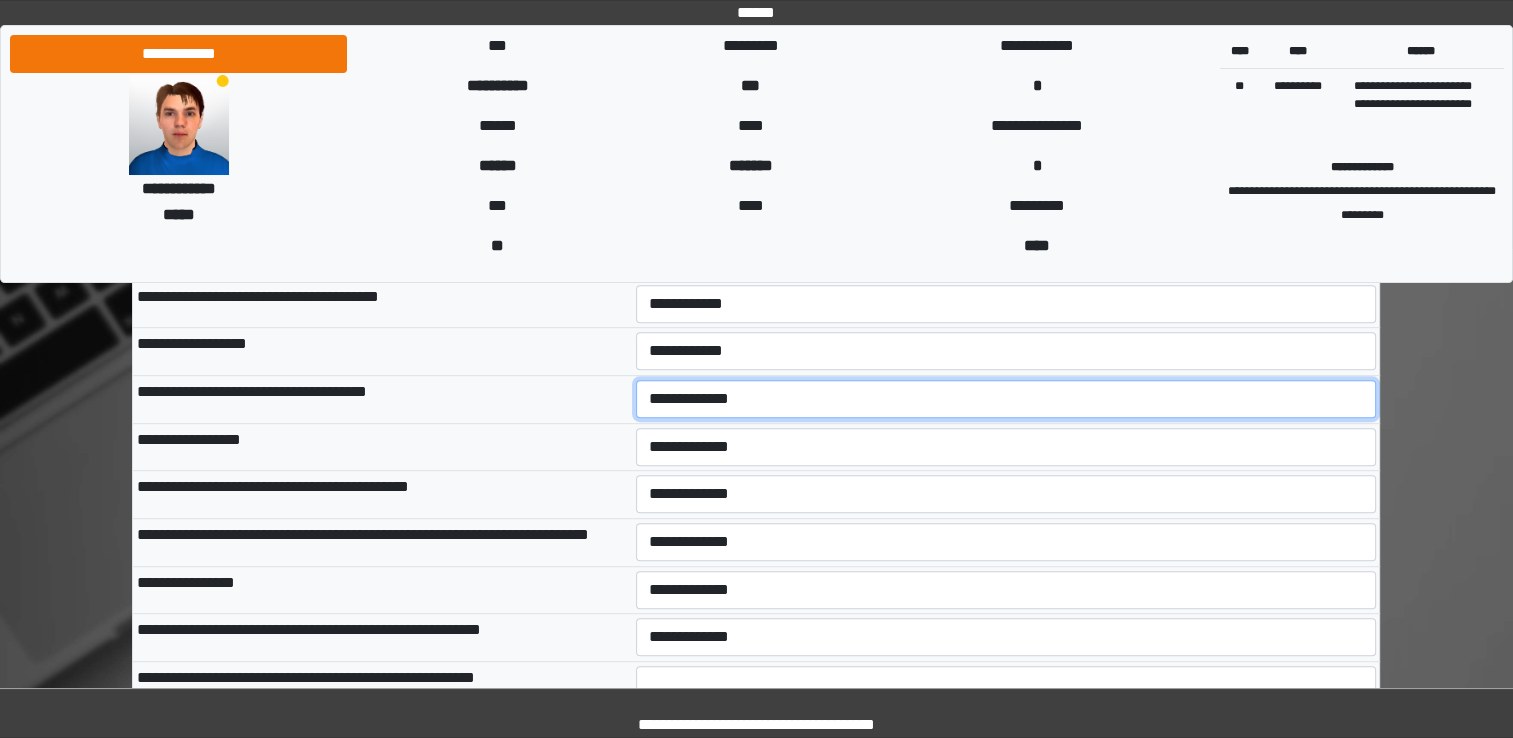 select on "***" 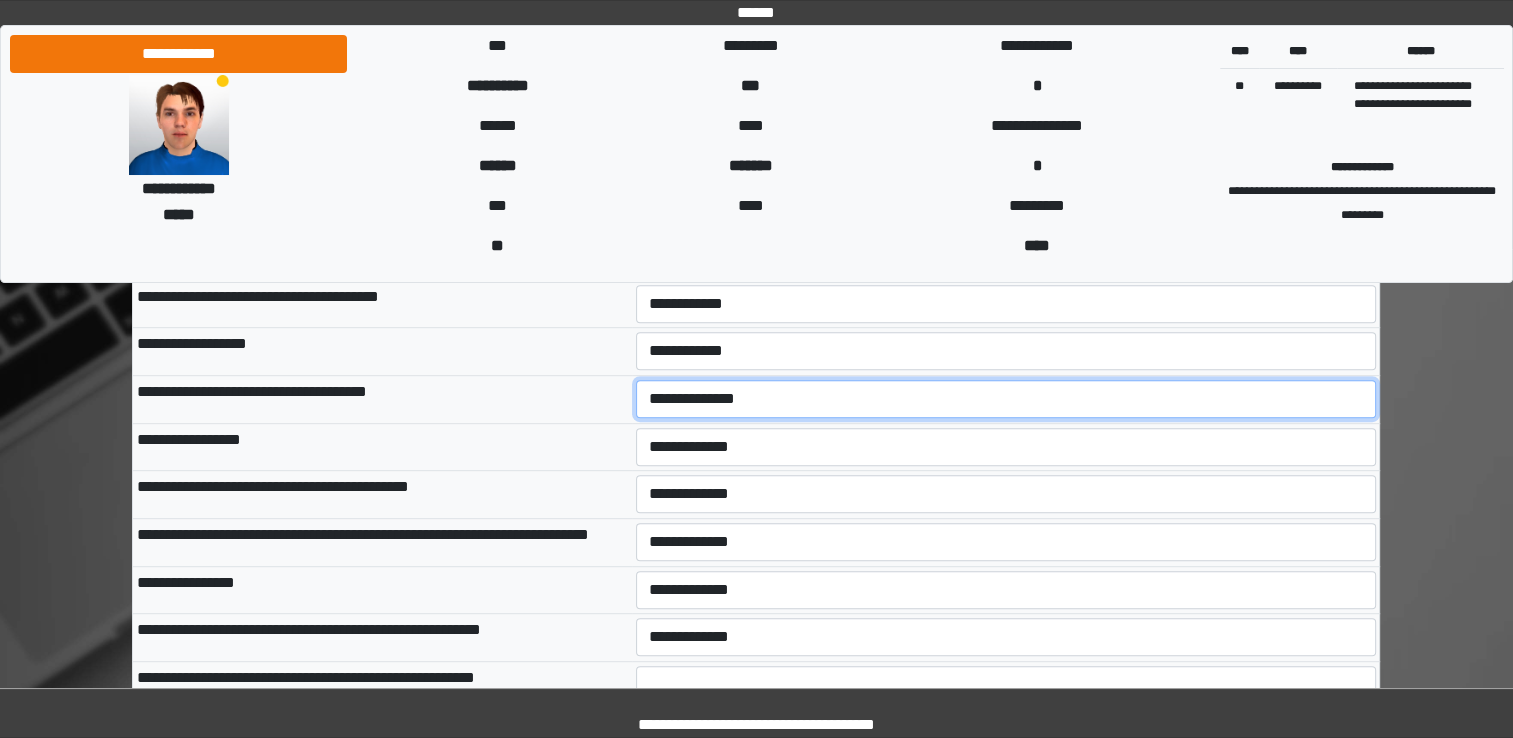 click on "**********" at bounding box center (1006, 399) 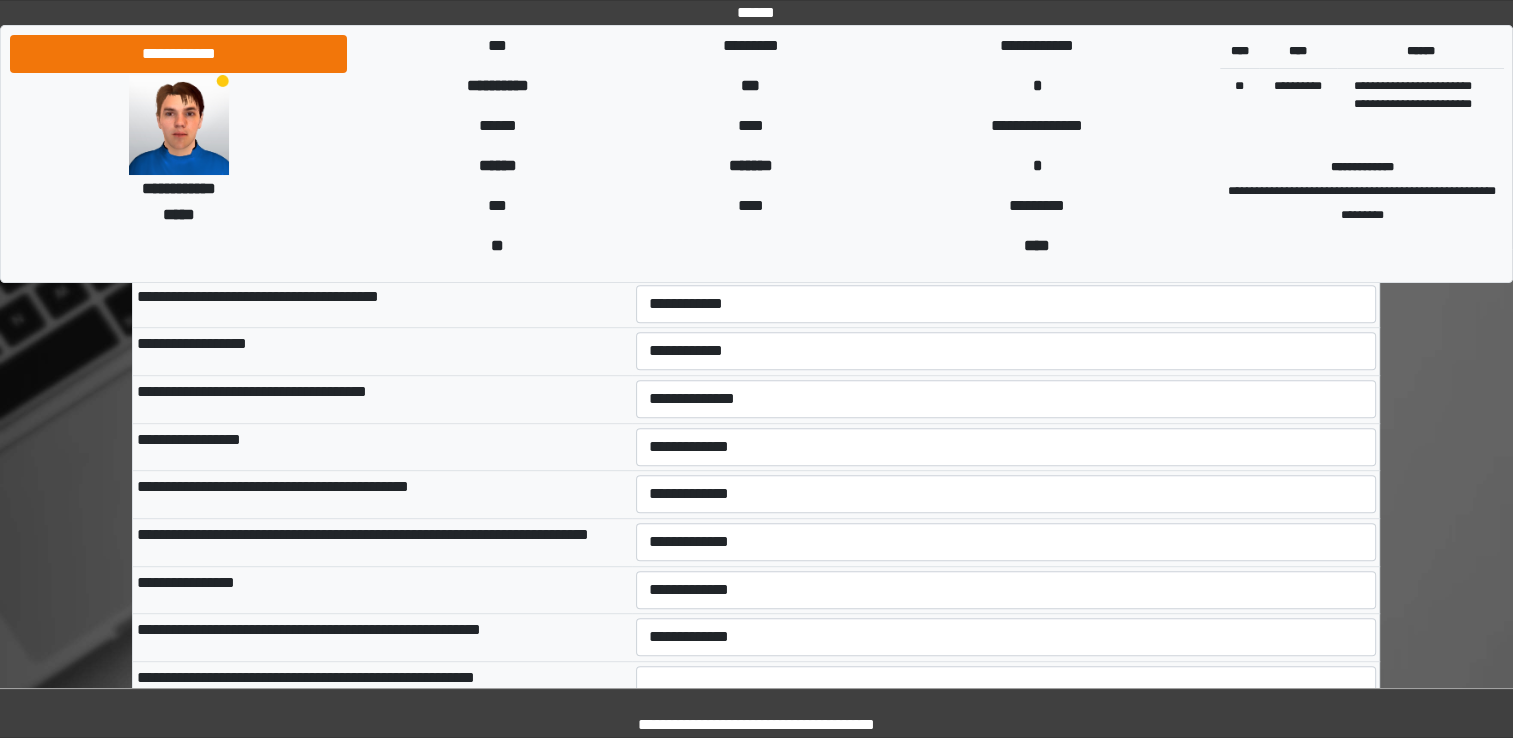 click on "**********" at bounding box center [1006, 495] 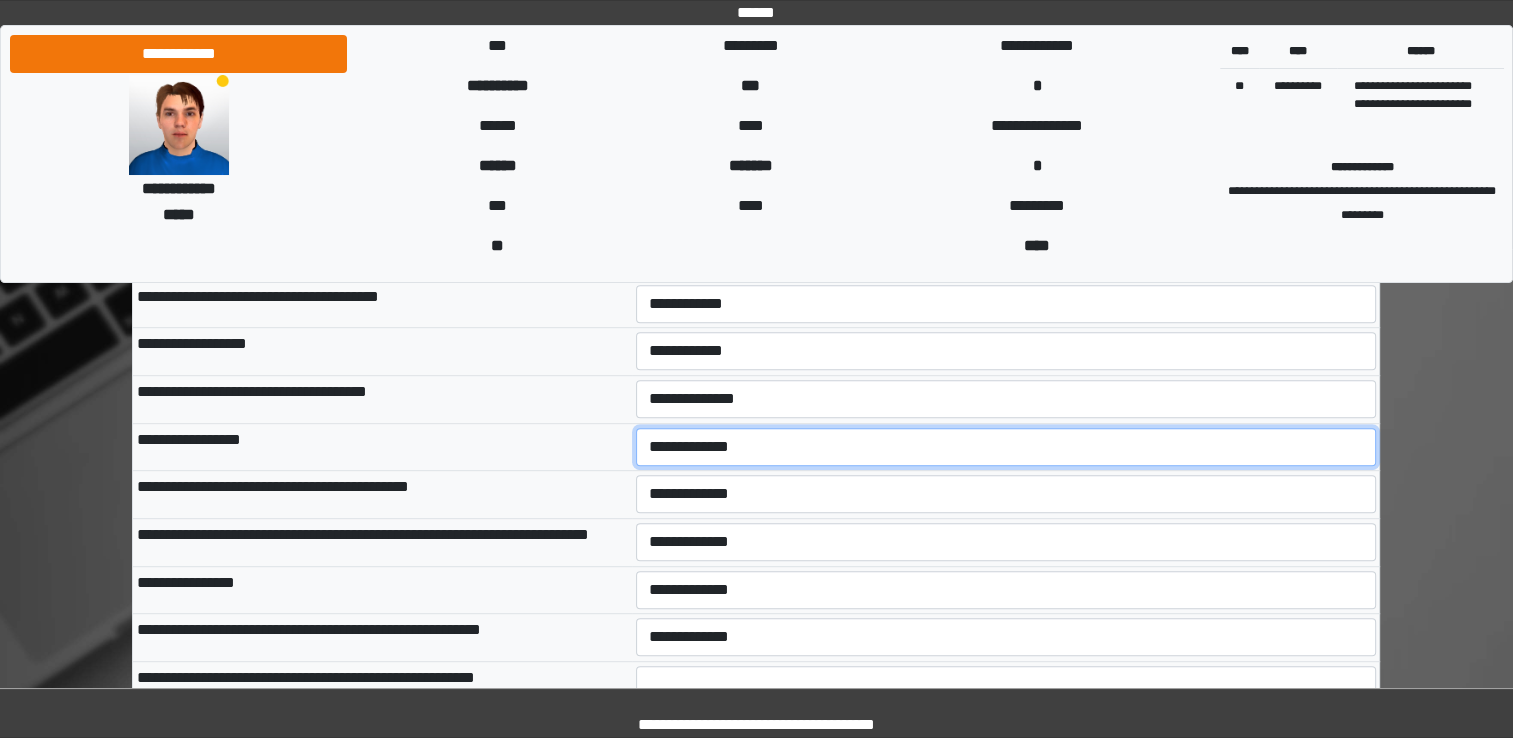click on "**********" at bounding box center (1006, 447) 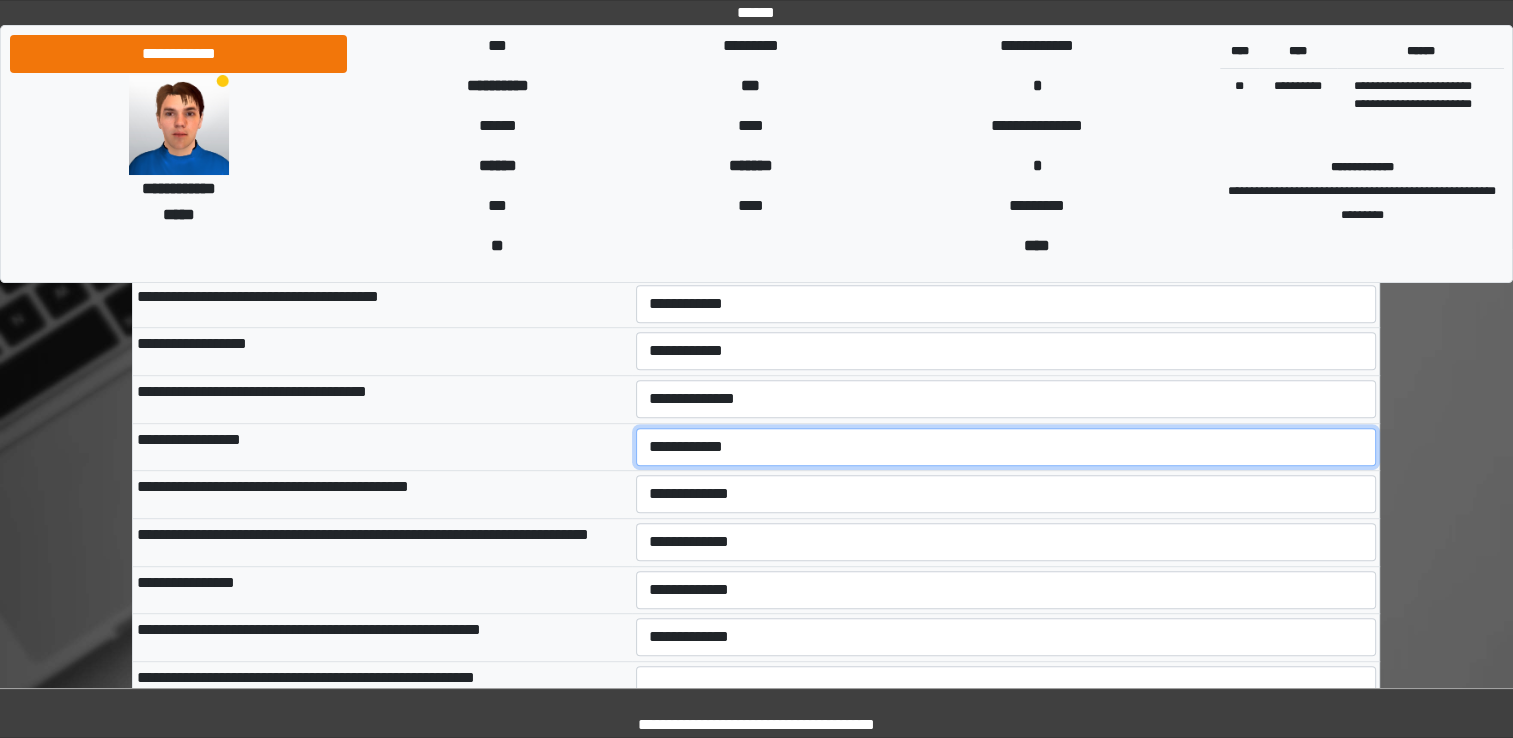 click on "**********" at bounding box center (1006, 447) 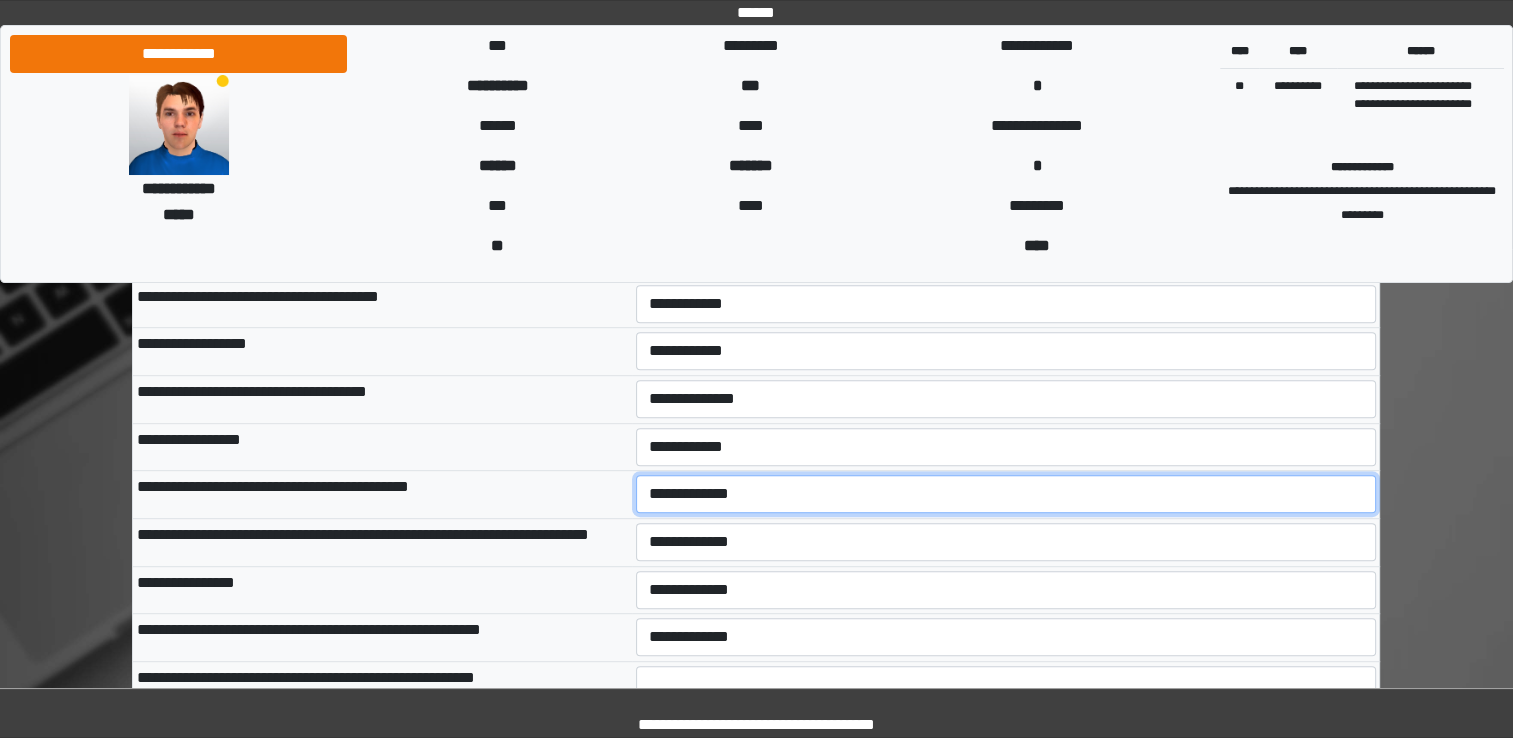 click on "**********" at bounding box center (1006, 494) 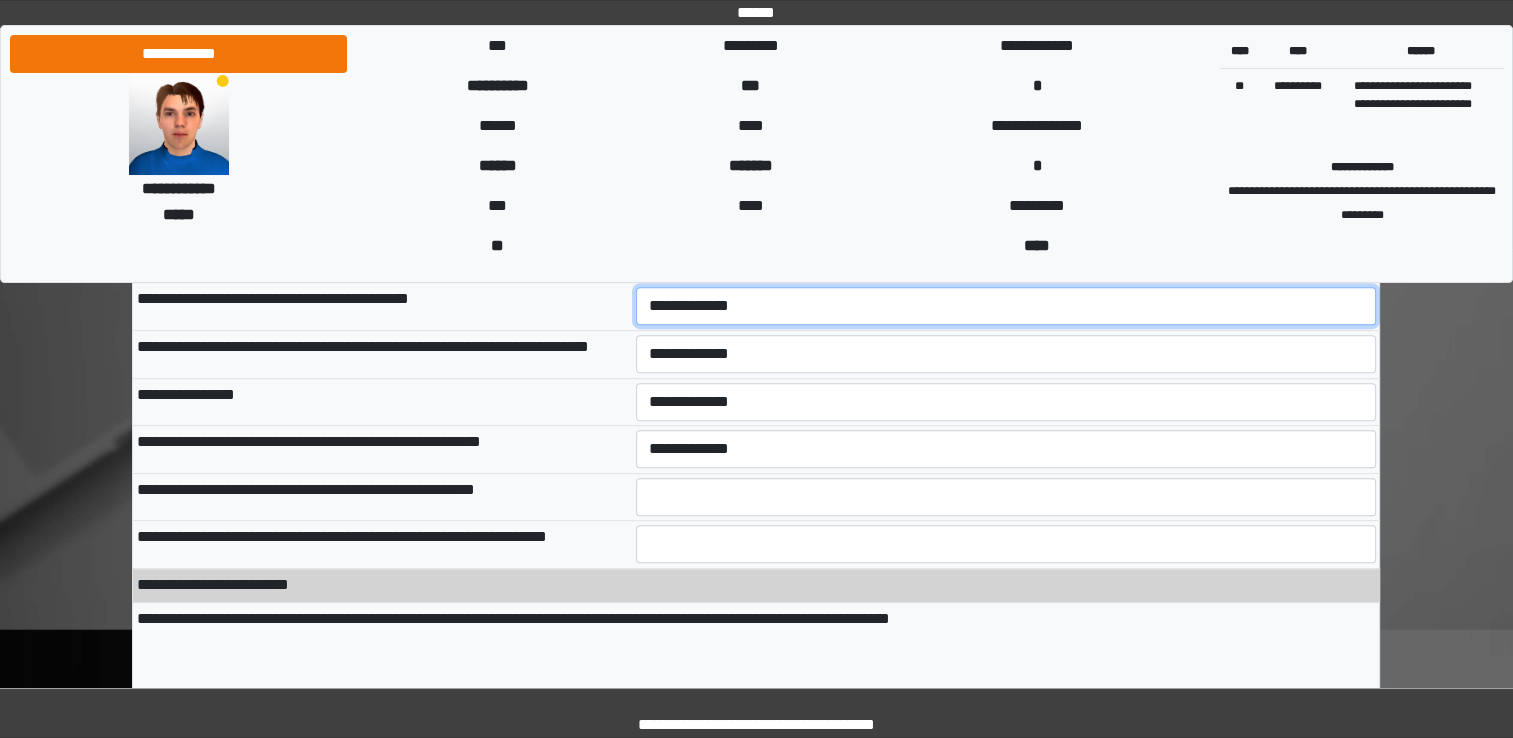 scroll, scrollTop: 1180, scrollLeft: 0, axis: vertical 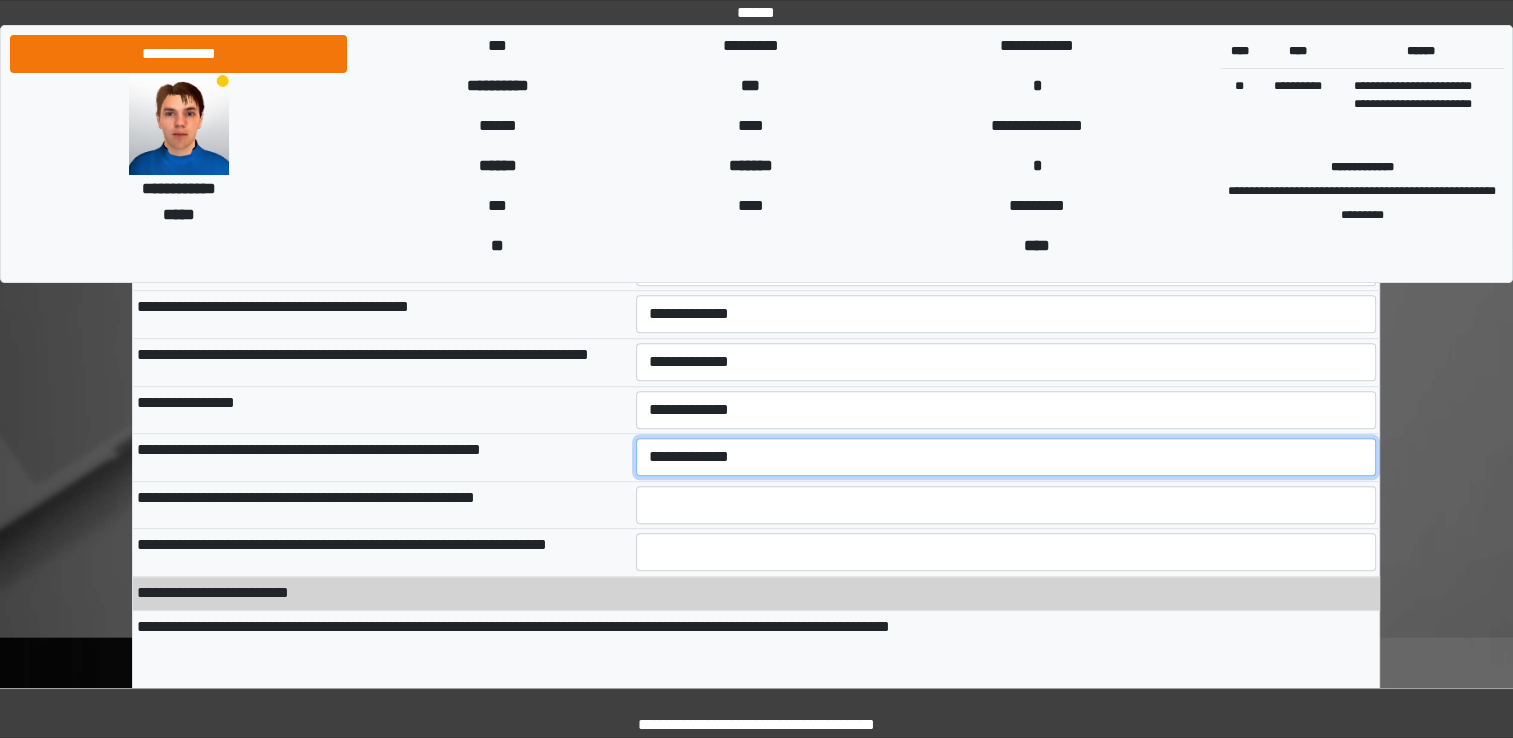 click on "**********" at bounding box center [1006, 457] 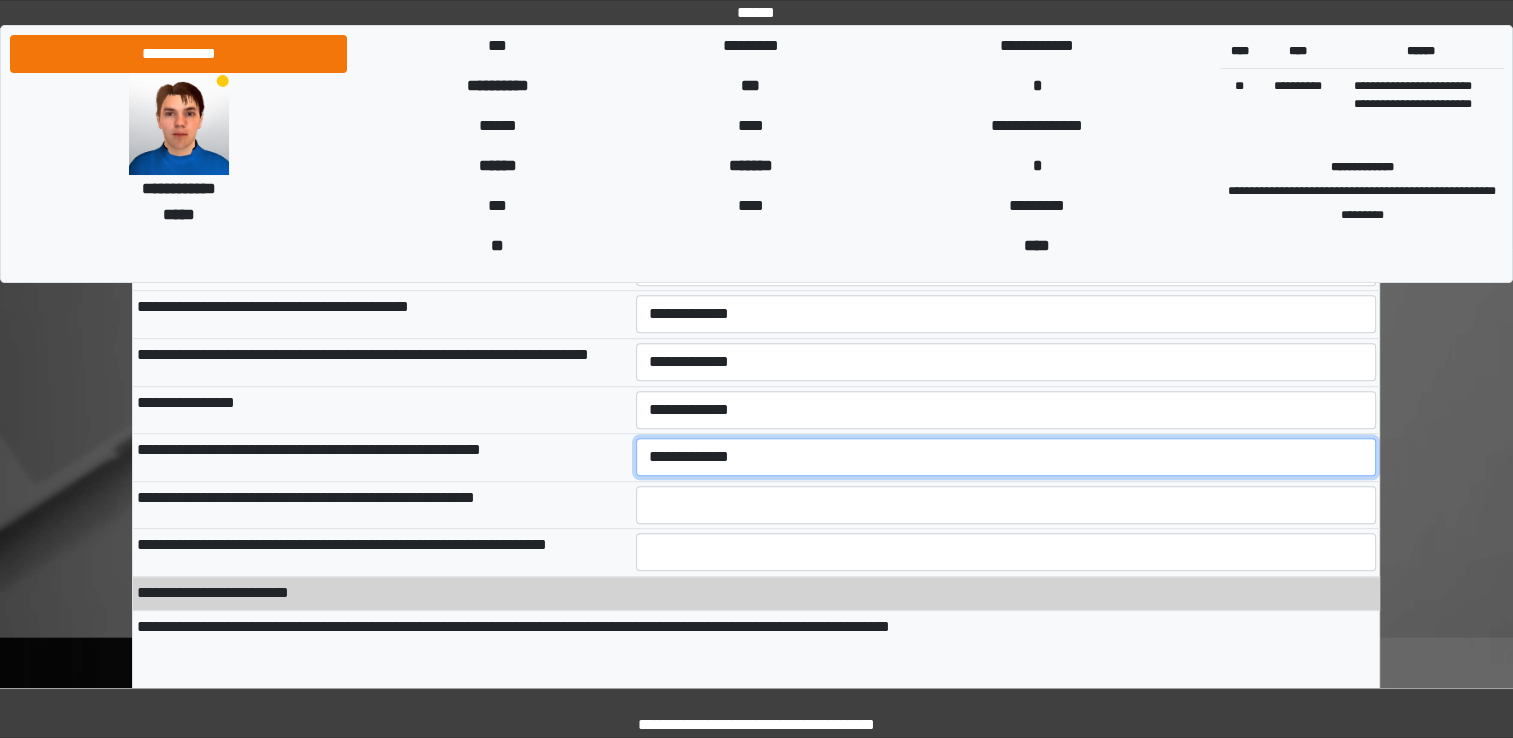 select on "***" 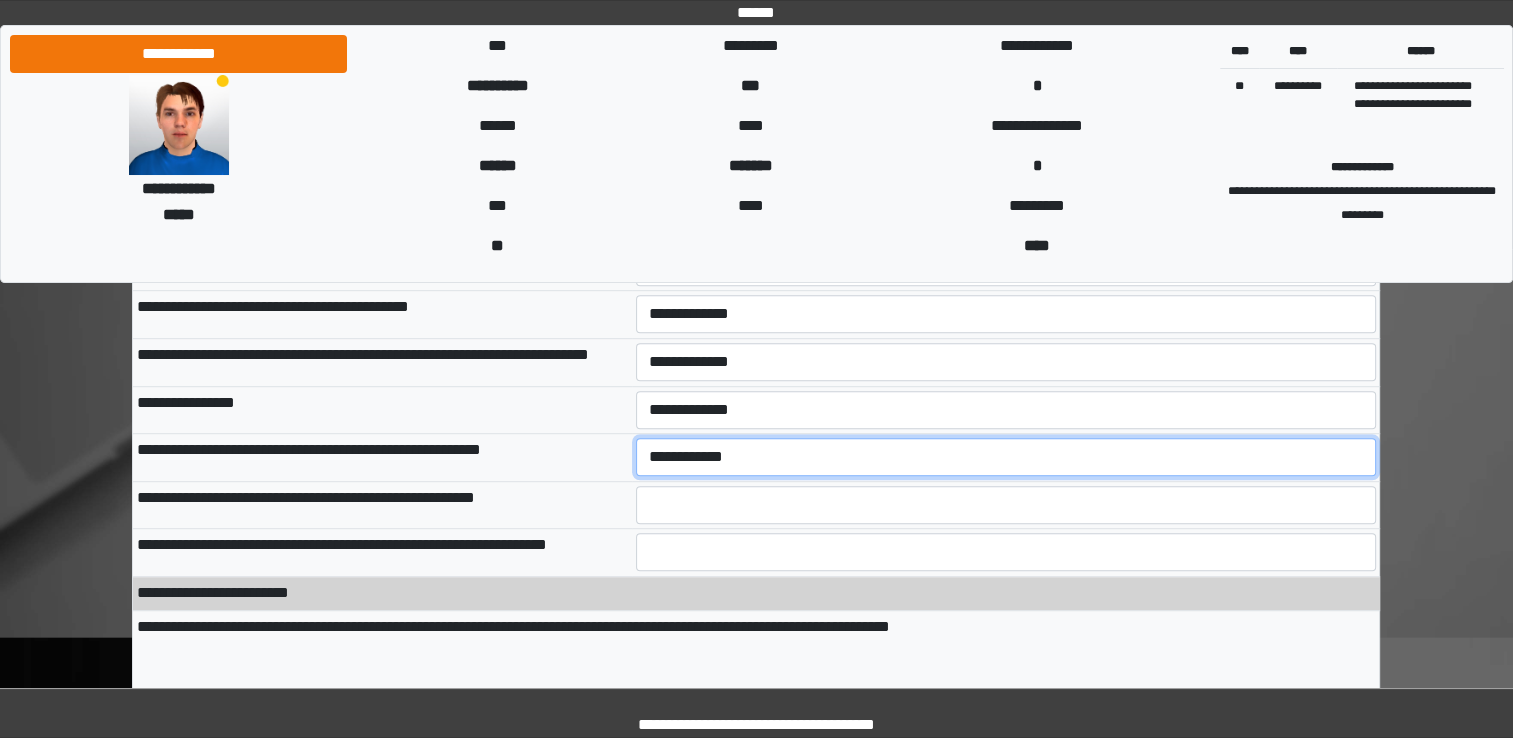 click on "**********" at bounding box center [1006, 457] 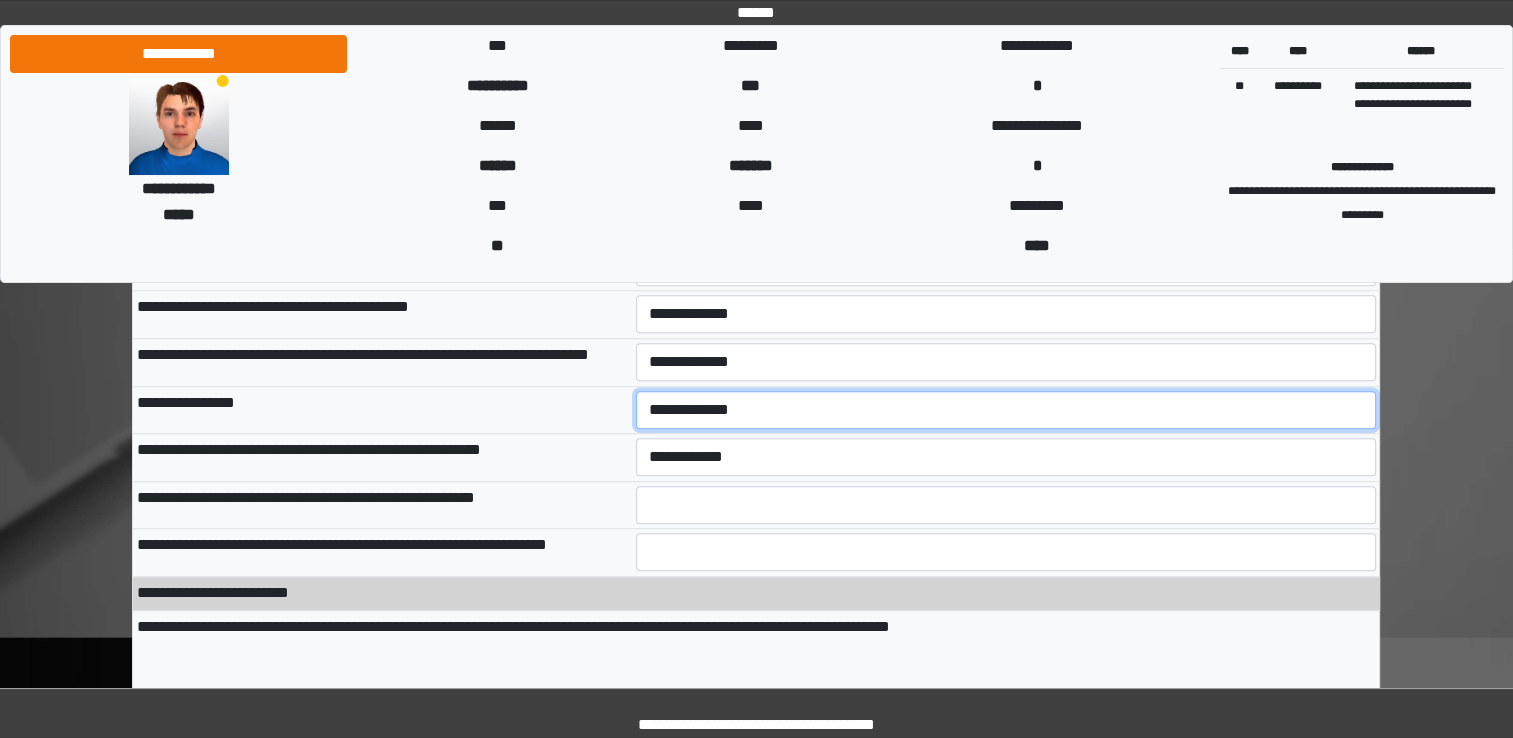 click on "**********" at bounding box center (1006, 410) 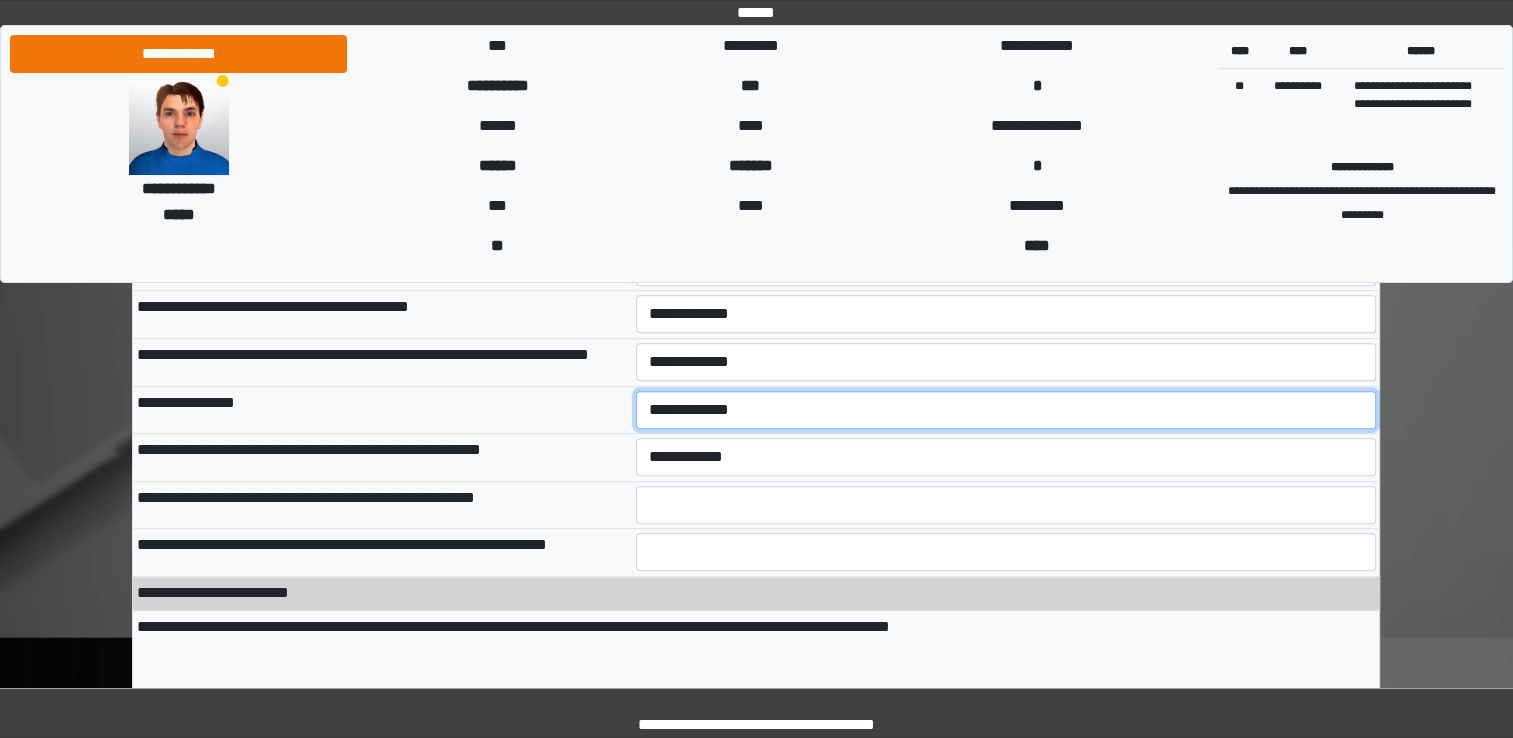 select on "***" 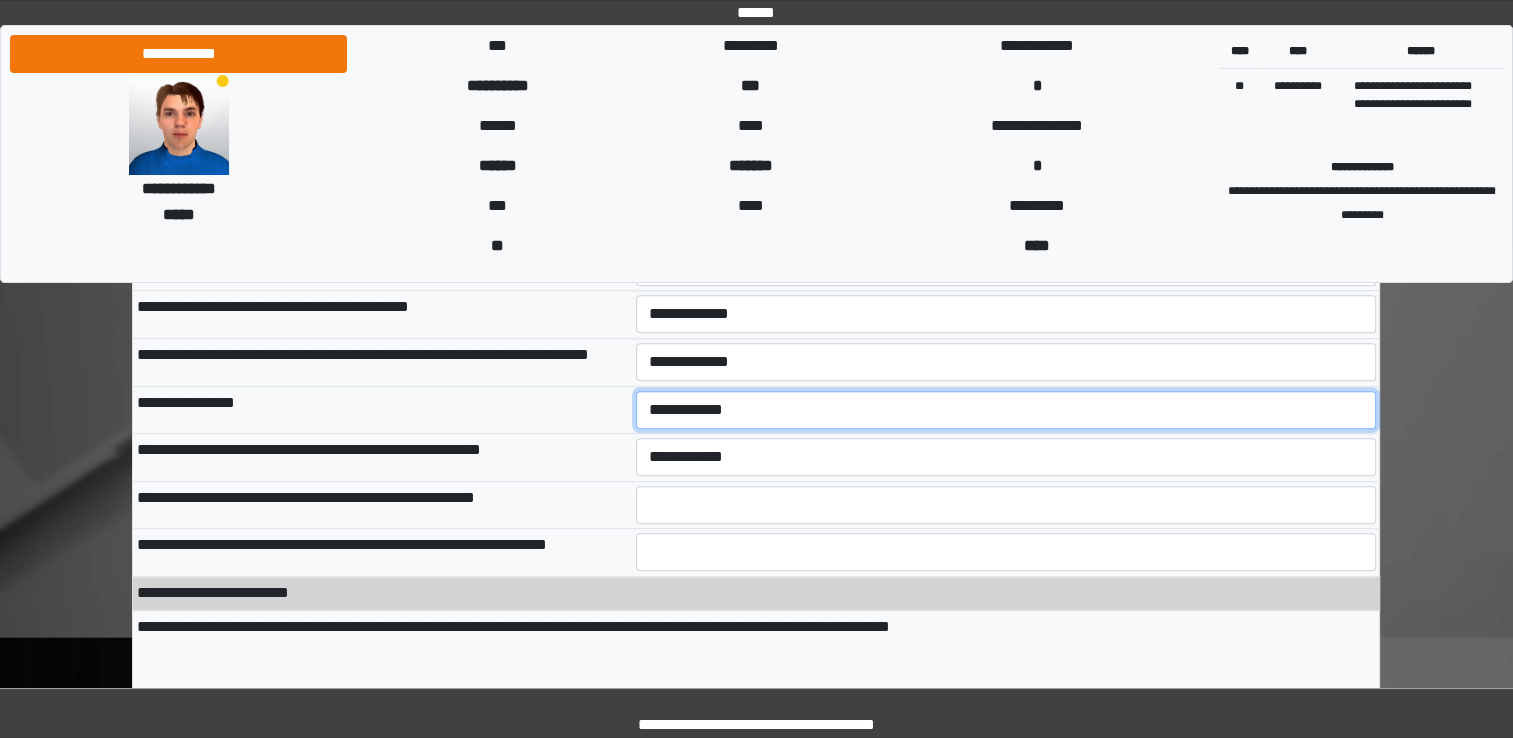 click on "**********" at bounding box center [1006, 410] 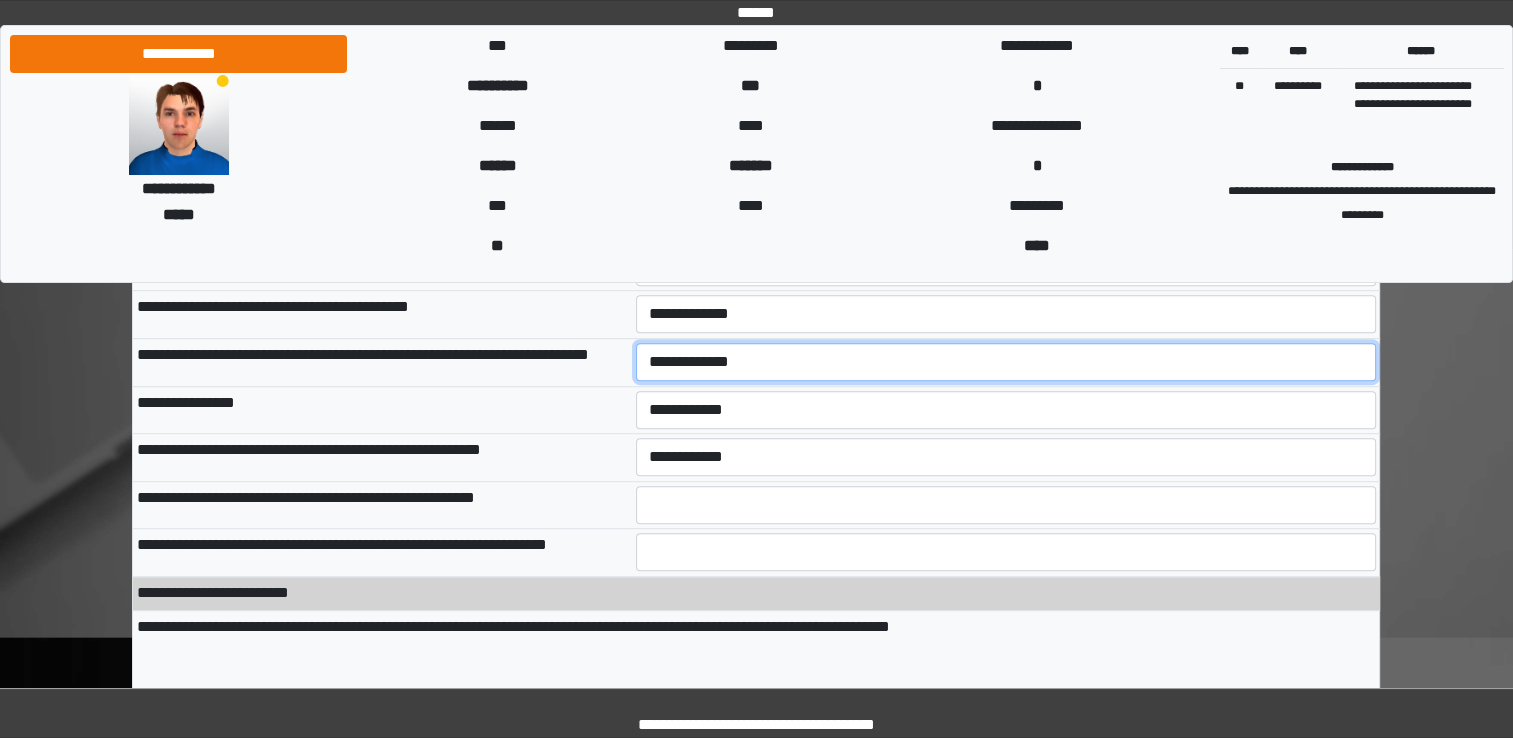 click on "**********" at bounding box center [1006, 362] 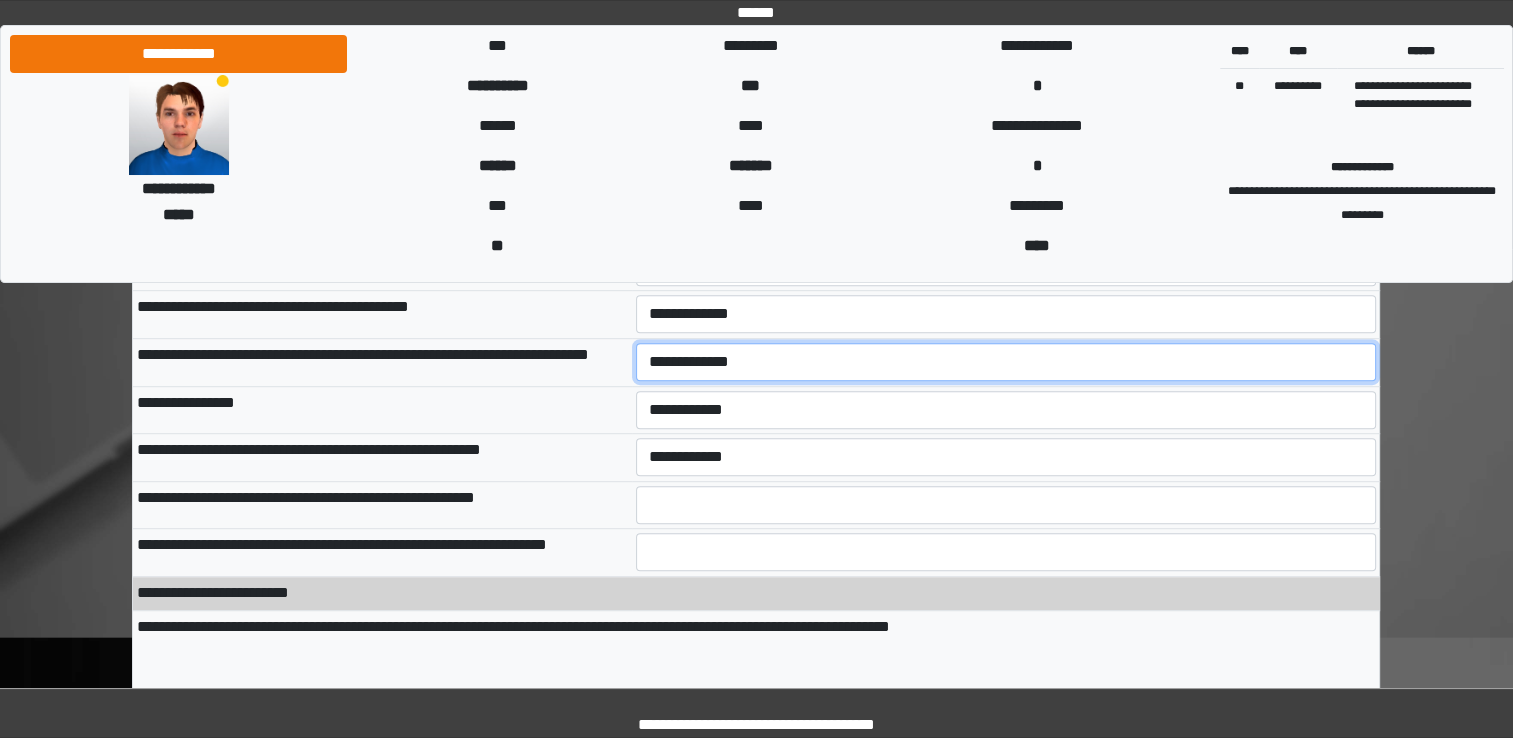 select on "***" 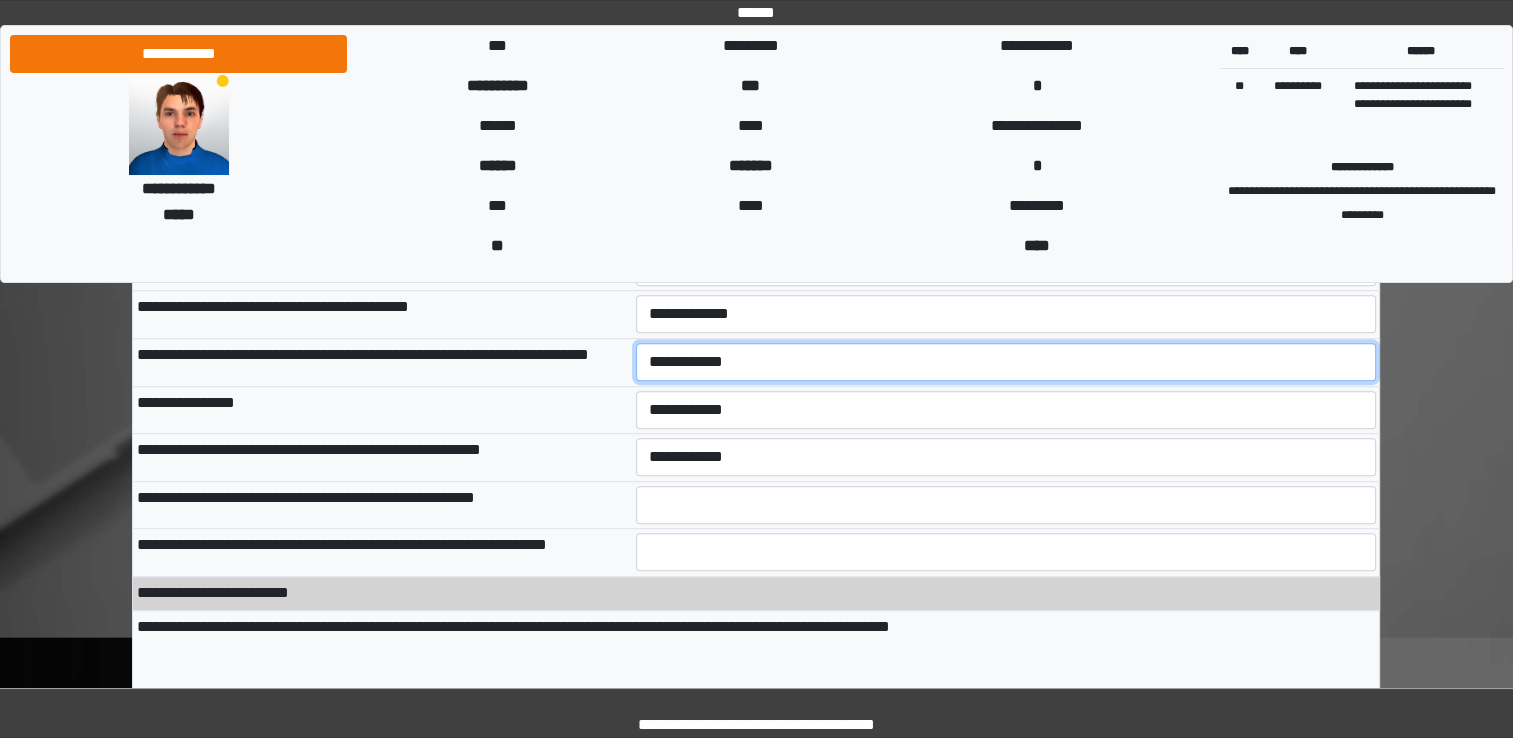 click on "**********" at bounding box center (1006, 362) 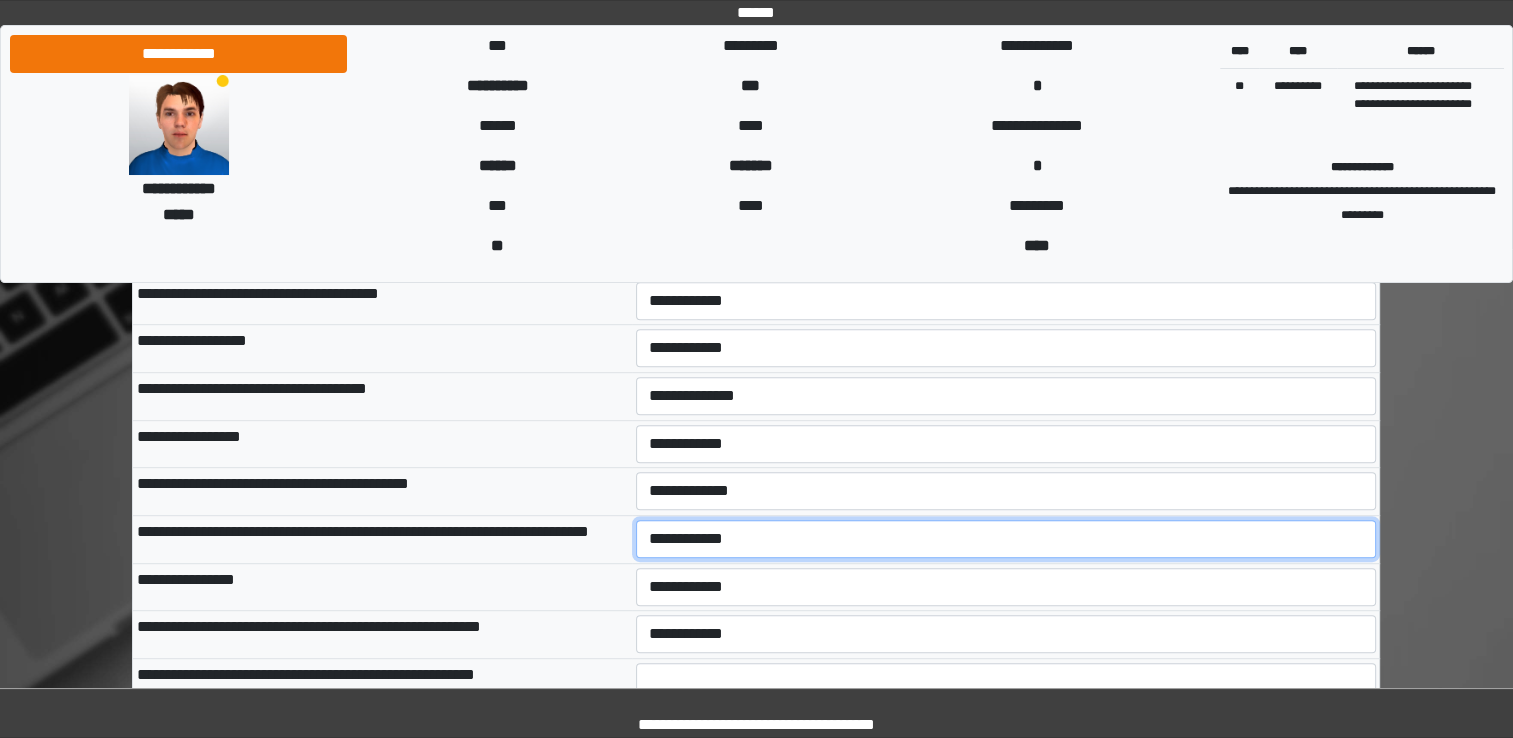 scroll, scrollTop: 980, scrollLeft: 0, axis: vertical 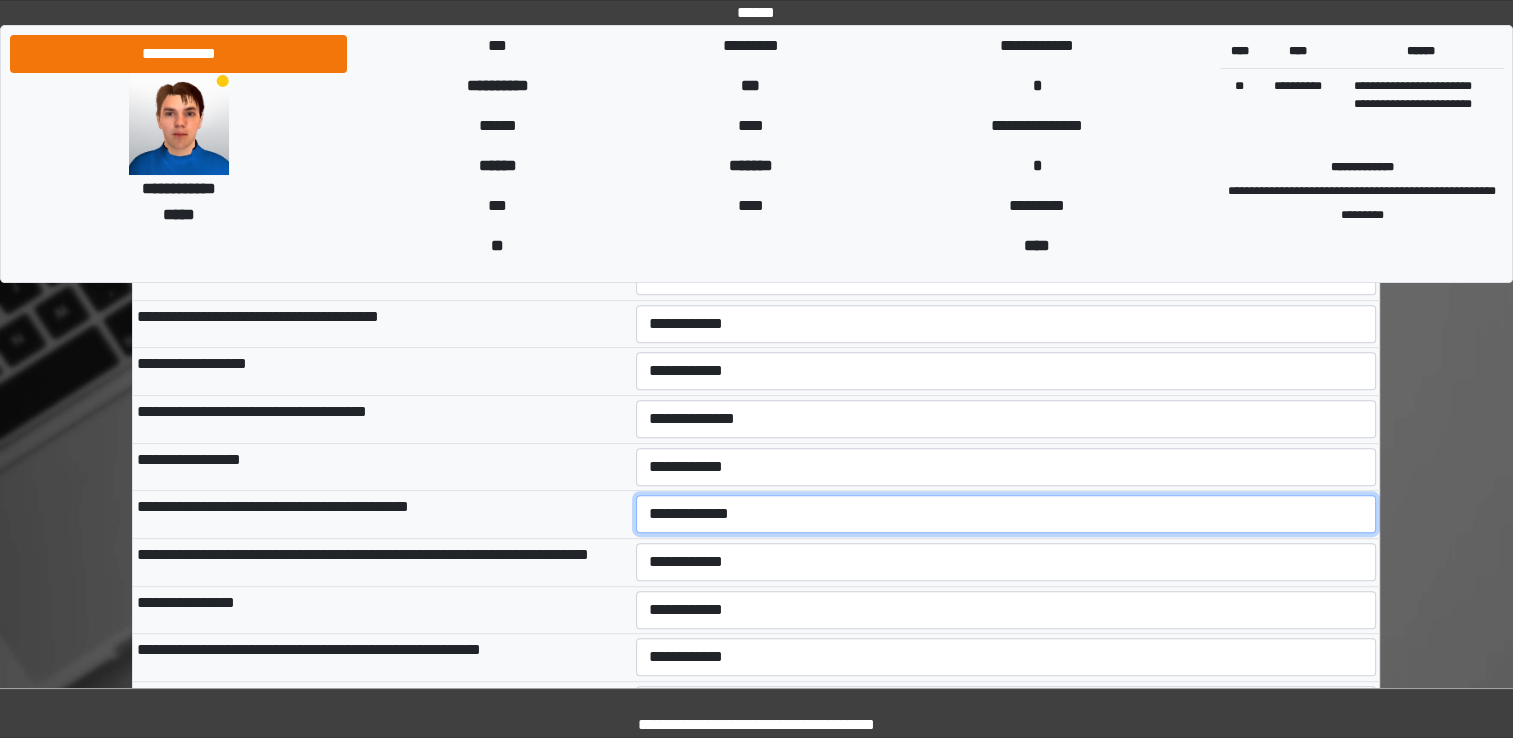 click on "**********" at bounding box center (1006, 514) 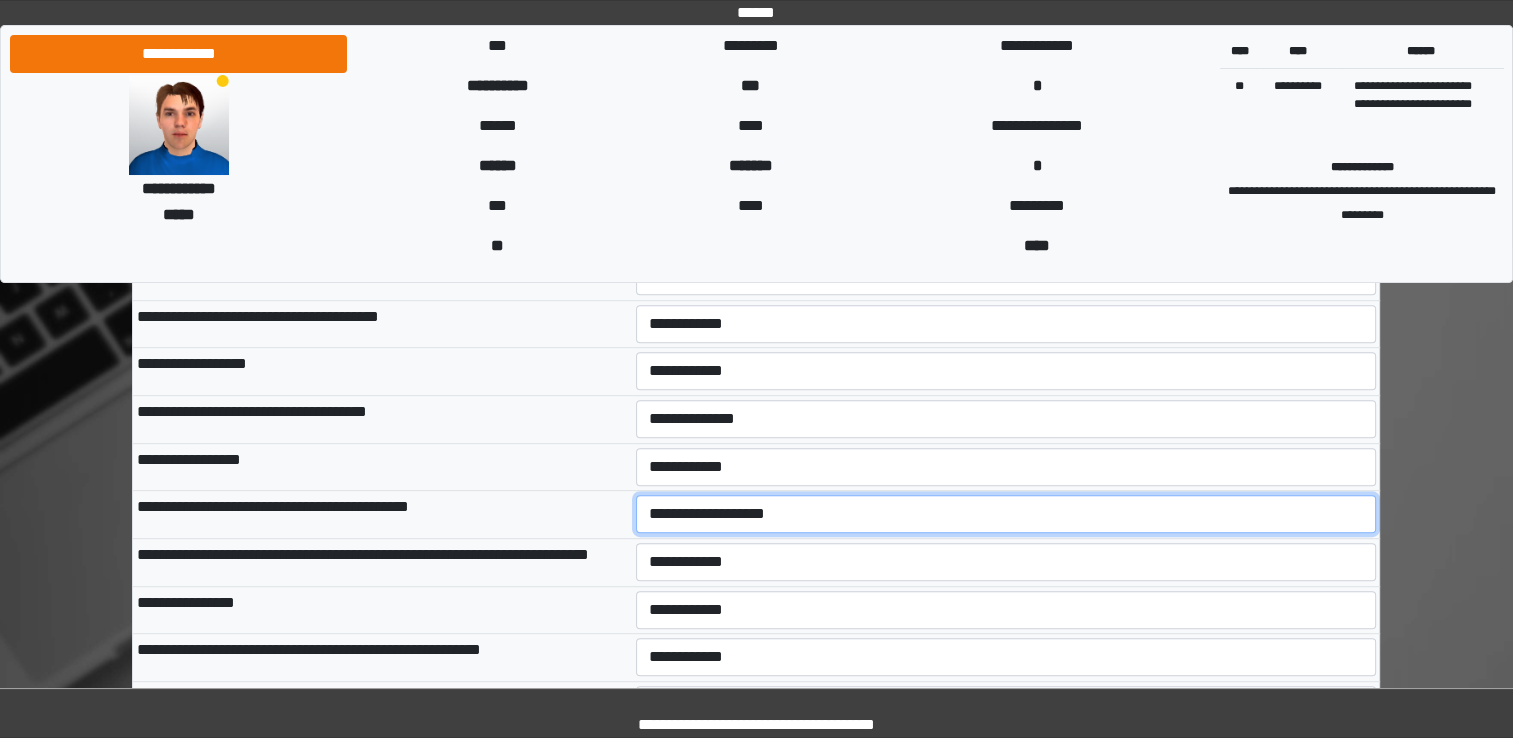 click on "**********" at bounding box center [1006, 514] 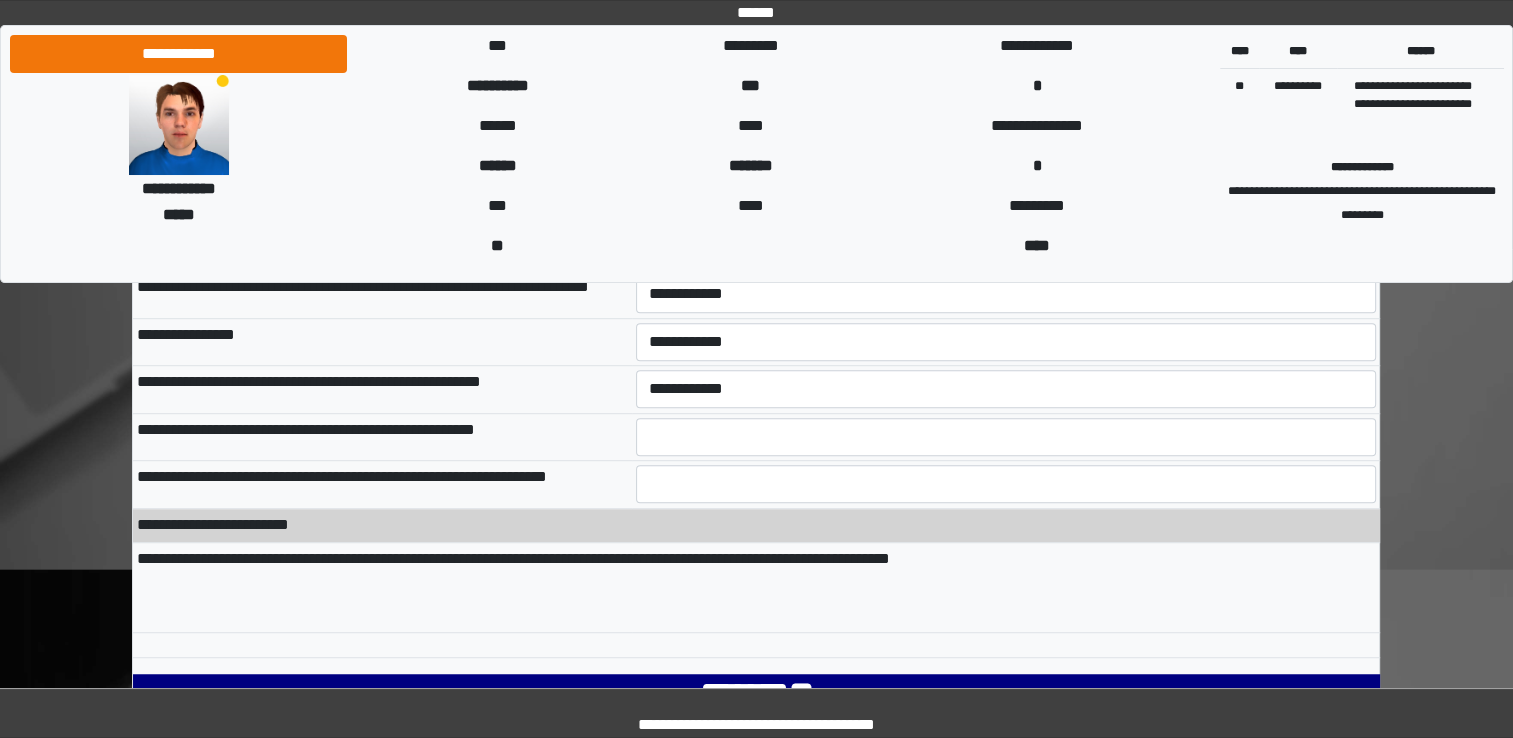 scroll, scrollTop: 1380, scrollLeft: 0, axis: vertical 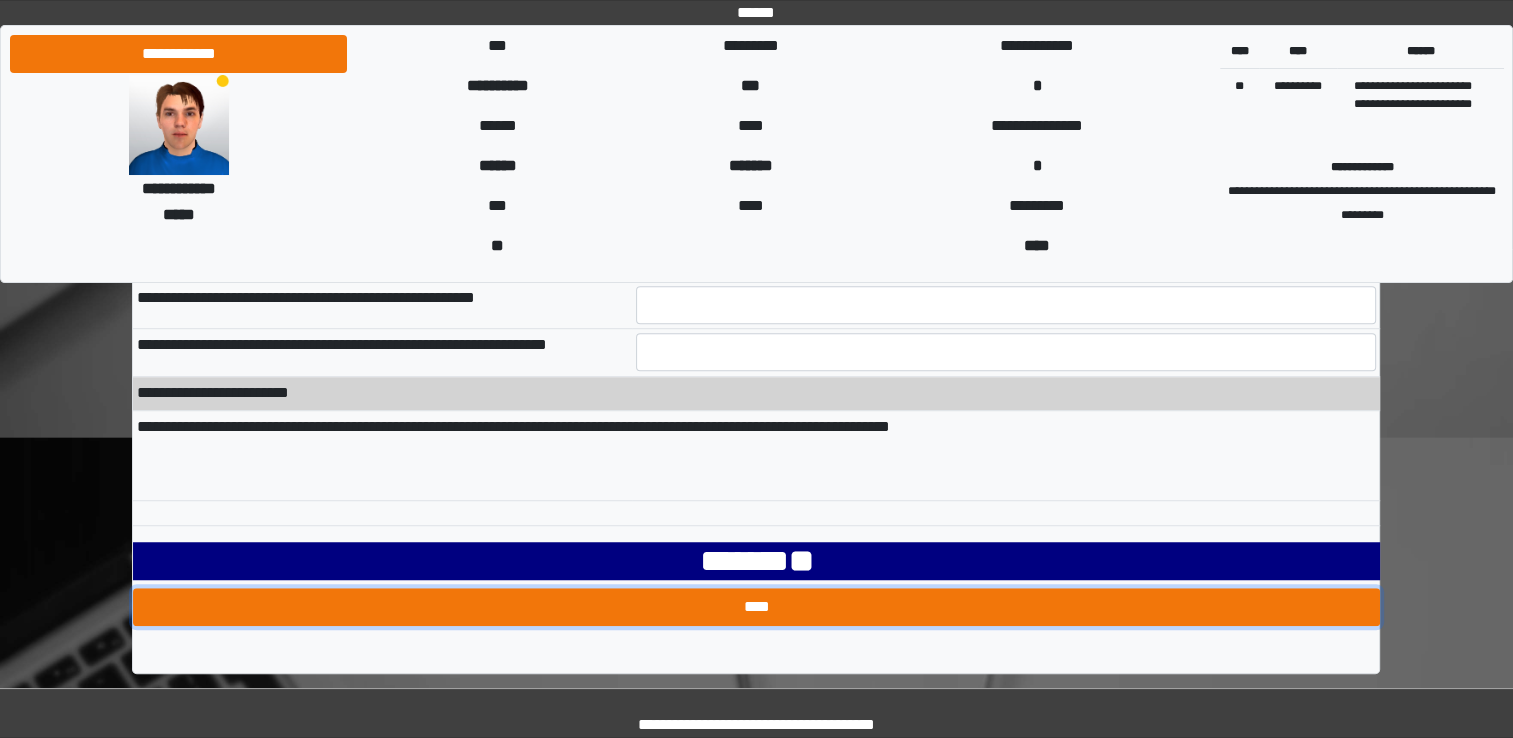 click on "****" at bounding box center [756, 607] 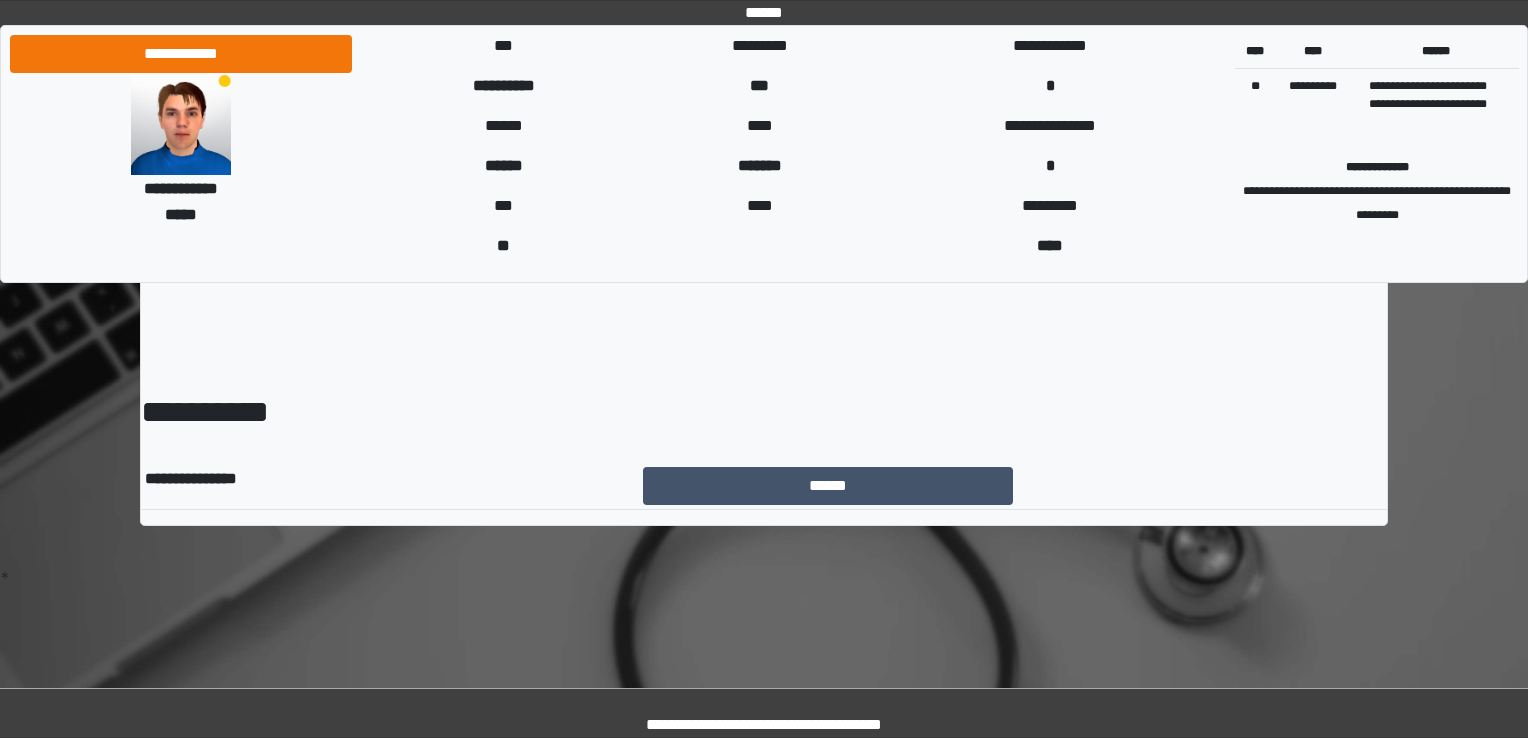 scroll, scrollTop: 0, scrollLeft: 0, axis: both 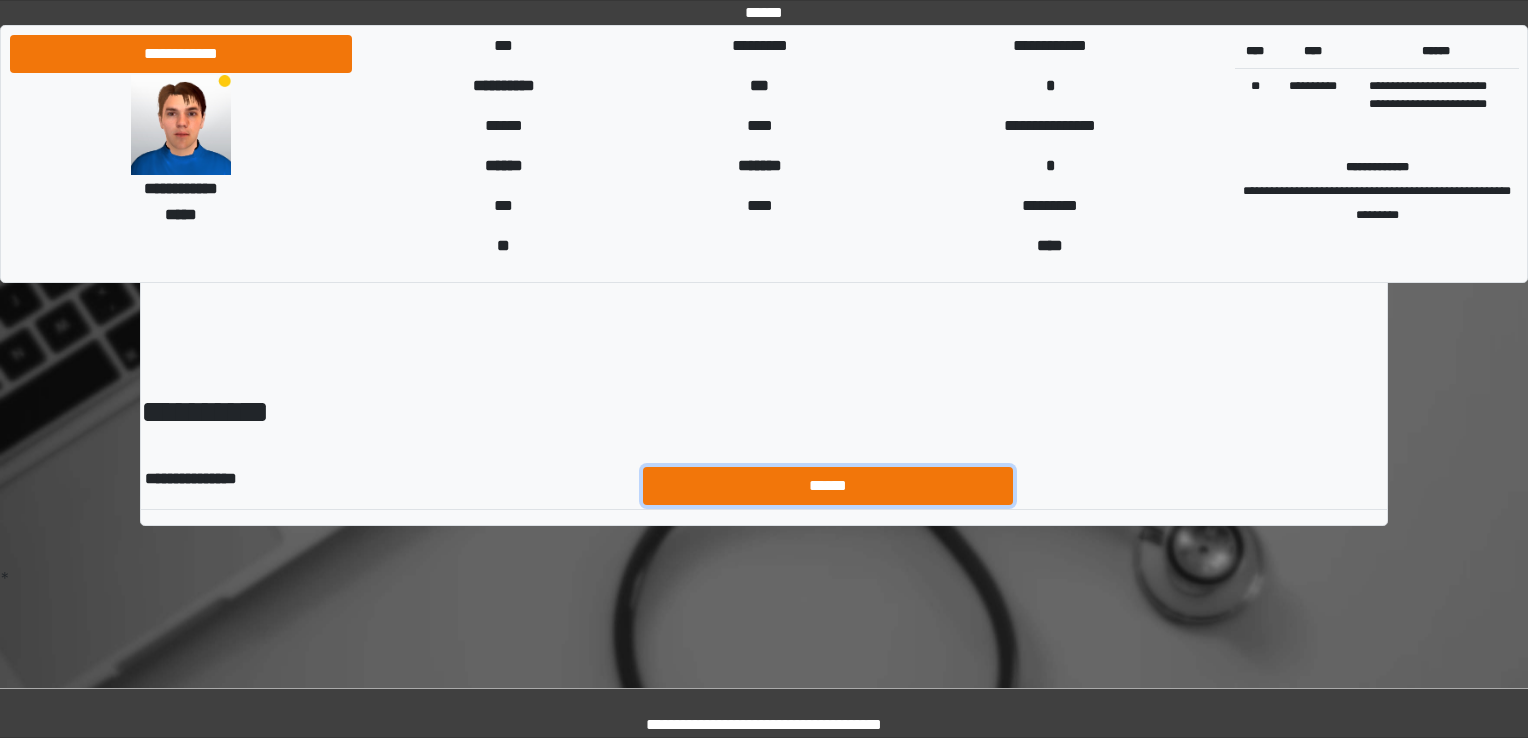 click on "******" at bounding box center [828, 486] 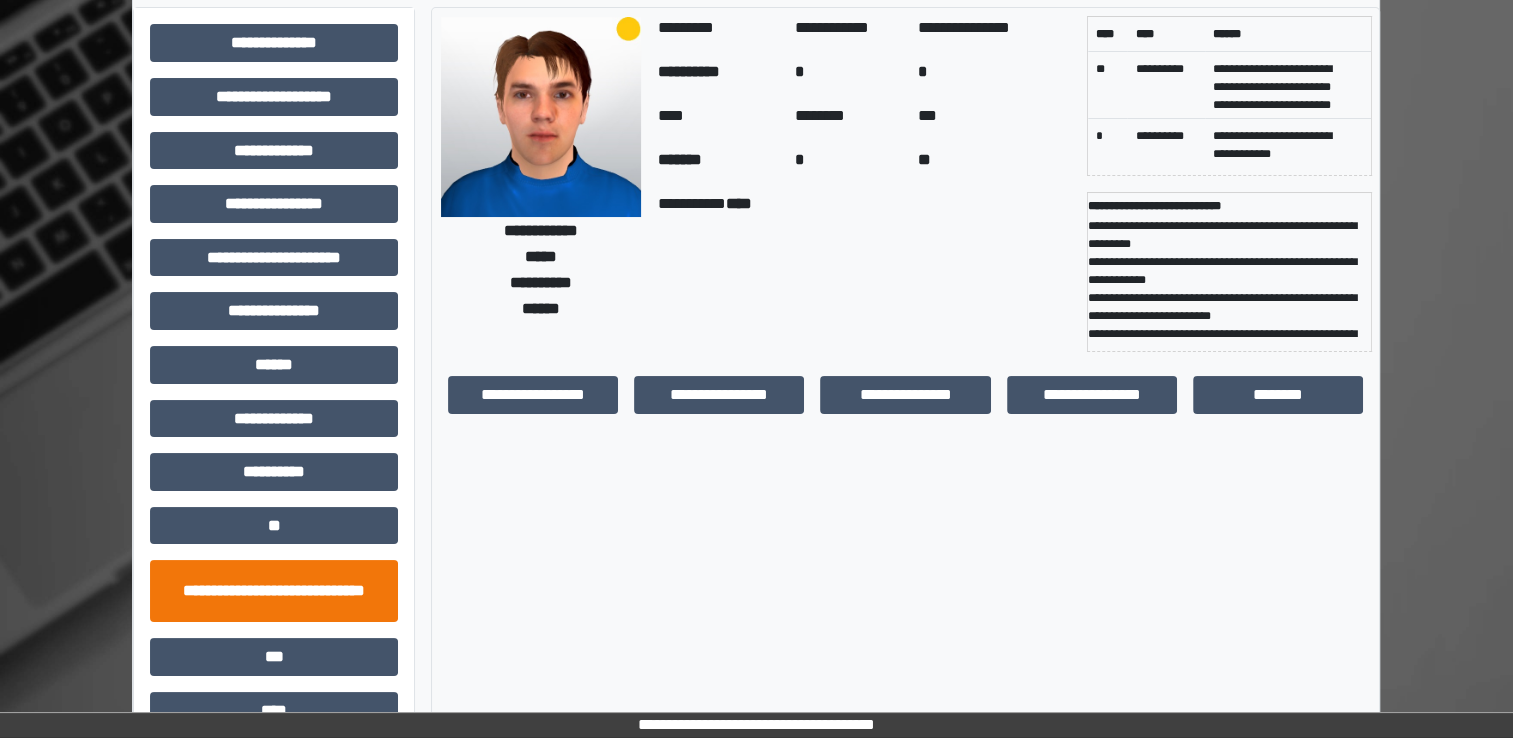scroll, scrollTop: 0, scrollLeft: 0, axis: both 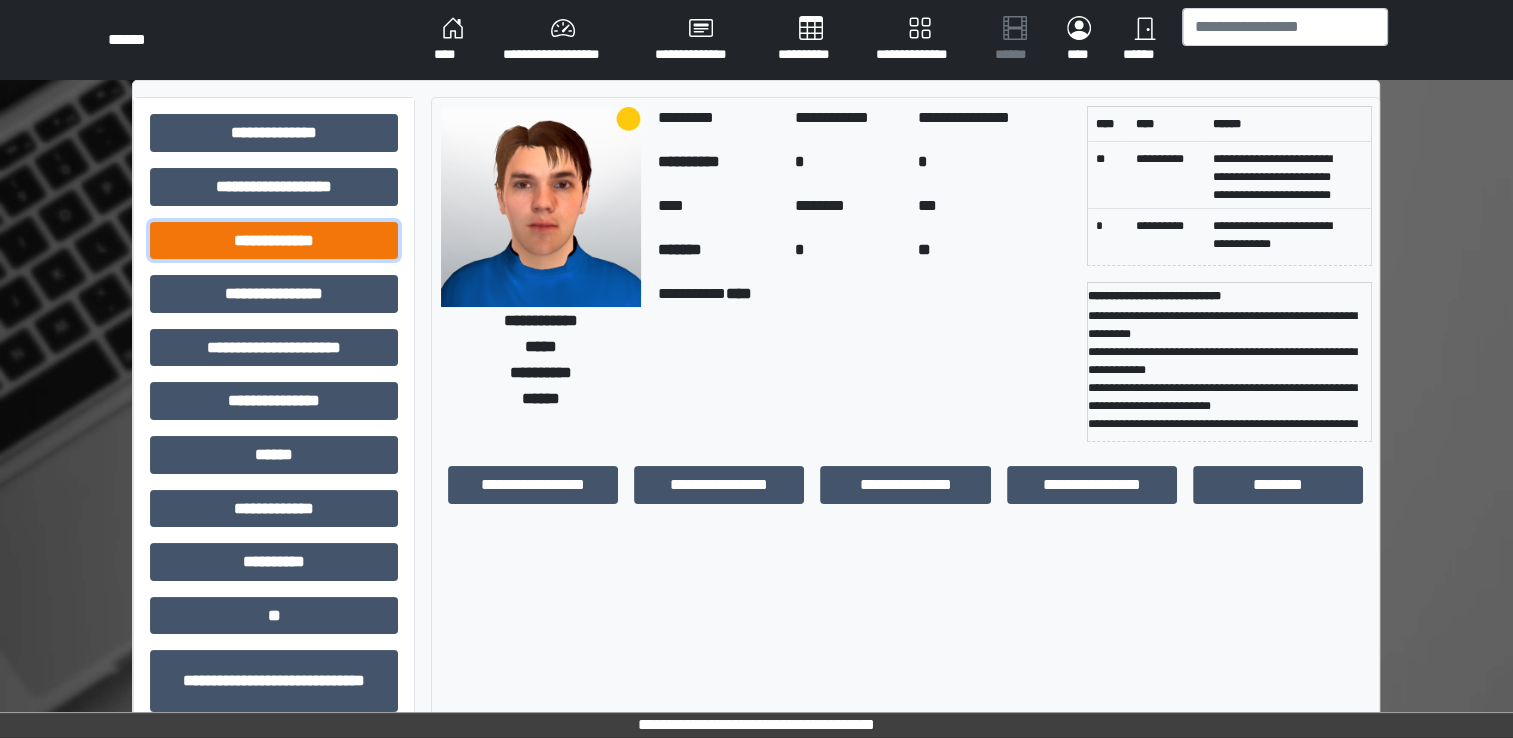 click on "**********" at bounding box center [274, 241] 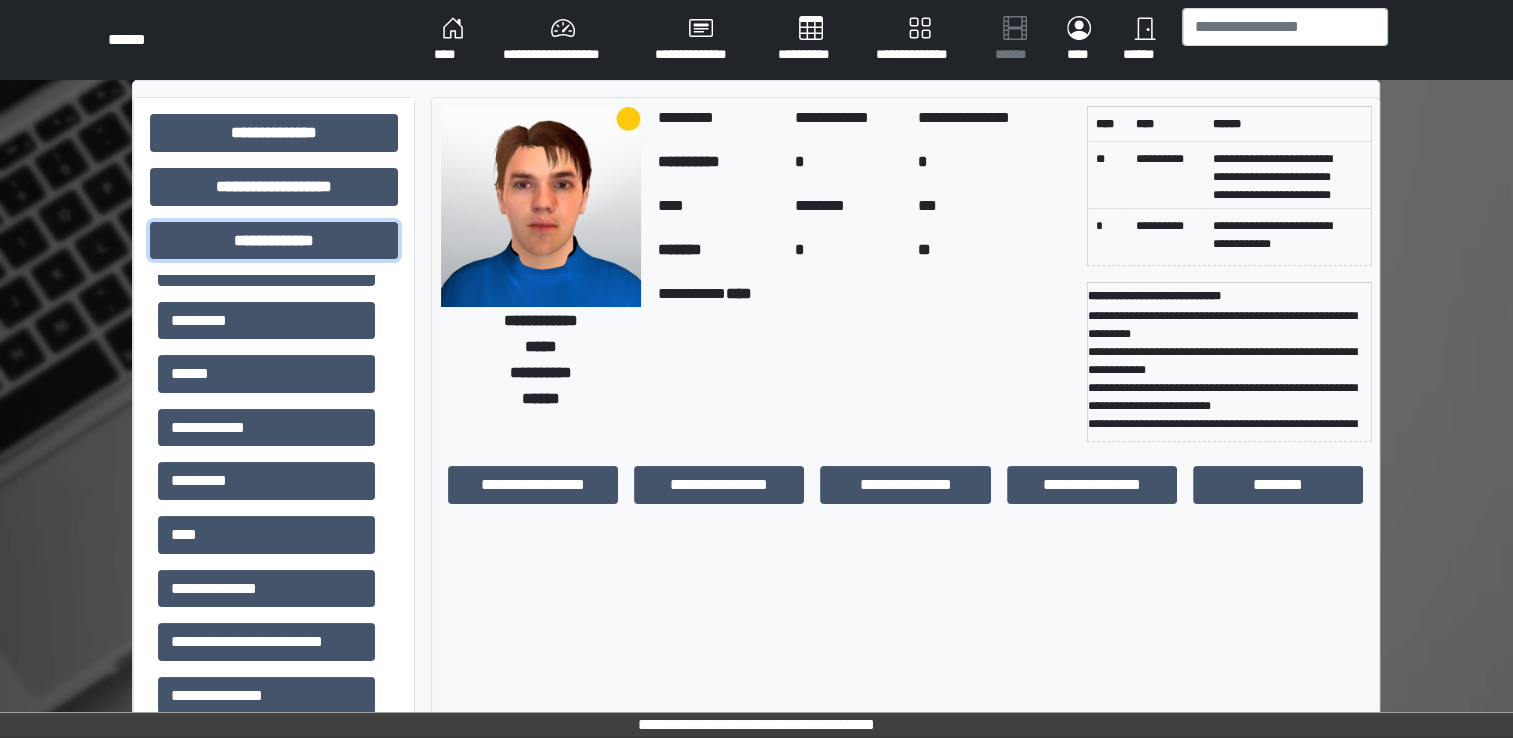 scroll, scrollTop: 600, scrollLeft: 0, axis: vertical 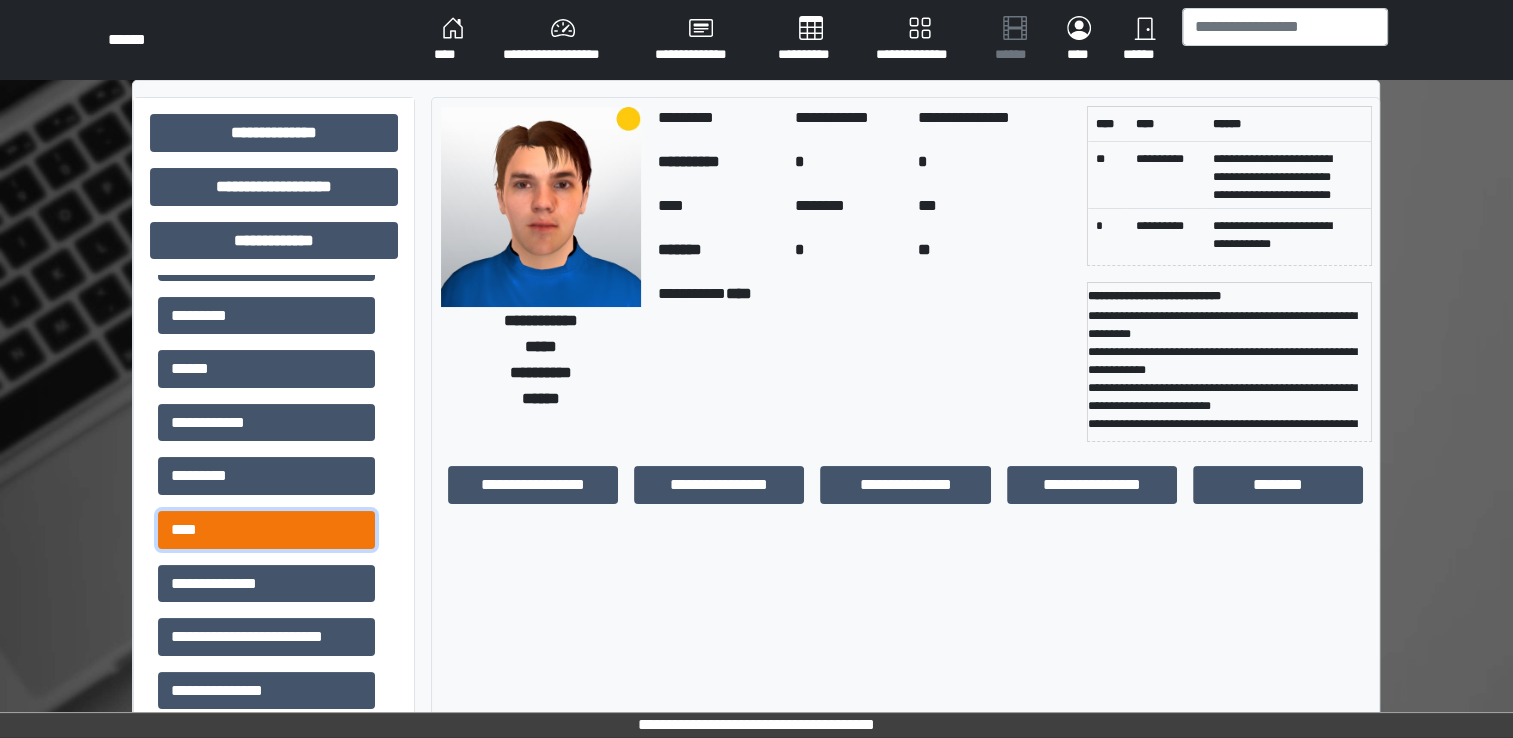 click on "****" at bounding box center [266, 530] 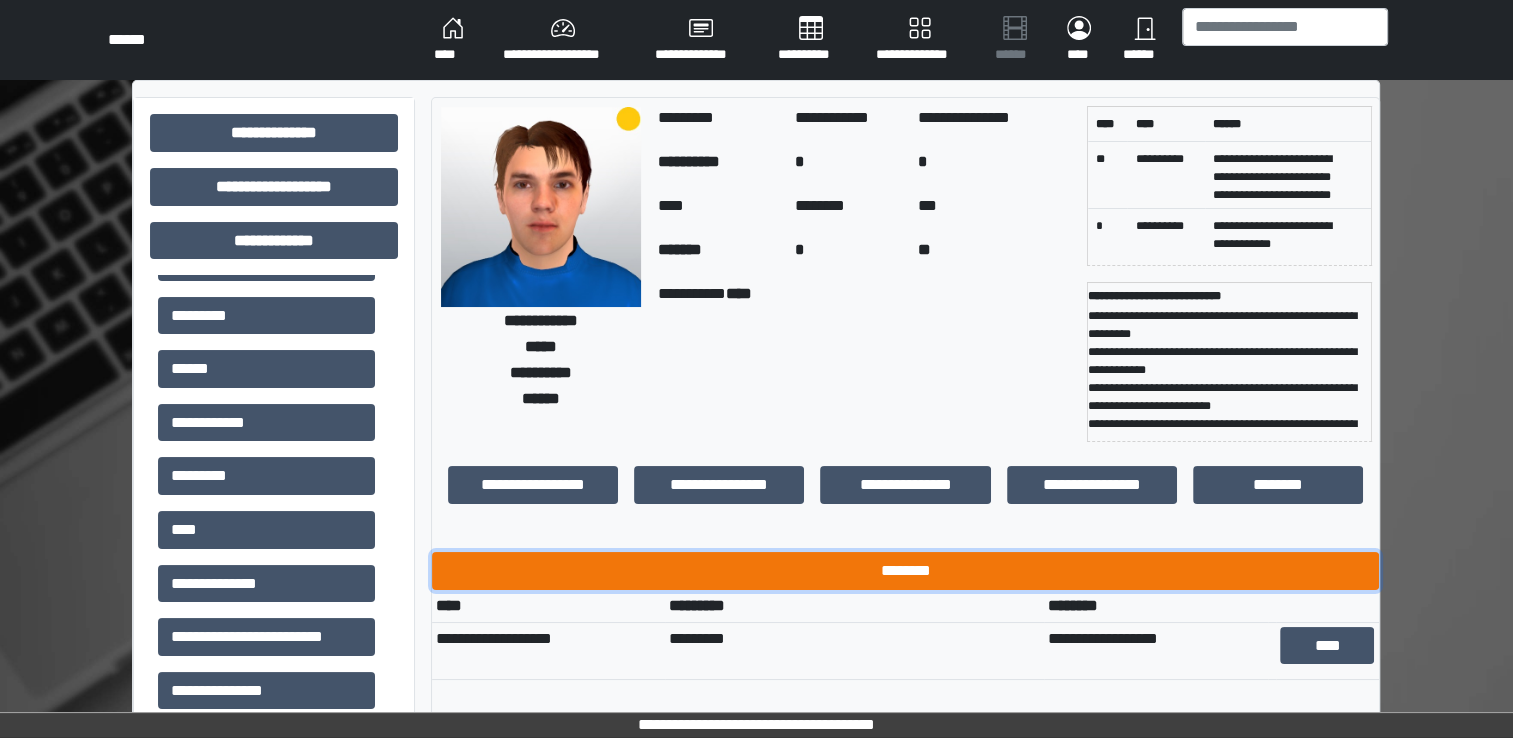 click on "********" at bounding box center [905, 571] 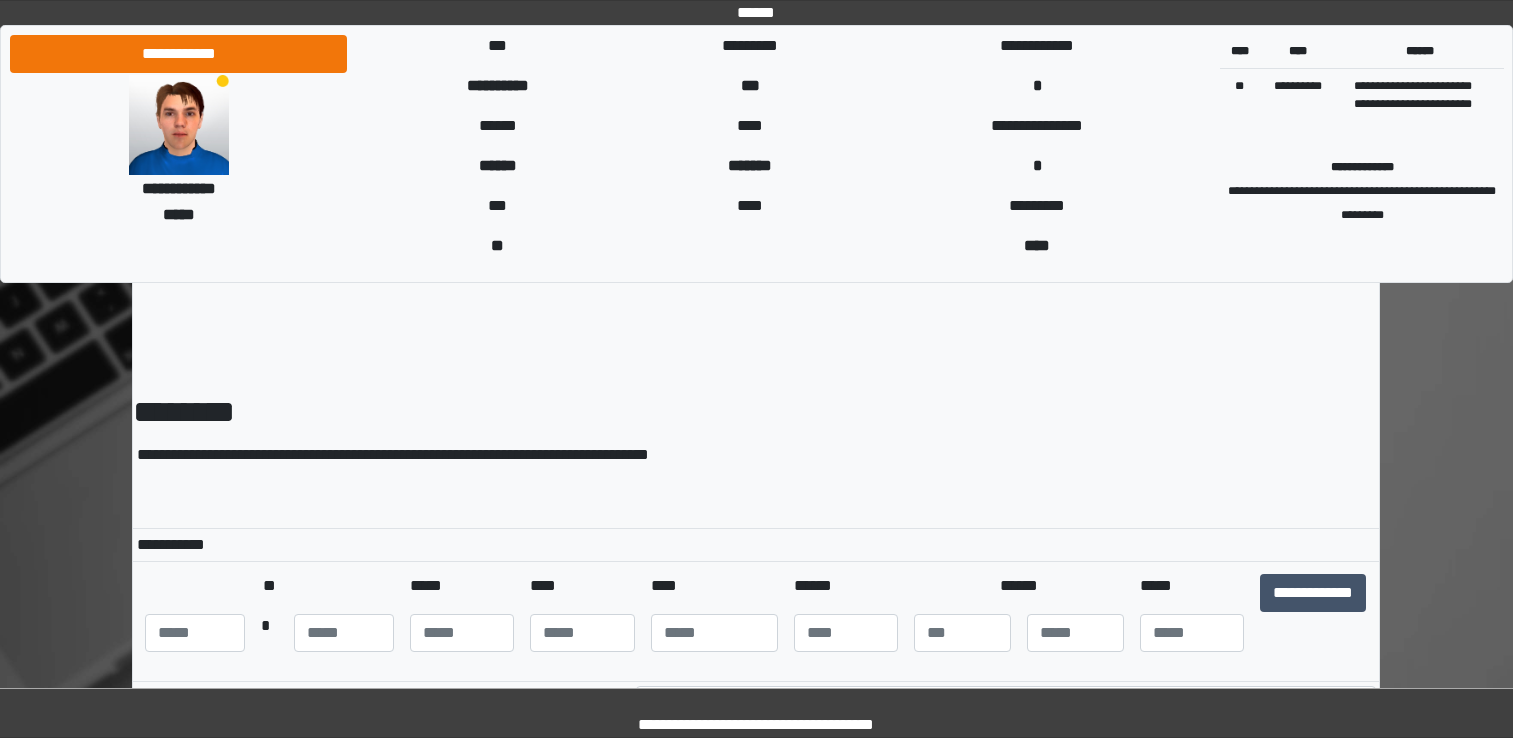 scroll, scrollTop: 0, scrollLeft: 0, axis: both 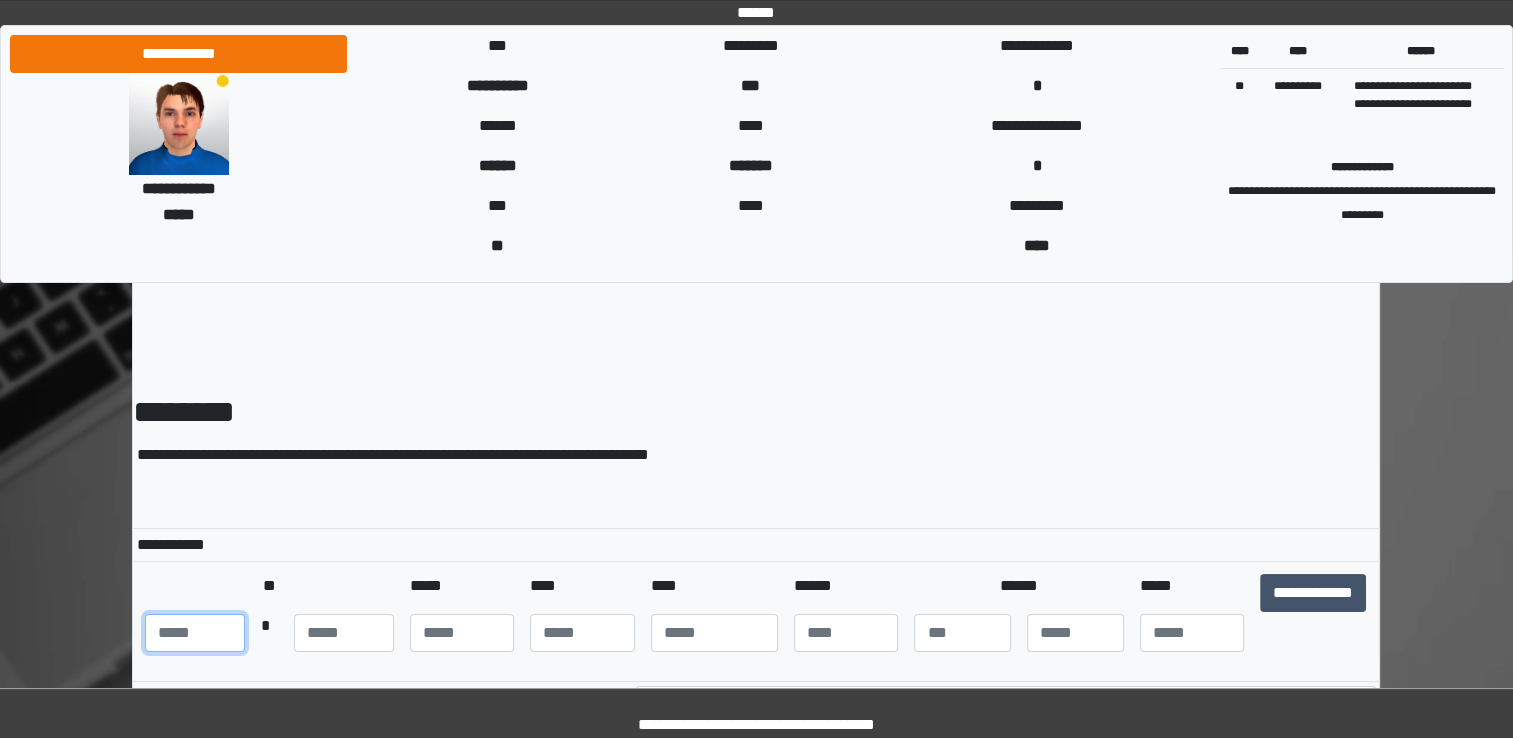 click at bounding box center [195, 633] 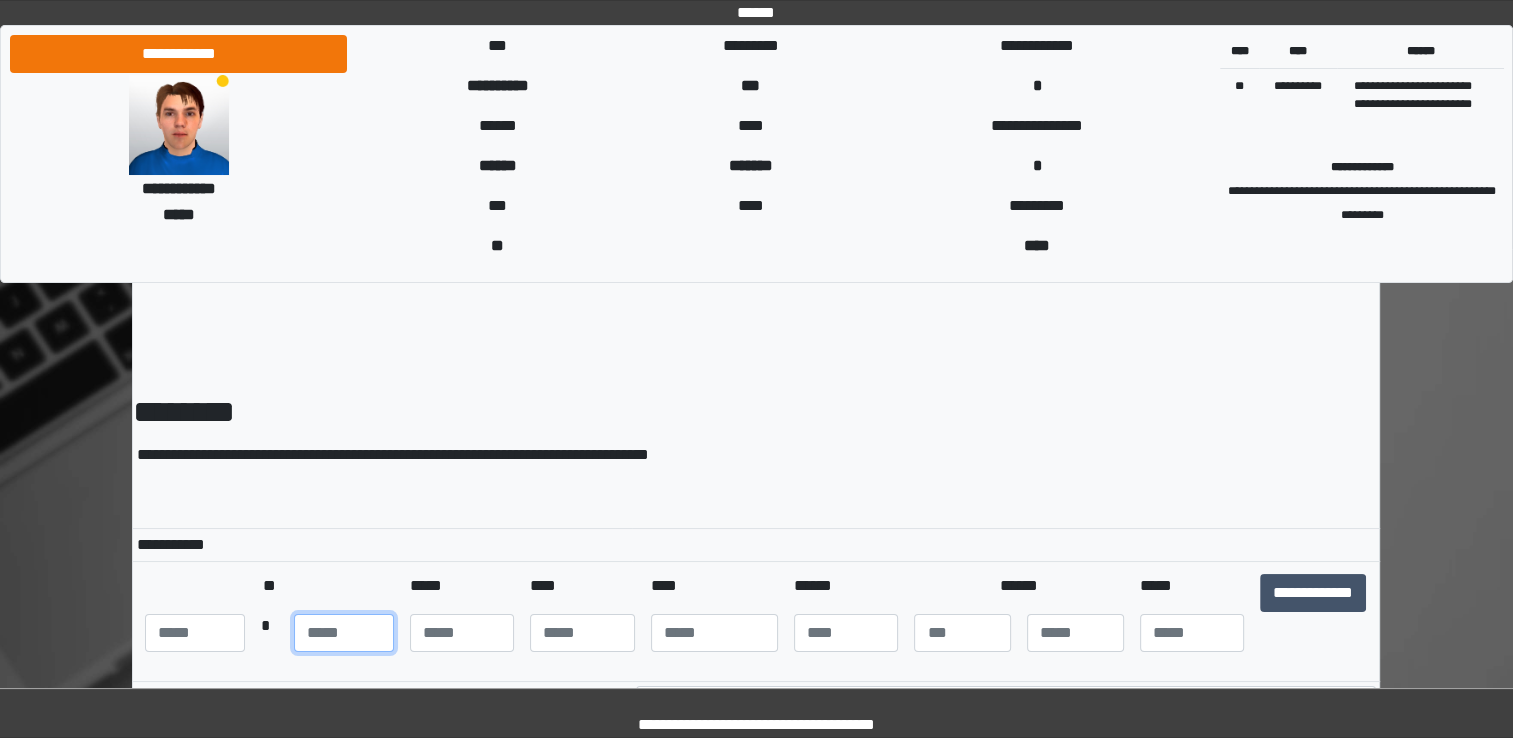 type on "***" 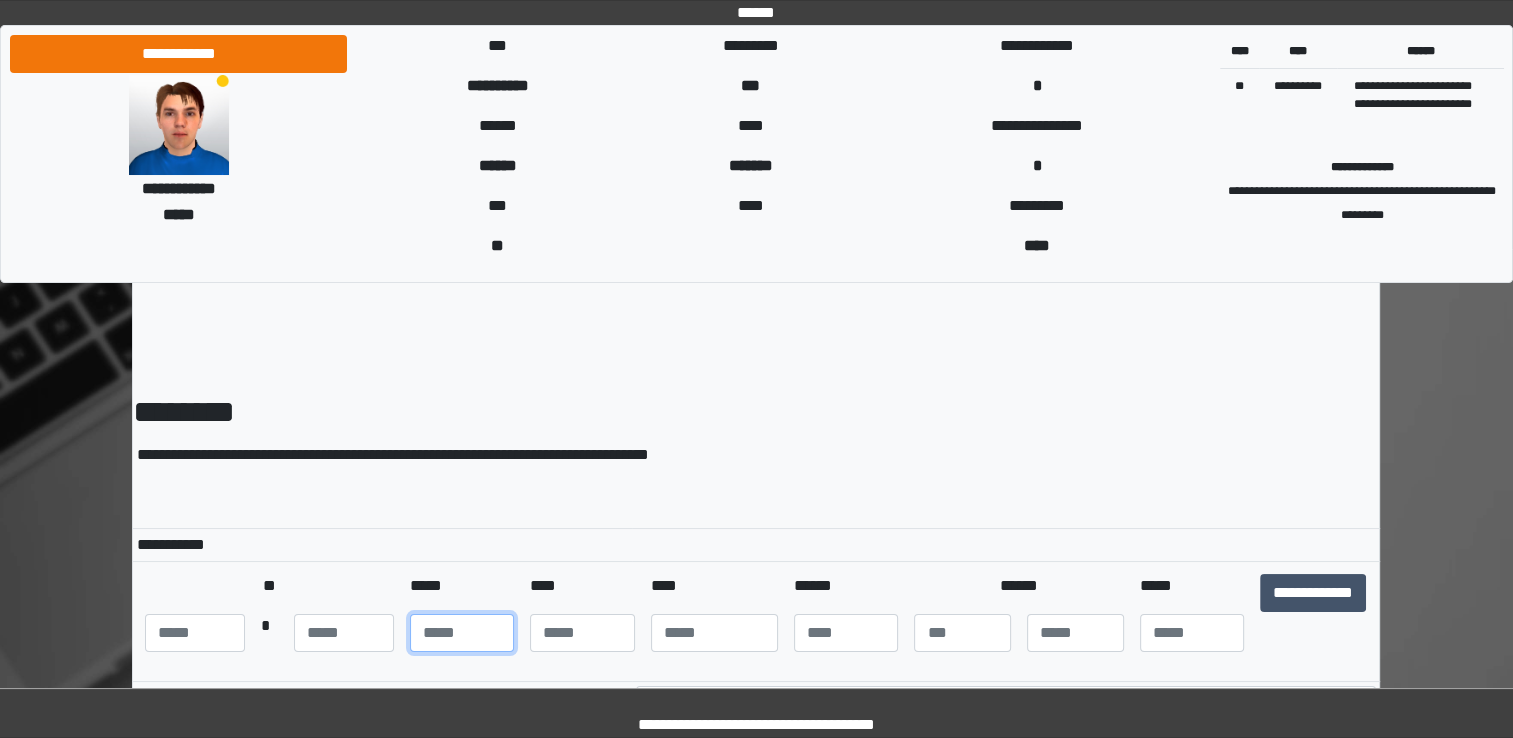 type on "**" 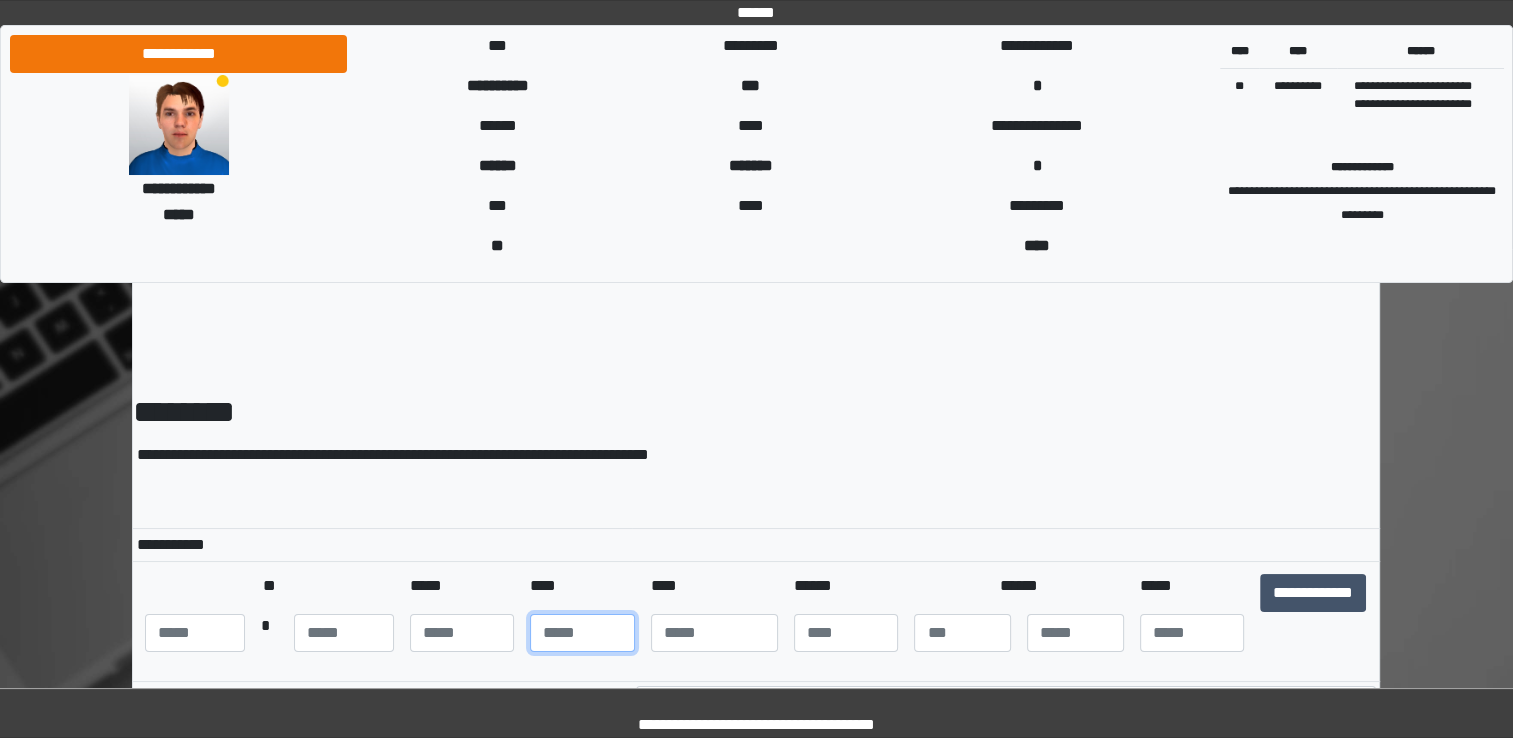 type on "**" 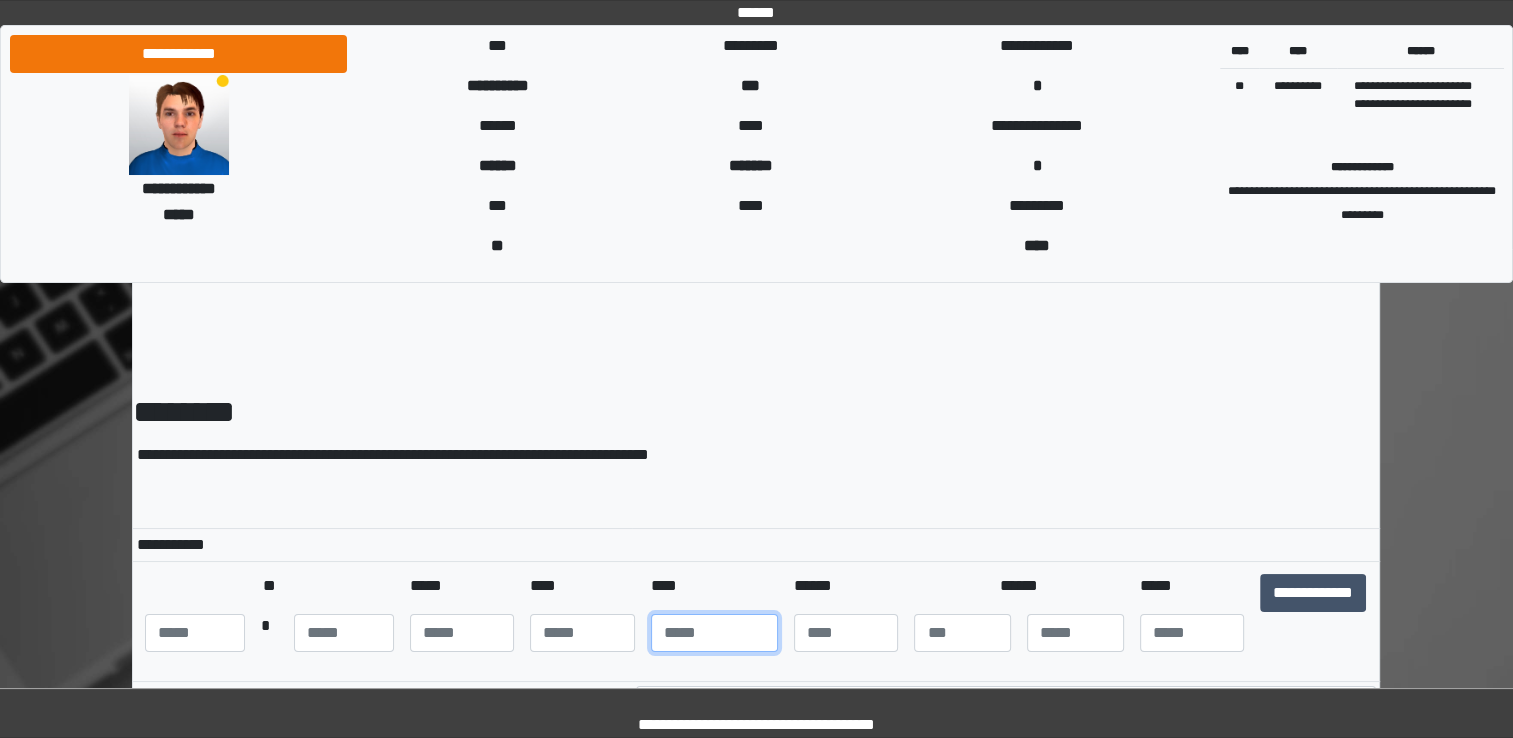 type on "****" 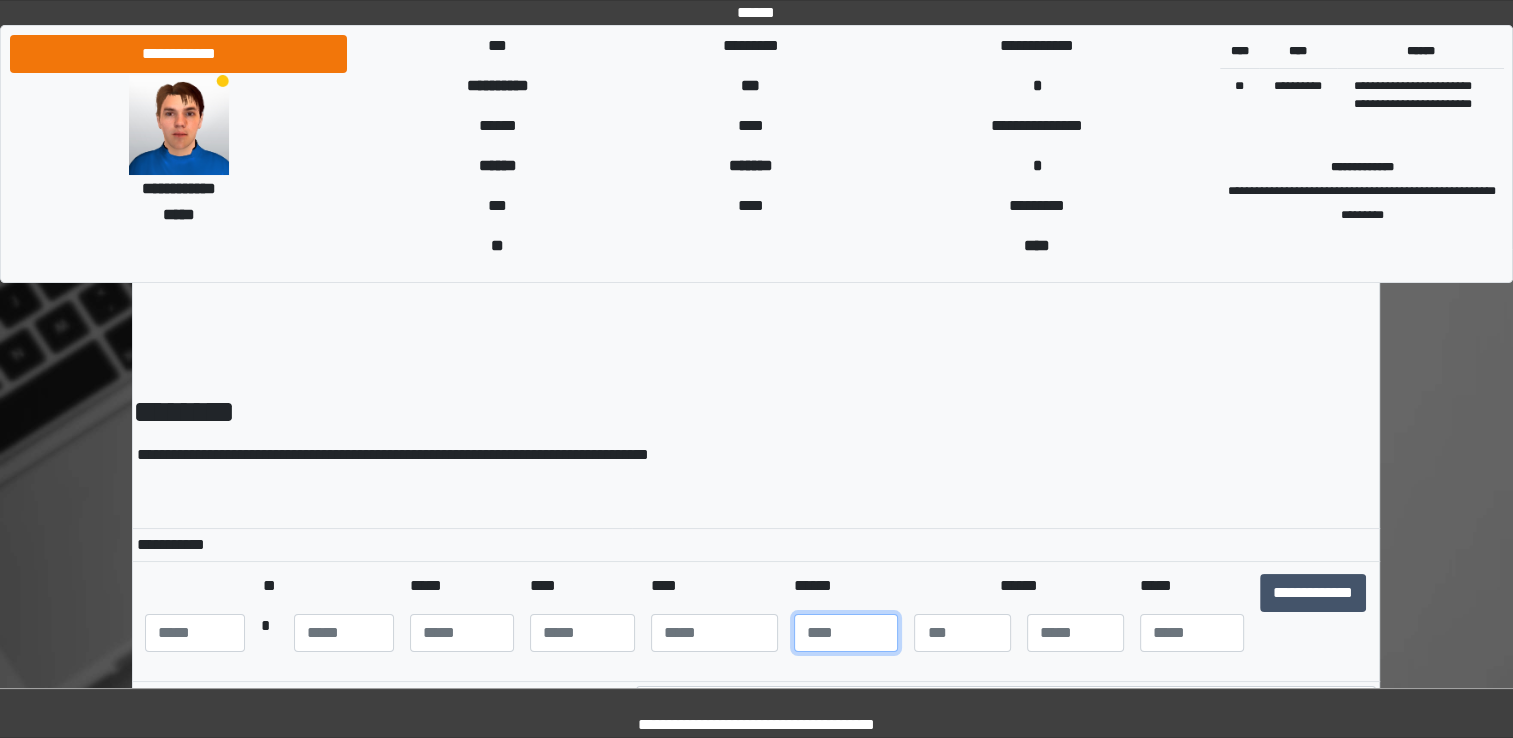 type on "***" 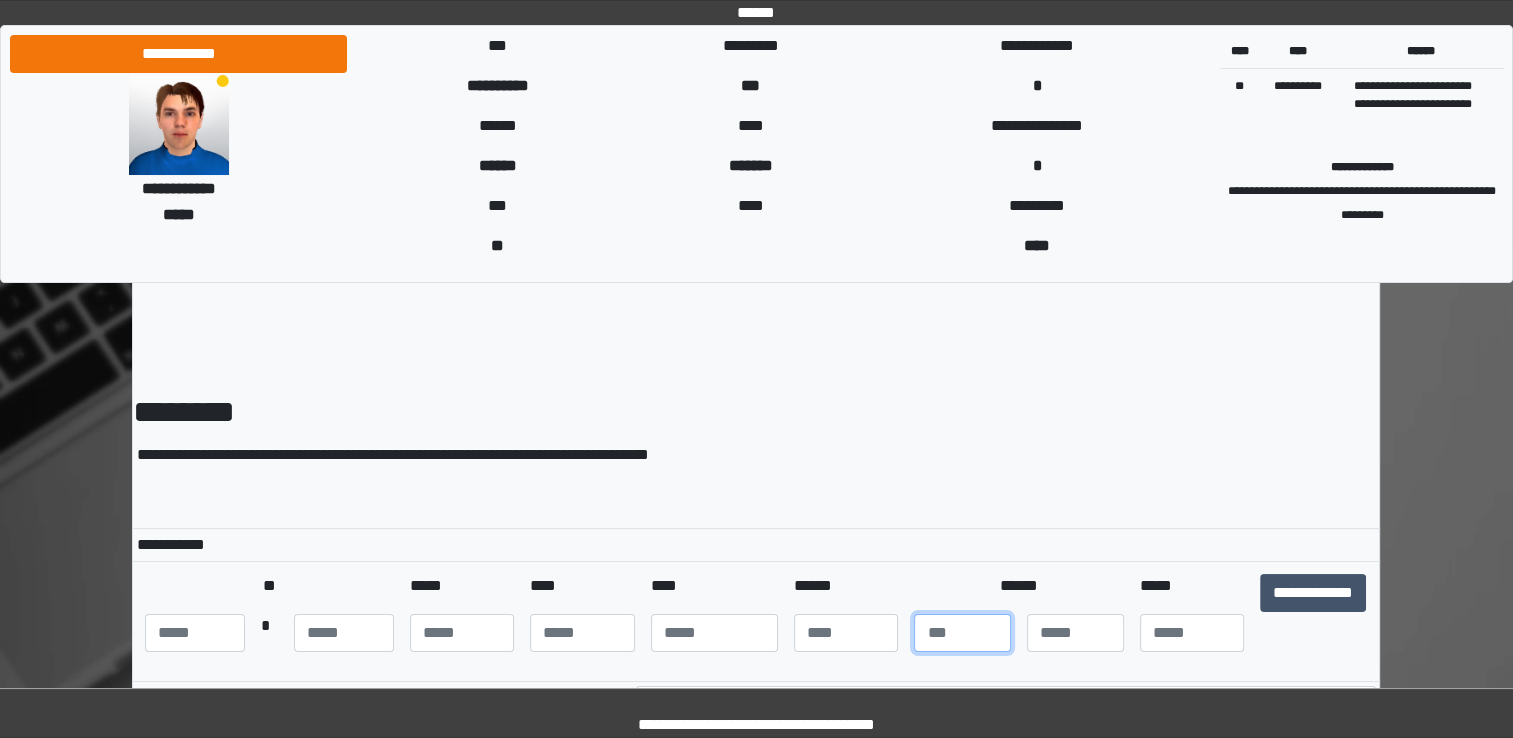 type on "*" 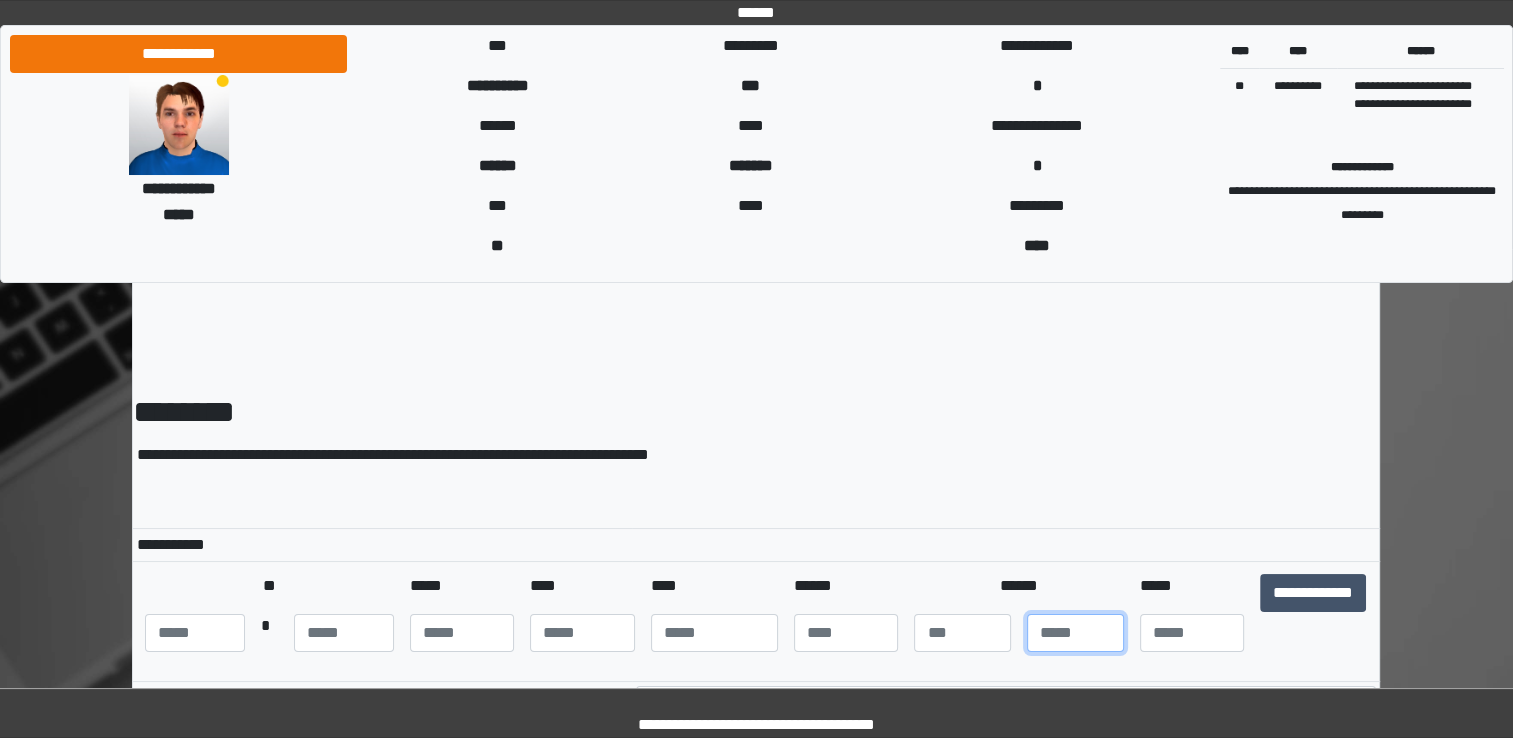 type on "*" 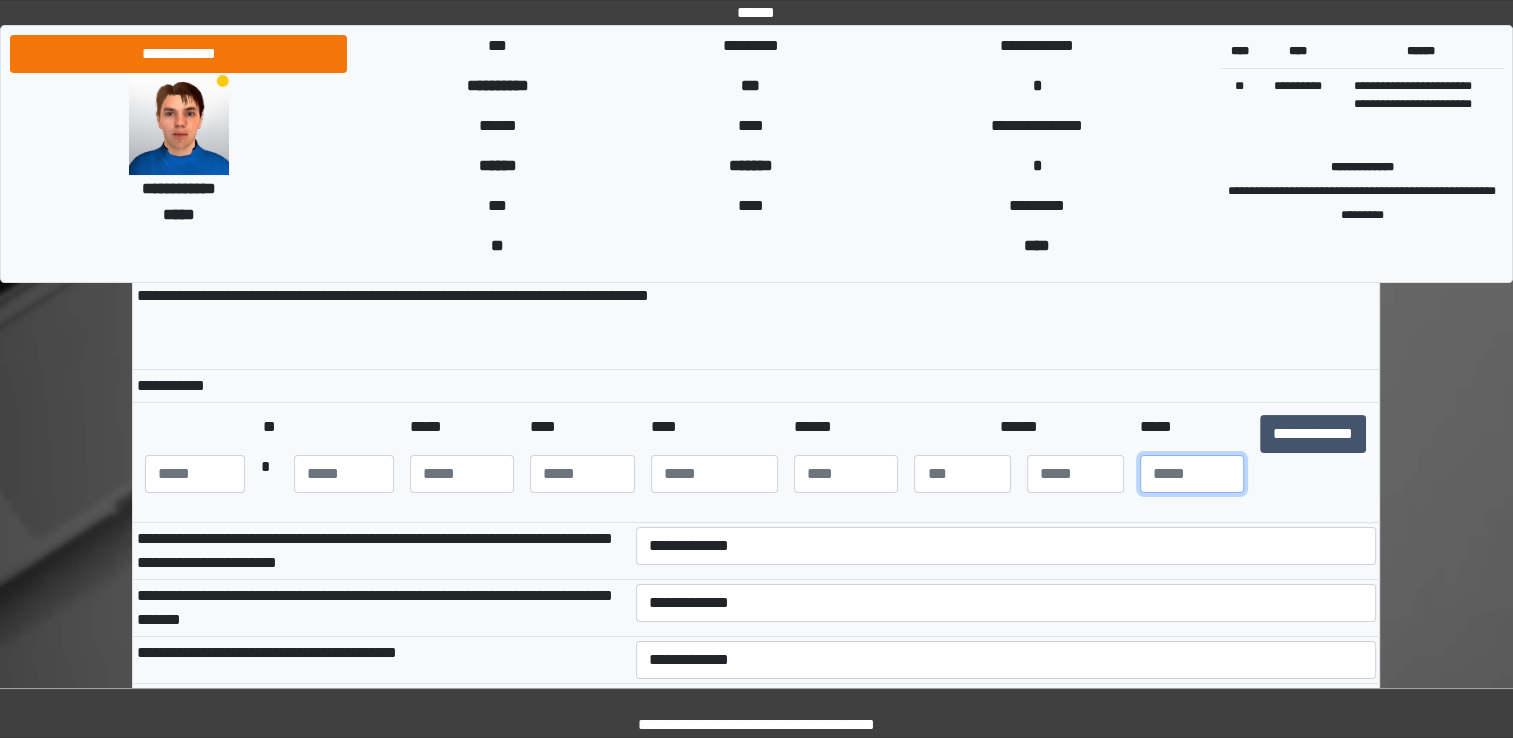 scroll, scrollTop: 130, scrollLeft: 0, axis: vertical 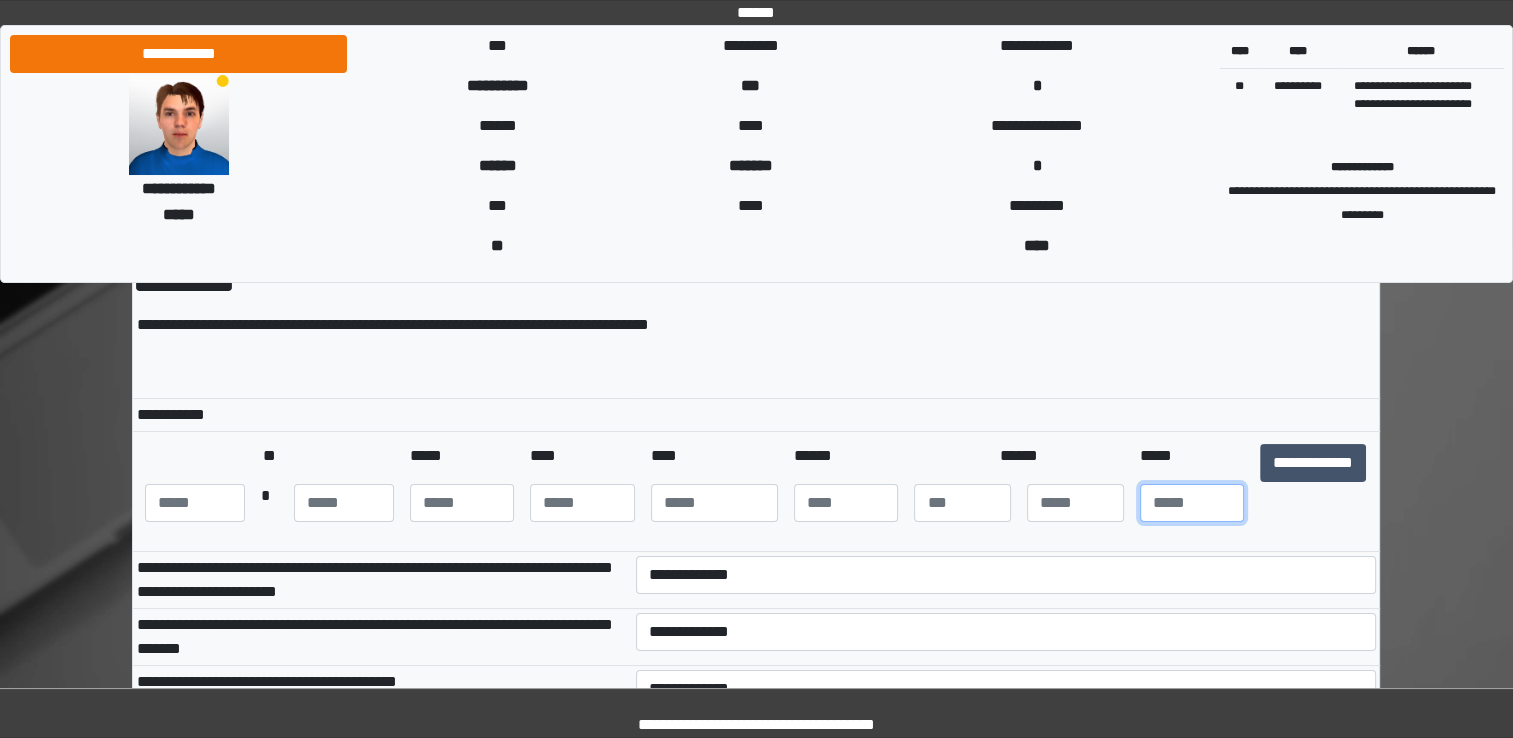 type on "**" 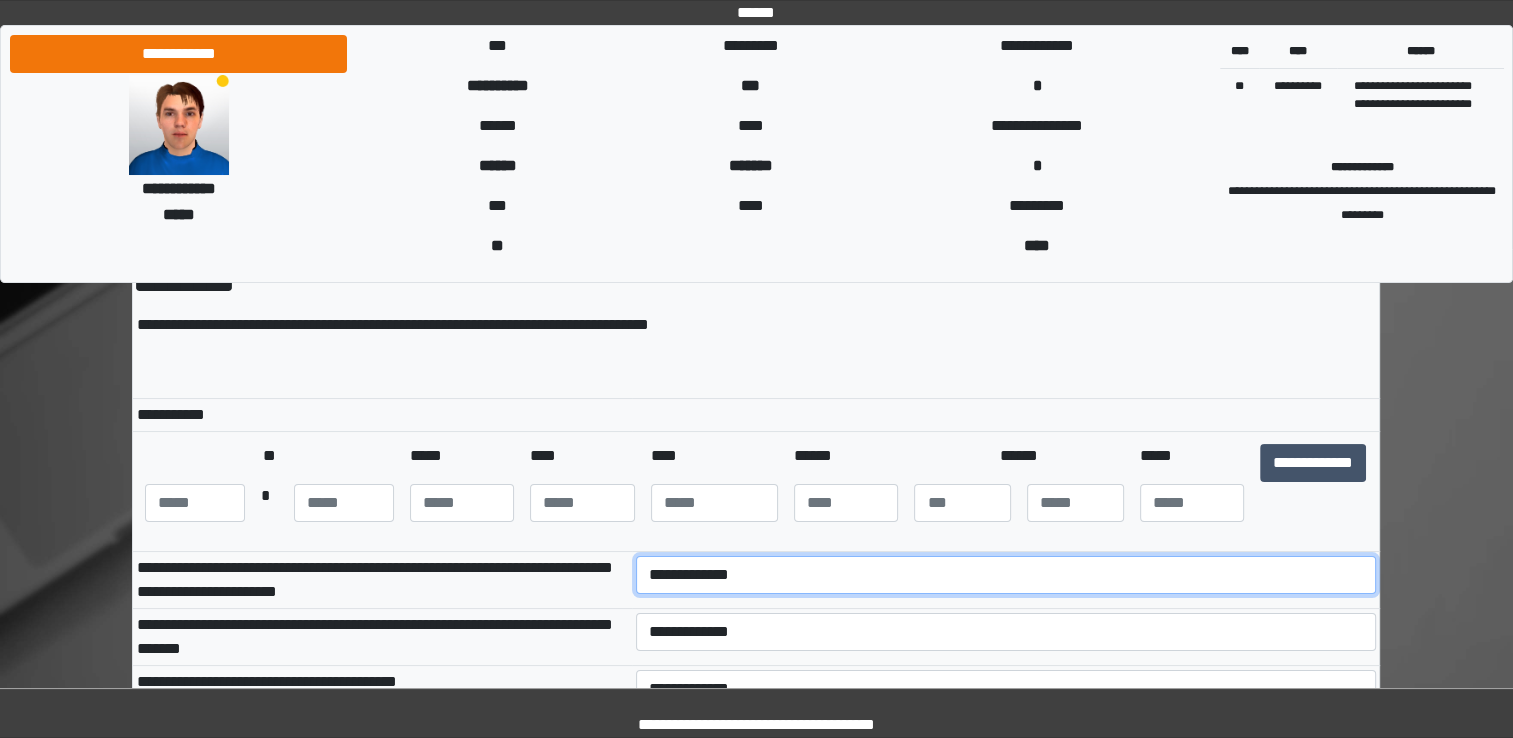 click on "**********" at bounding box center (1006, 575) 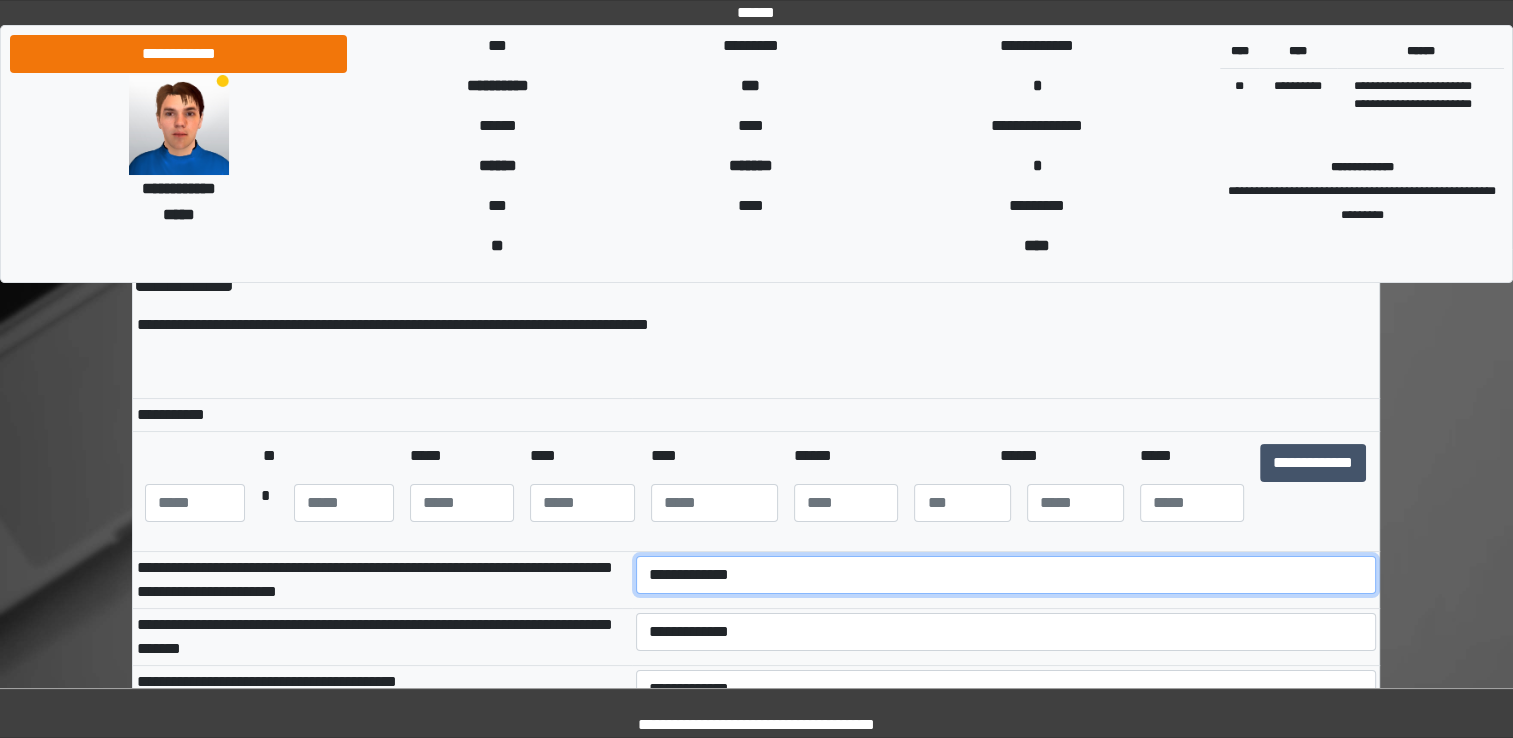 select on "***" 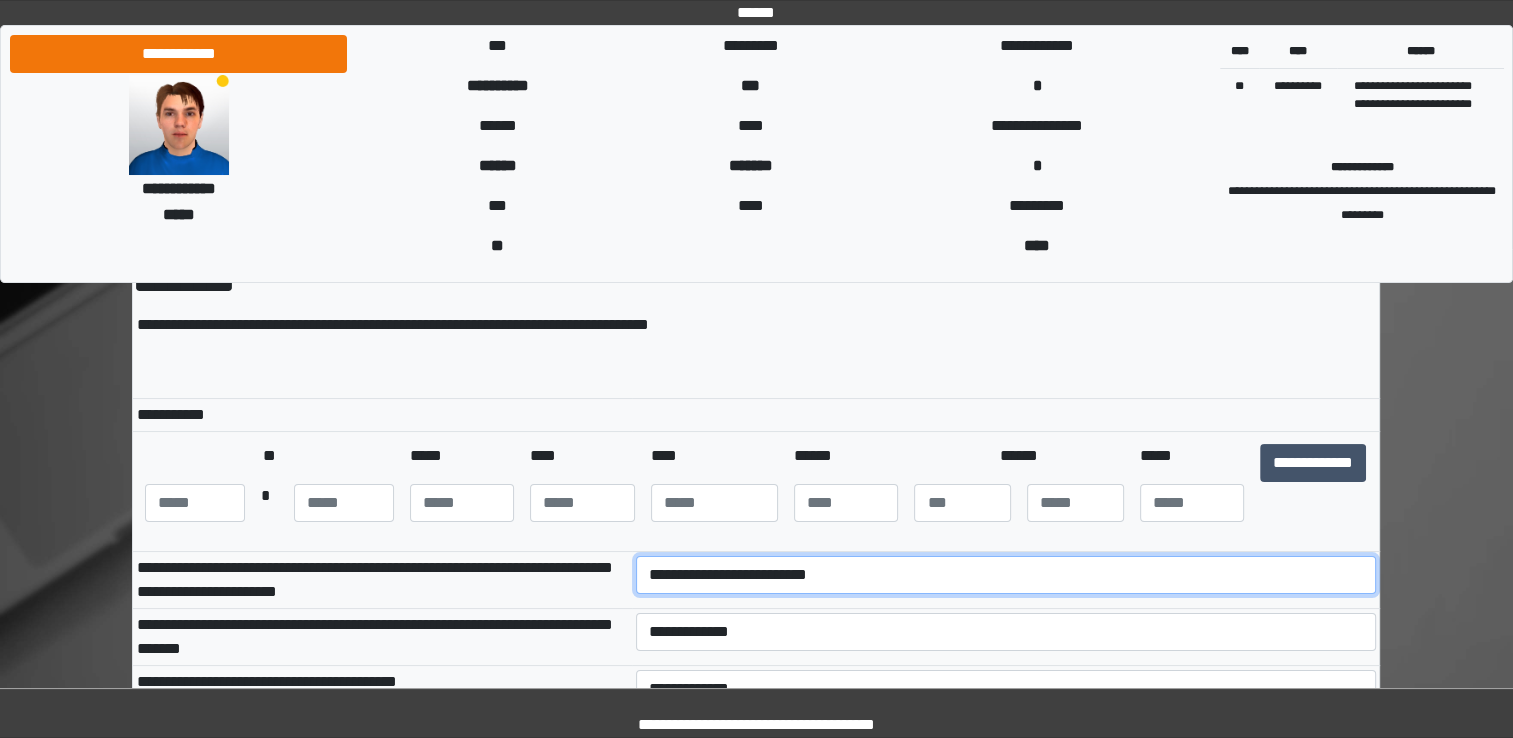 click on "**********" at bounding box center [1006, 575] 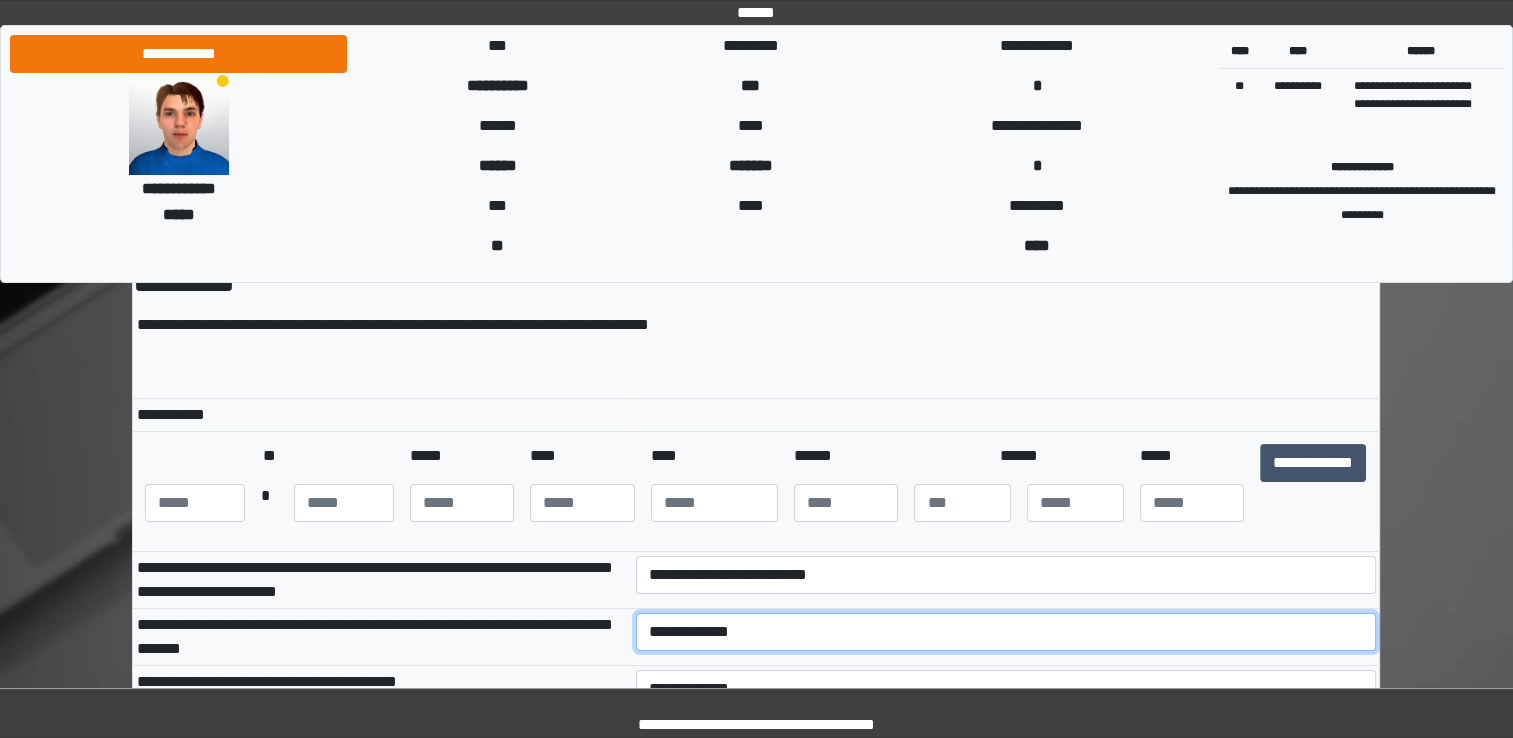 click on "**********" at bounding box center (1006, 632) 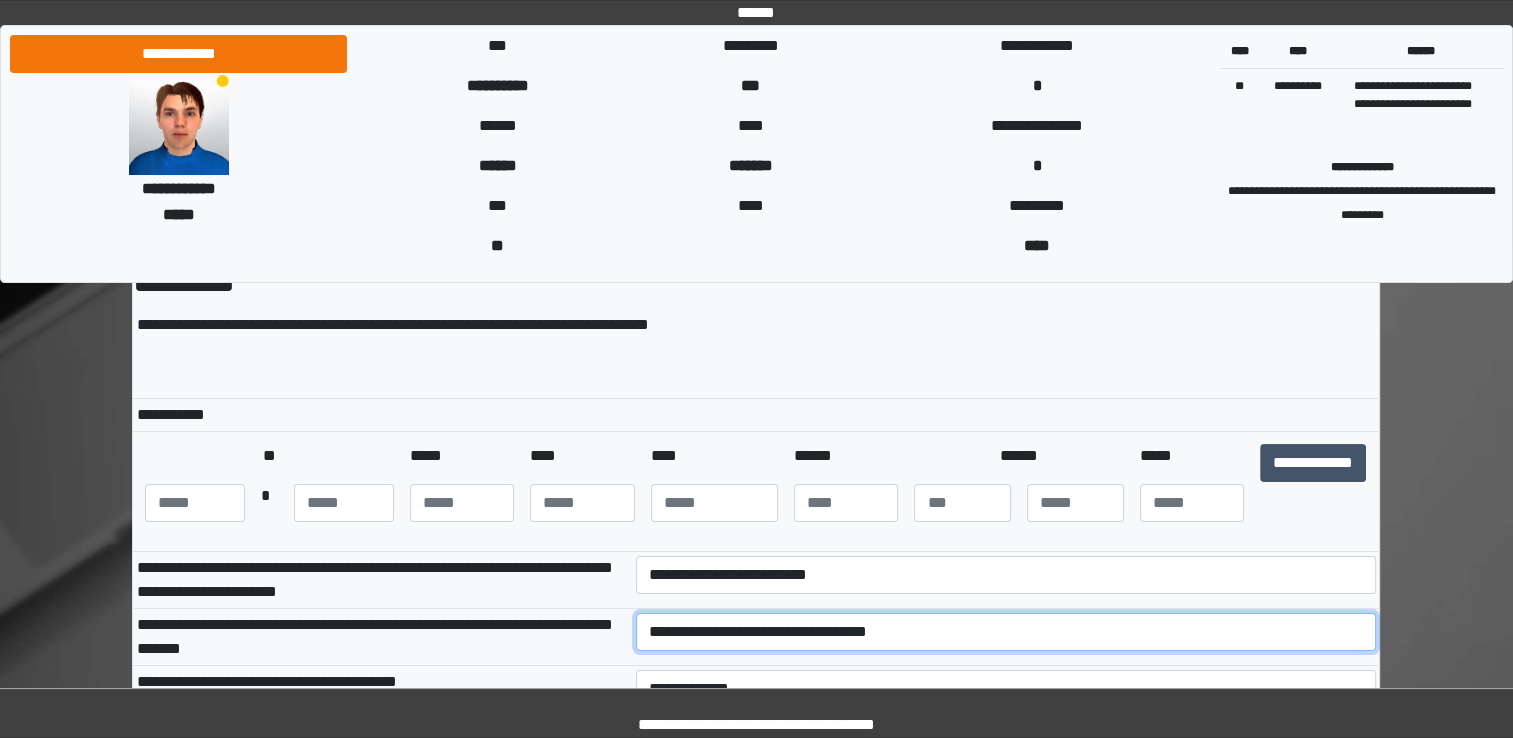 click on "**********" at bounding box center (1006, 632) 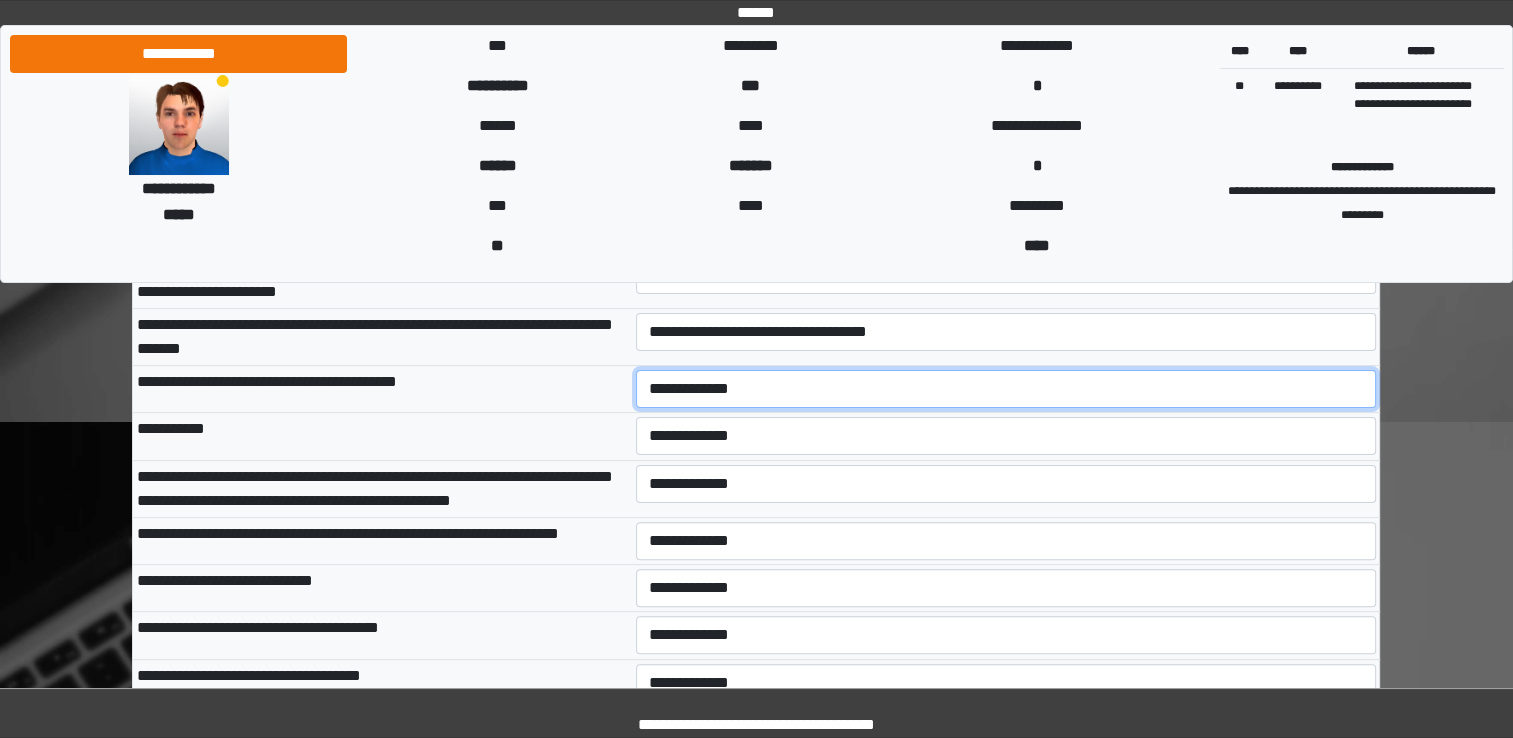 click on "**********" at bounding box center (1006, 389) 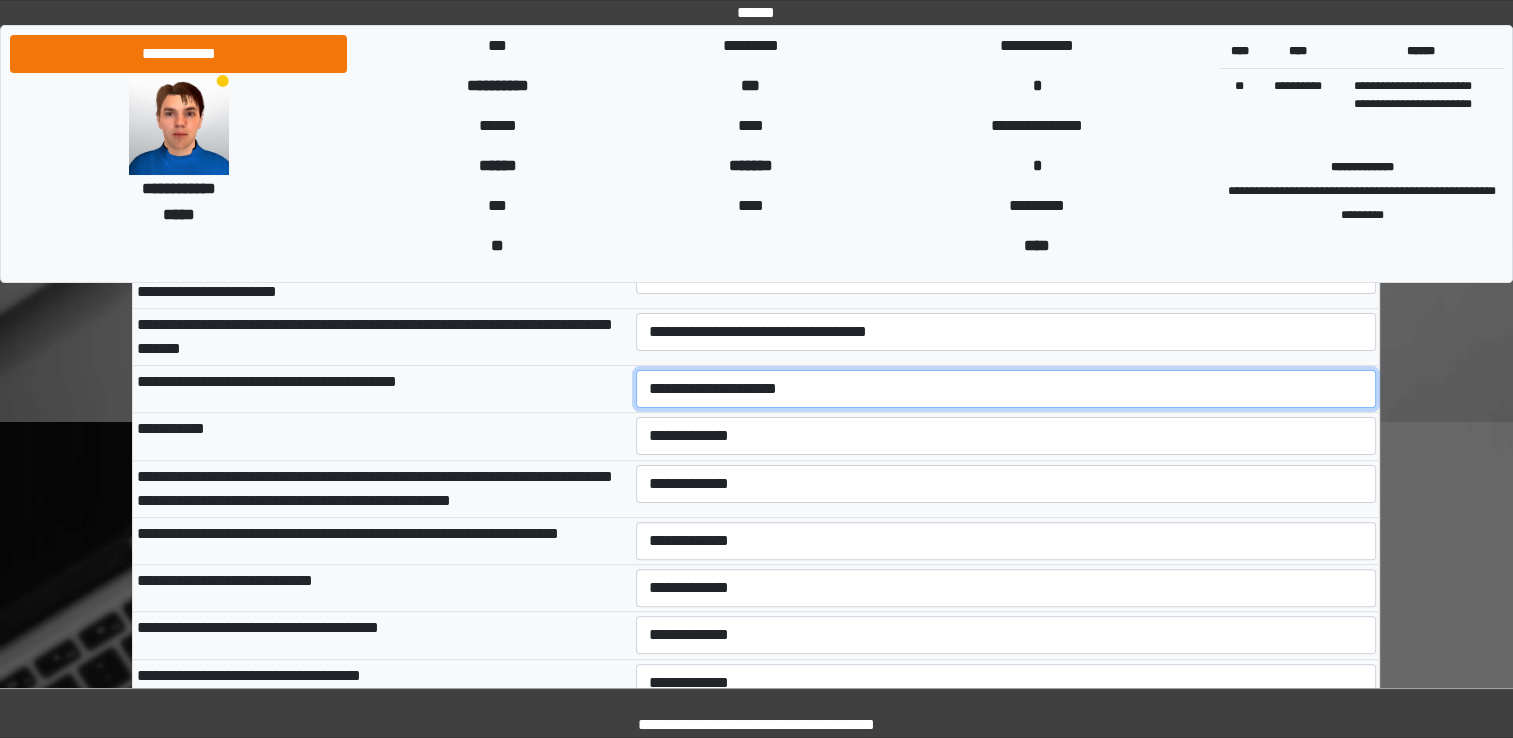 click on "**********" at bounding box center [1006, 389] 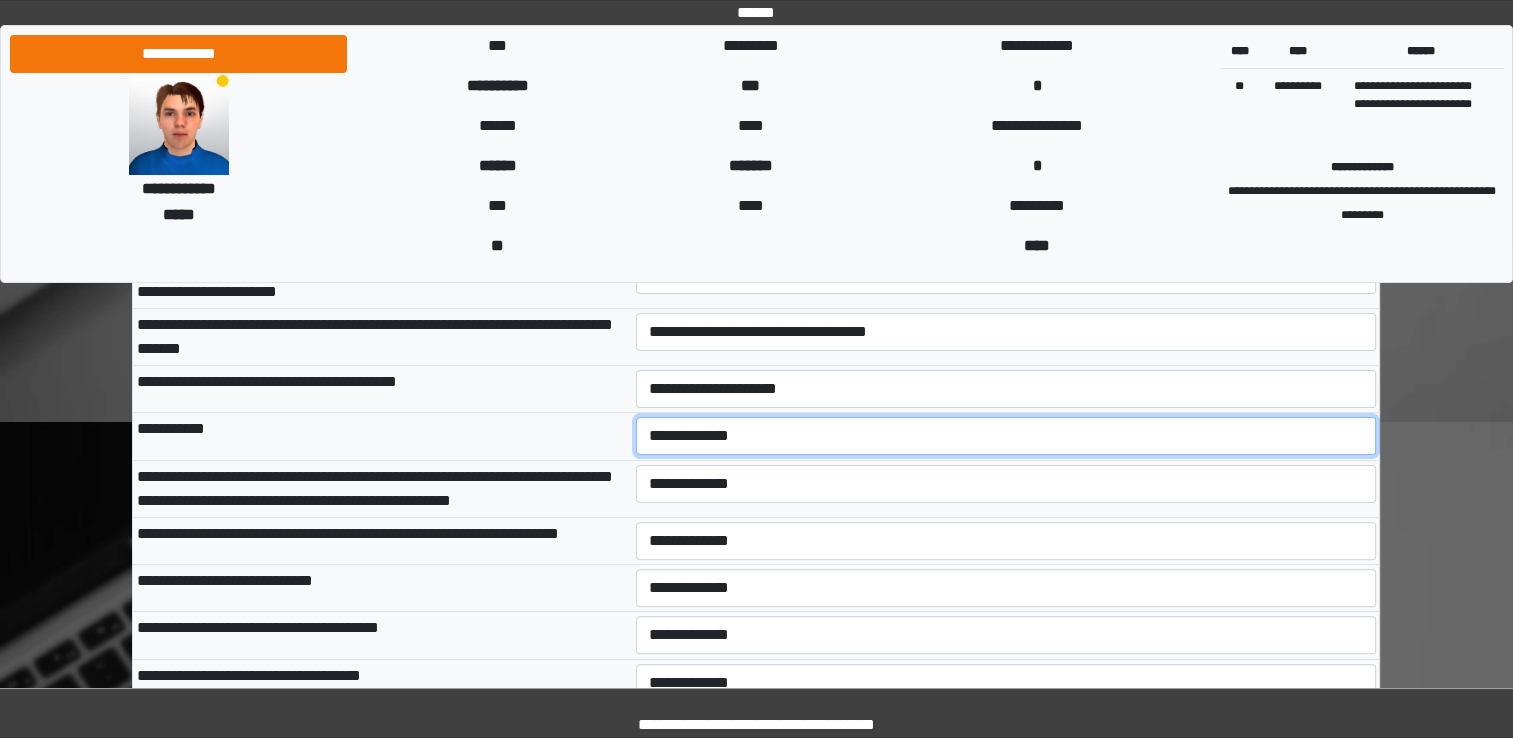 click on "**********" at bounding box center (1006, 436) 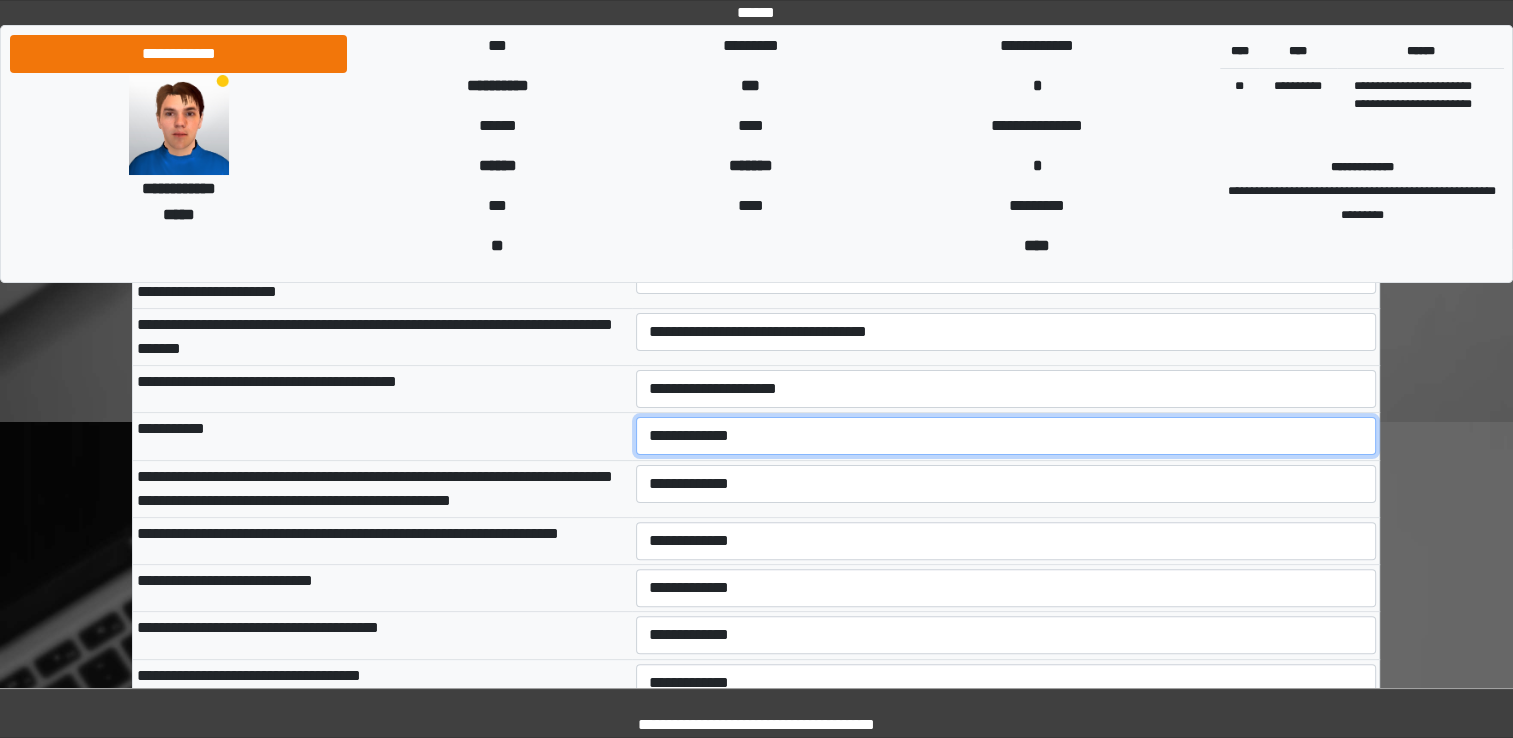 select on "***" 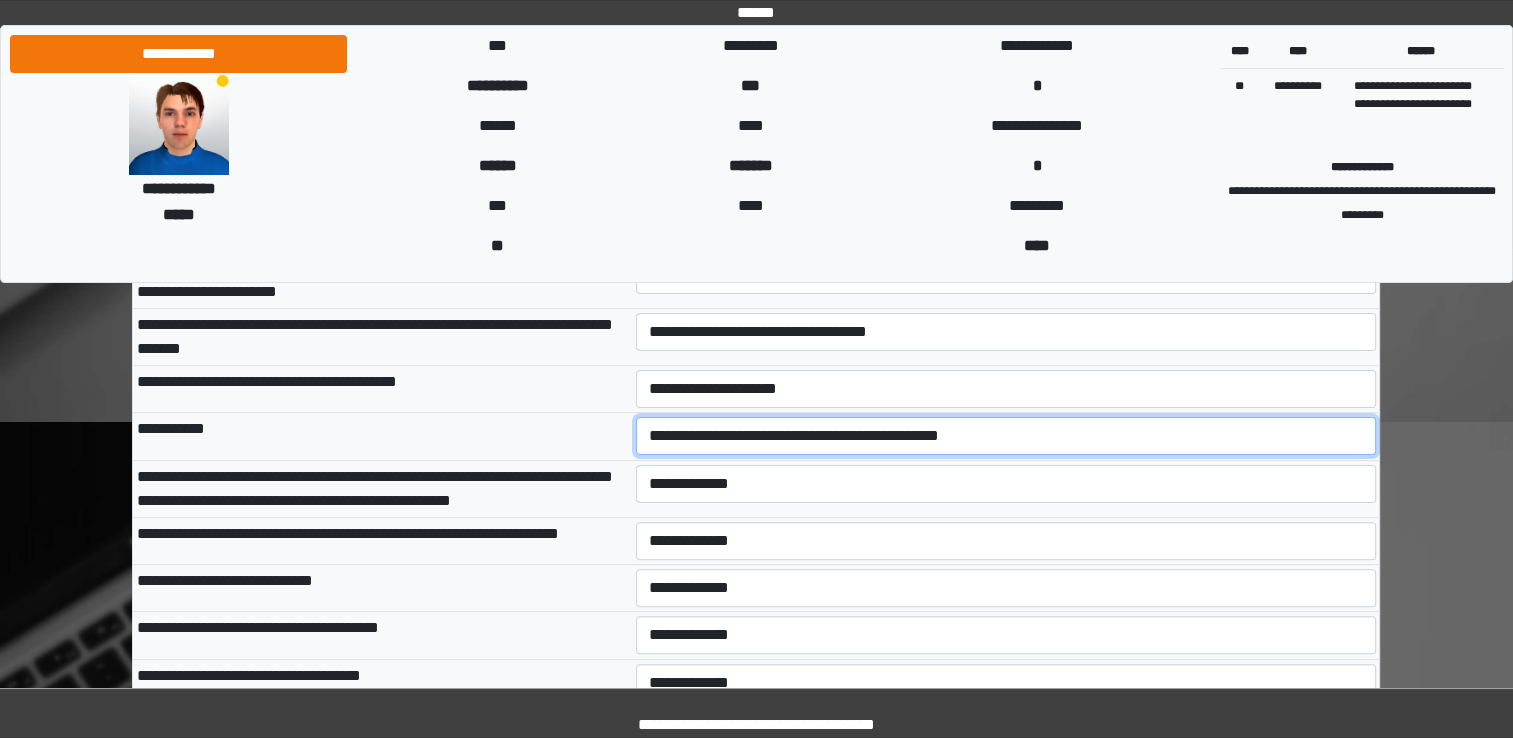 click on "**********" at bounding box center [1006, 436] 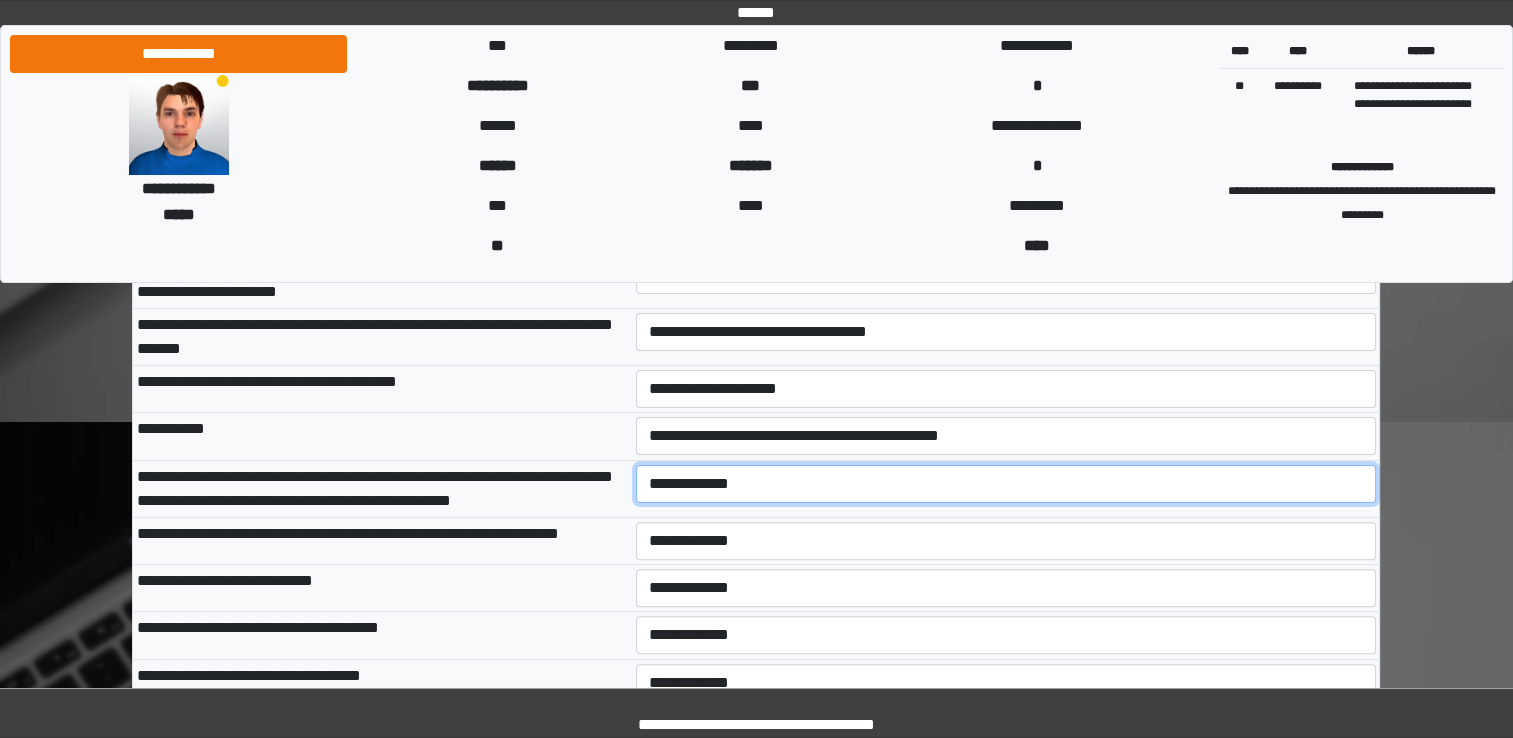 click on "**********" at bounding box center [1006, 484] 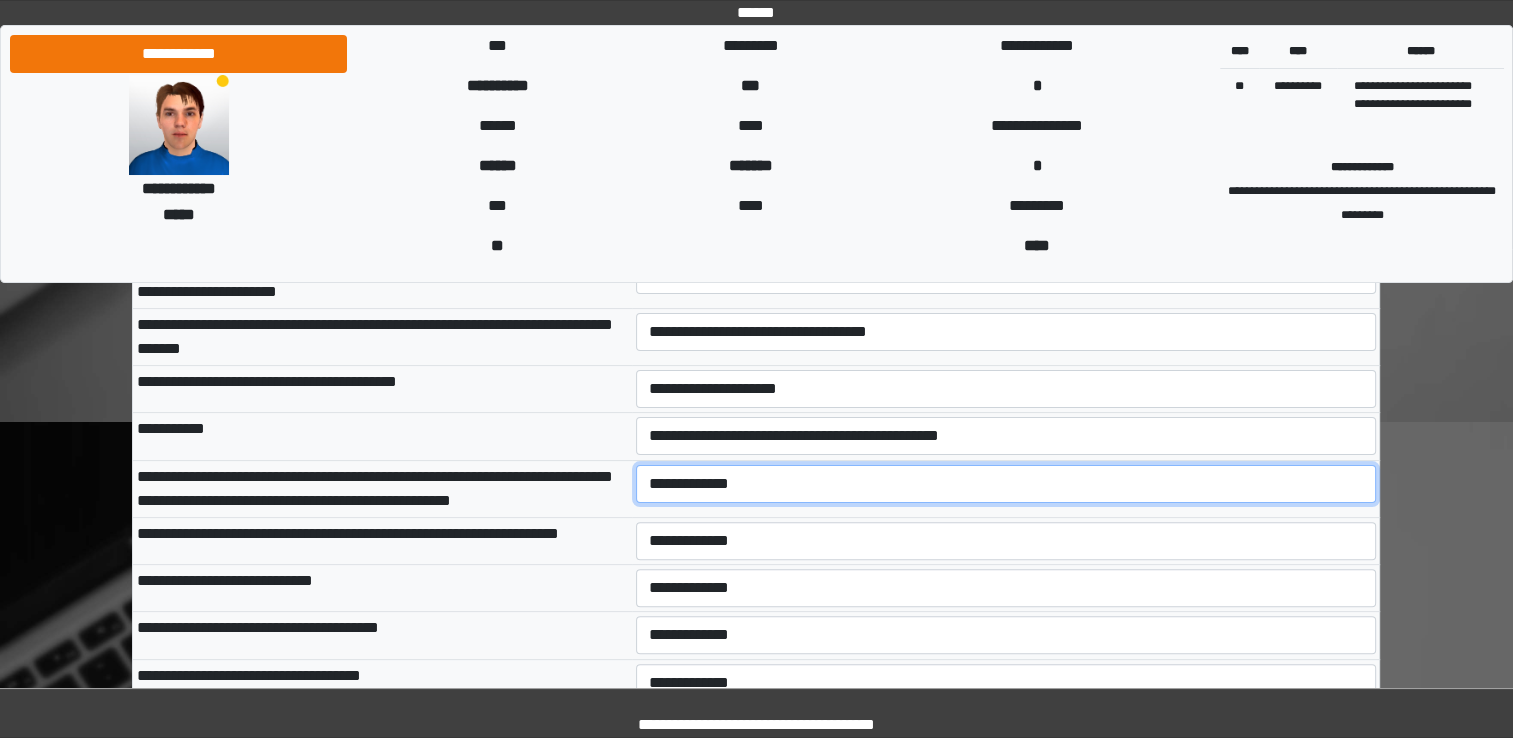select on "***" 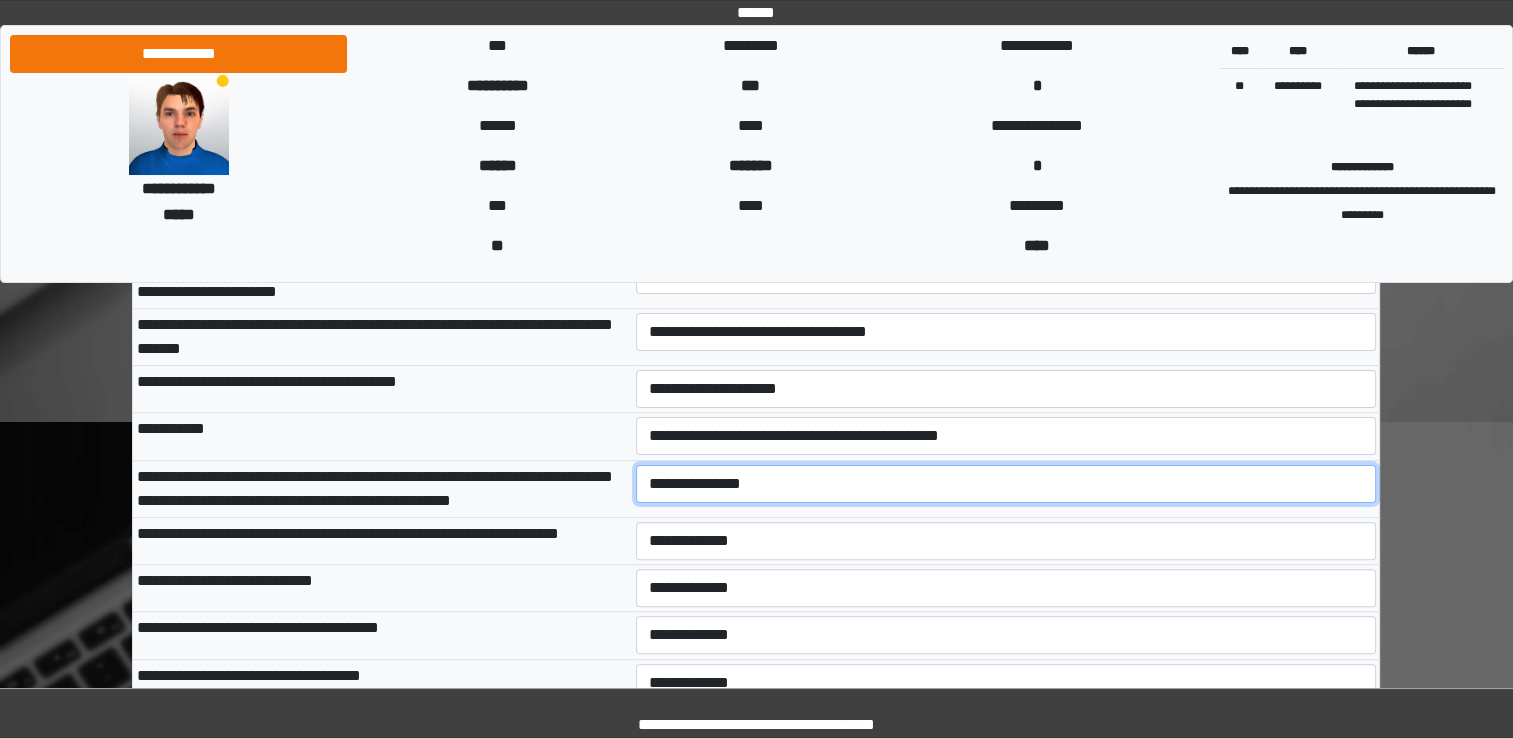 click on "**********" at bounding box center [1006, 484] 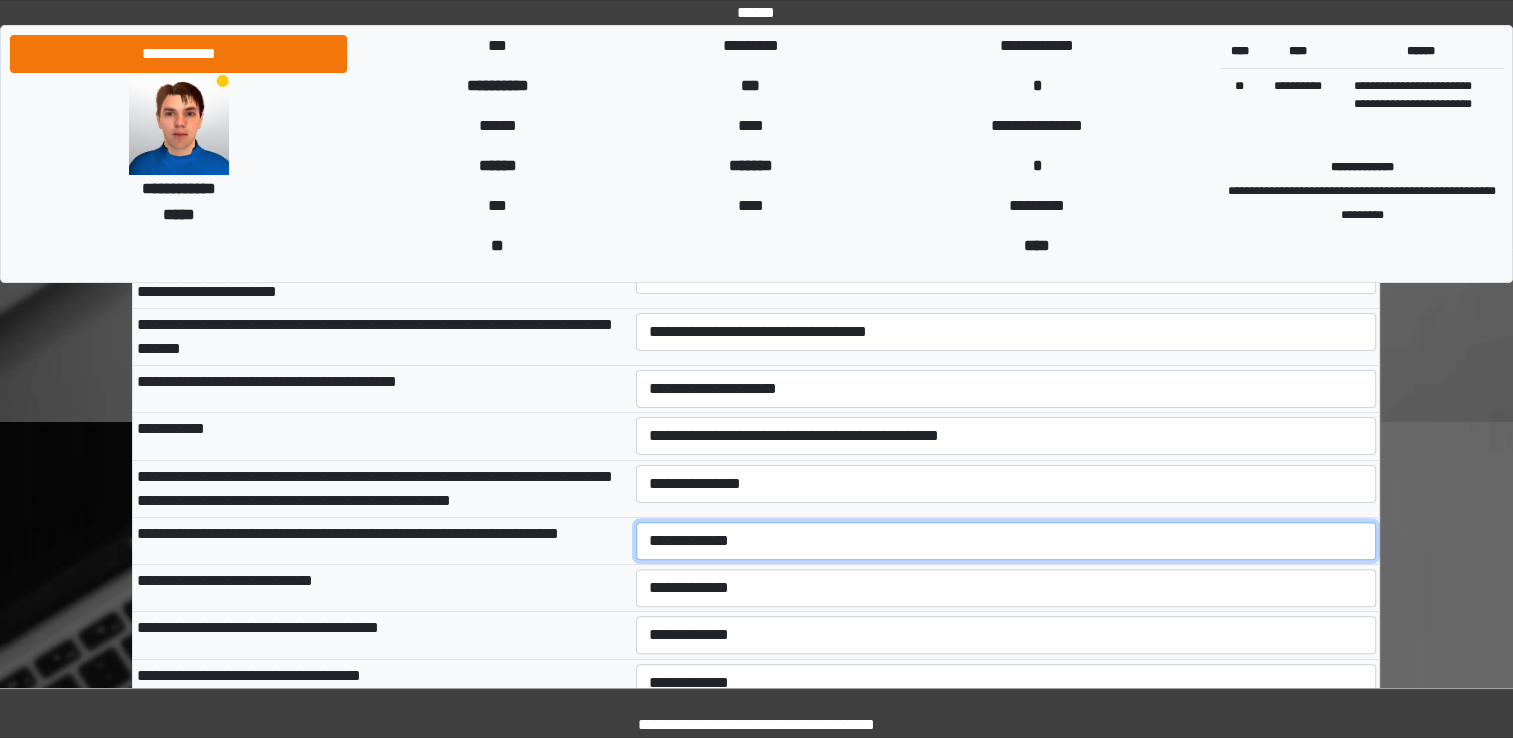 click on "**********" at bounding box center [1006, 541] 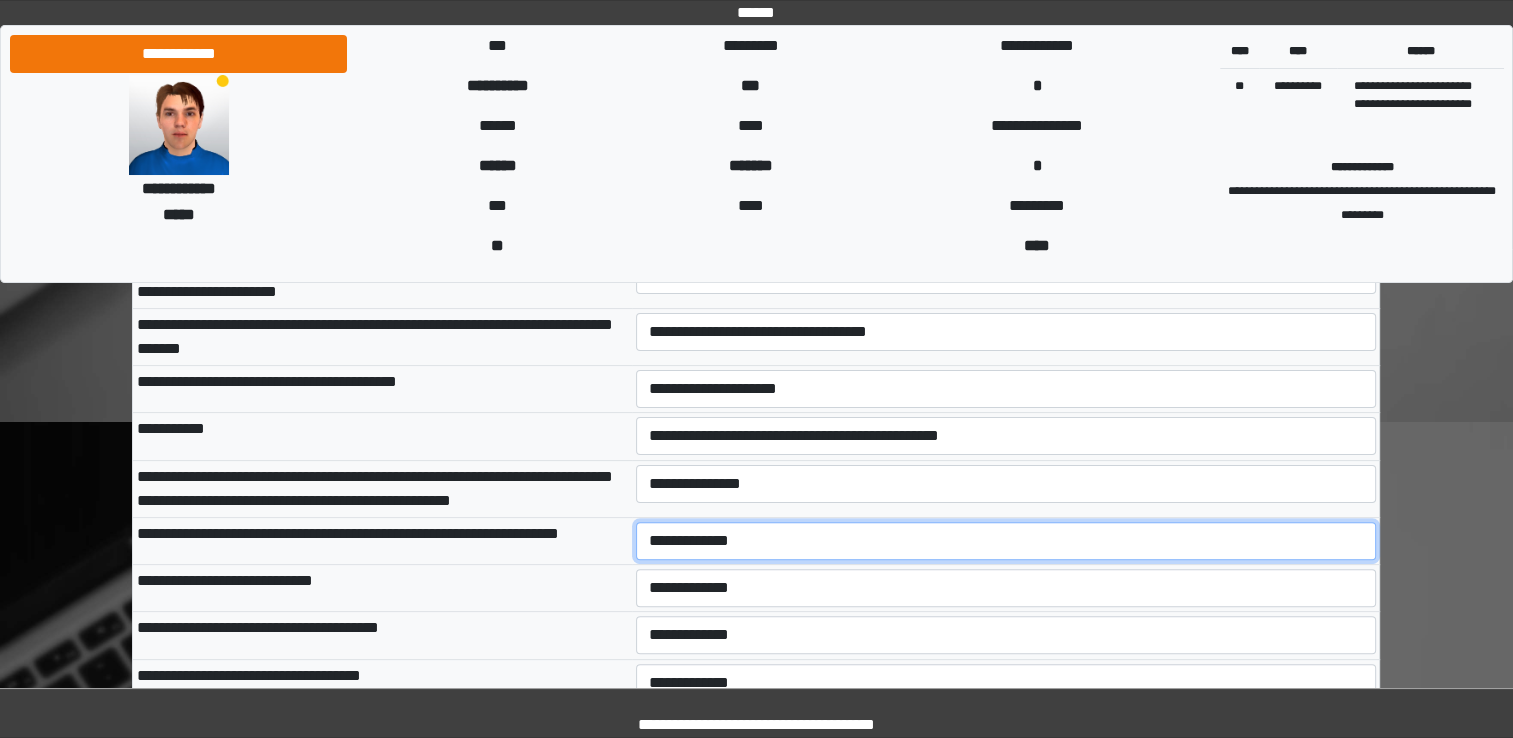 select on "***" 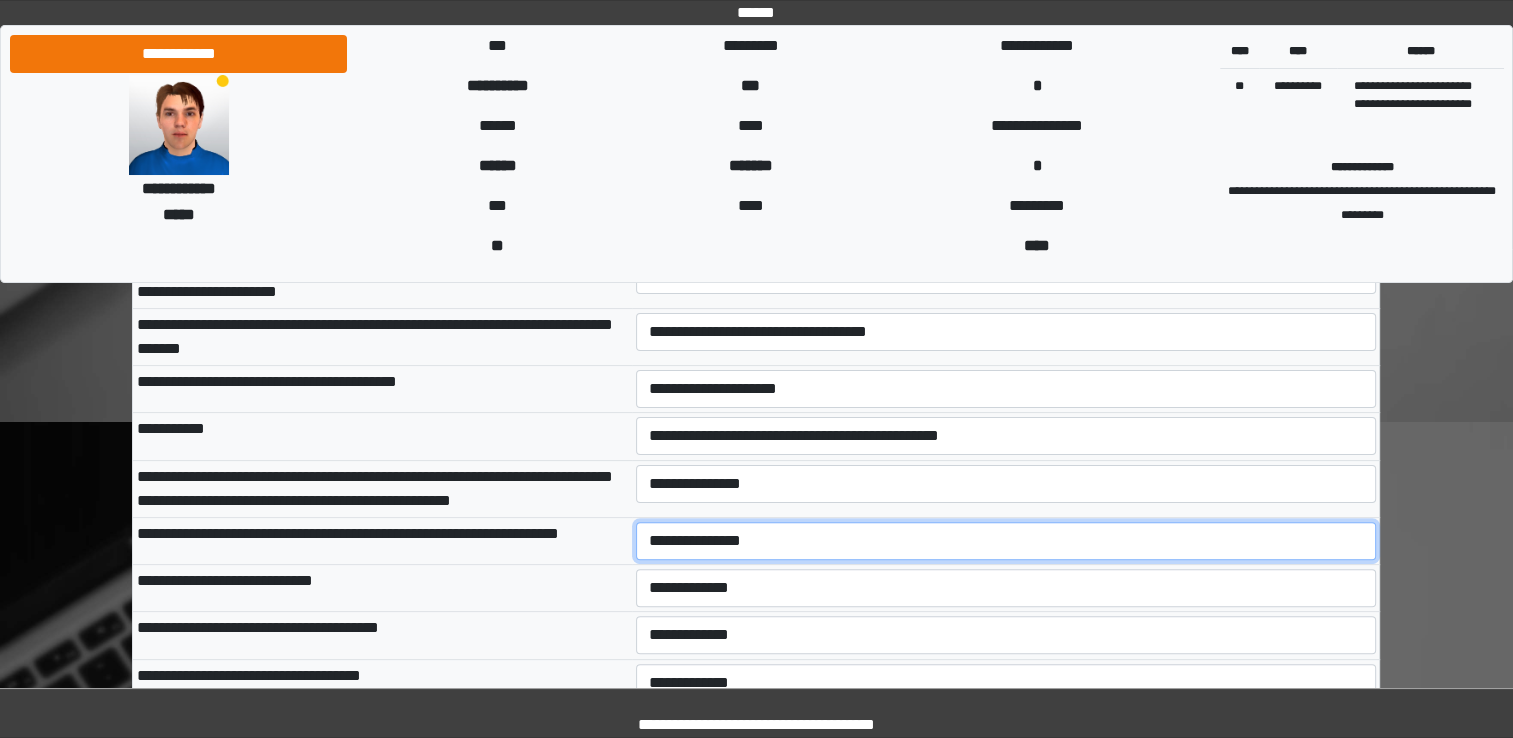 click on "**********" at bounding box center [1006, 541] 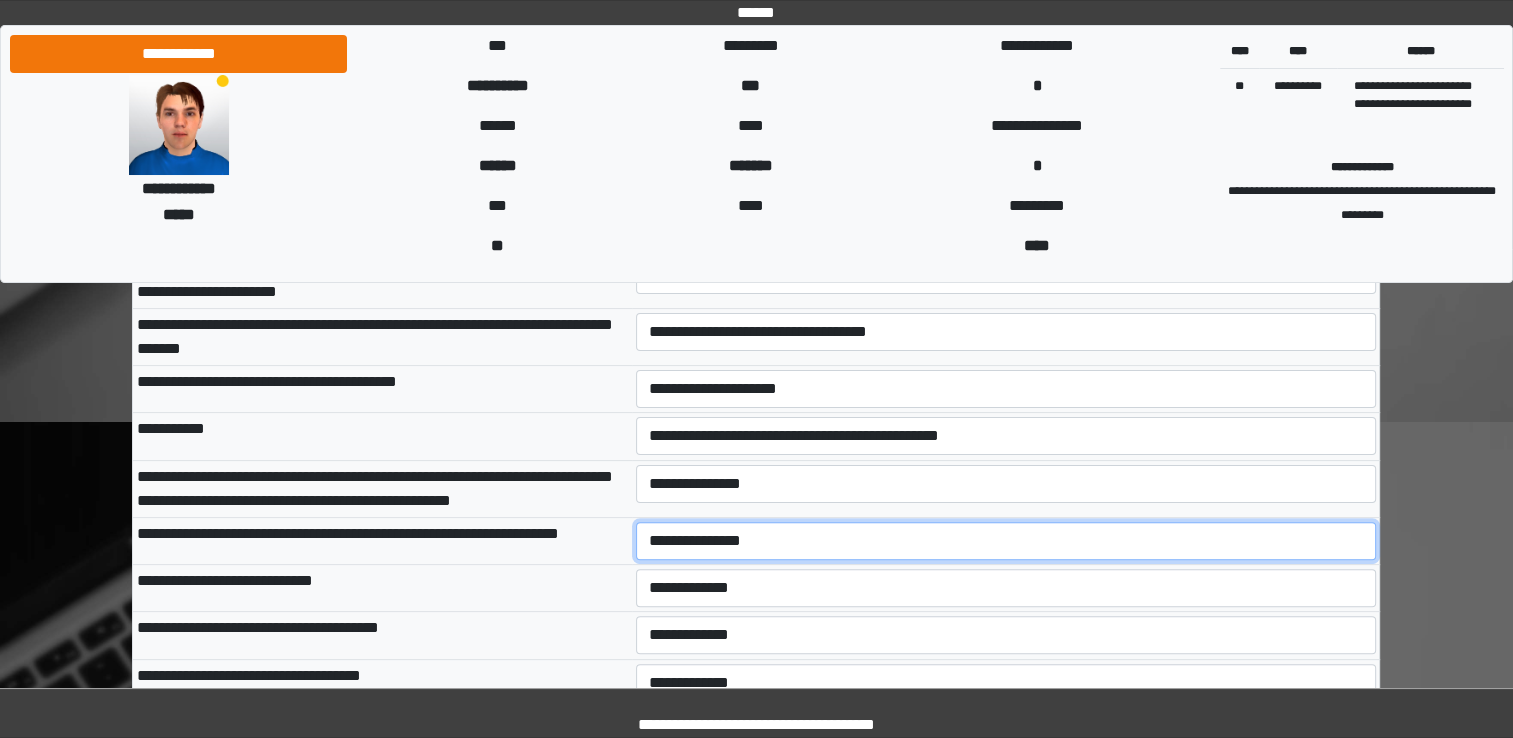 scroll, scrollTop: 530, scrollLeft: 0, axis: vertical 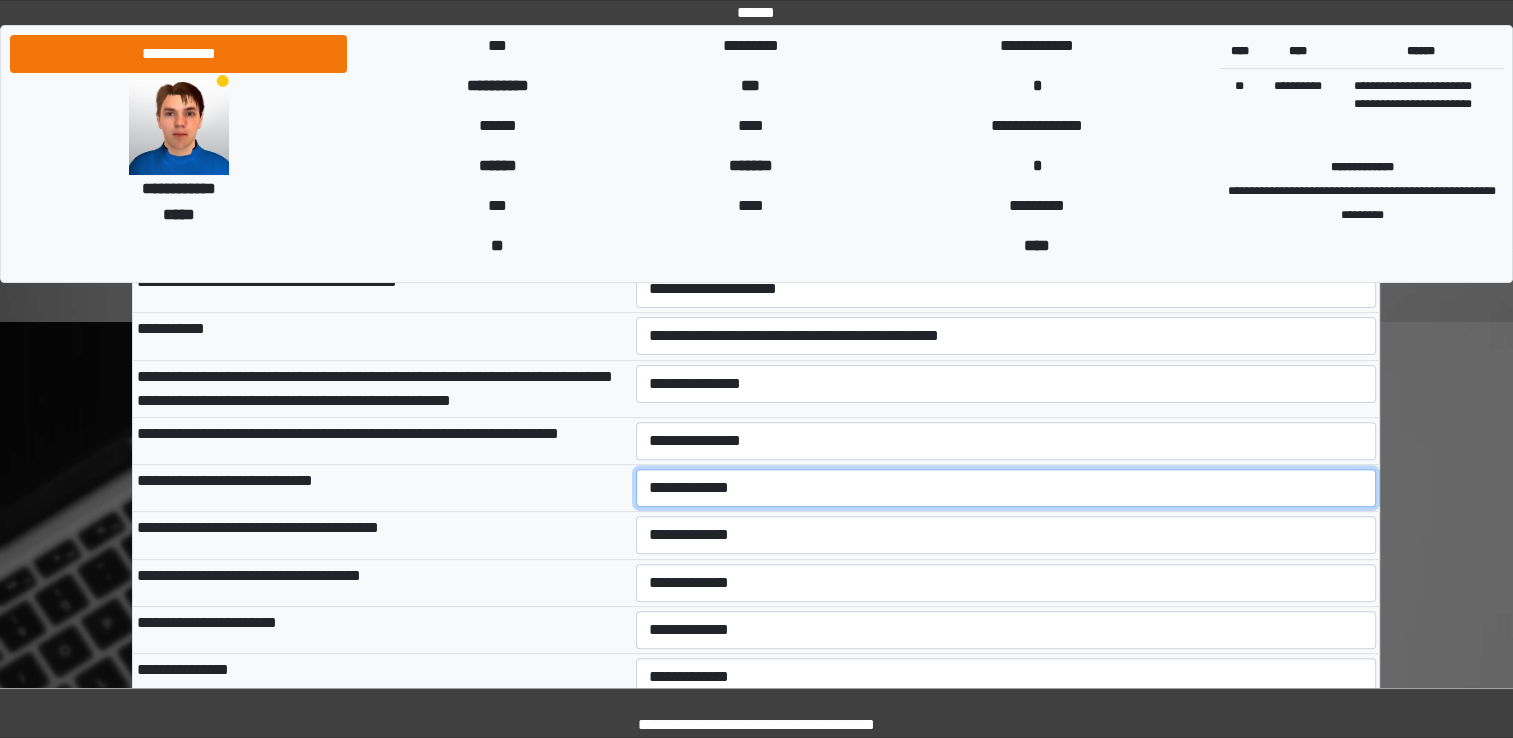 click on "**********" at bounding box center (1006, 488) 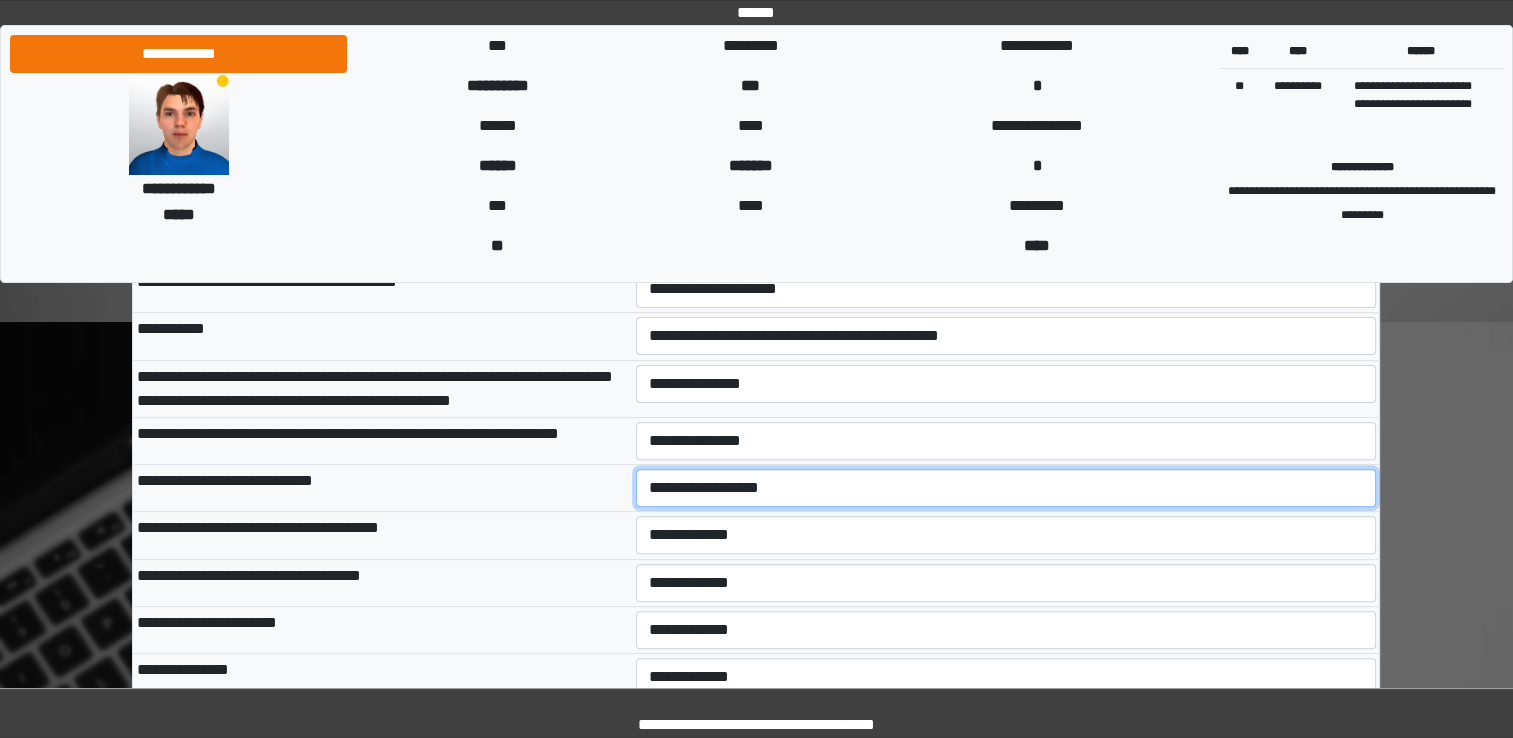 click on "**********" at bounding box center (1006, 488) 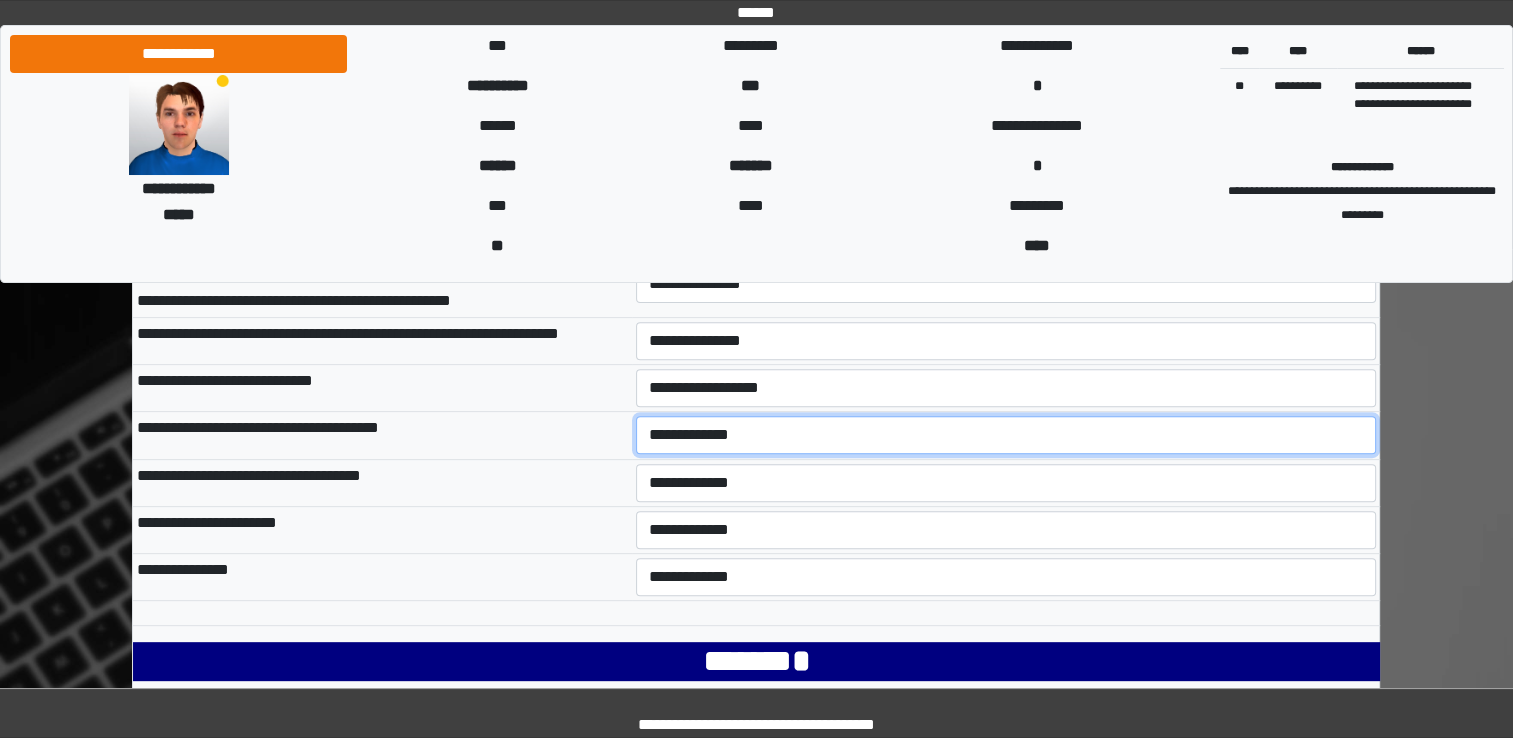 click on "**********" at bounding box center (1006, 435) 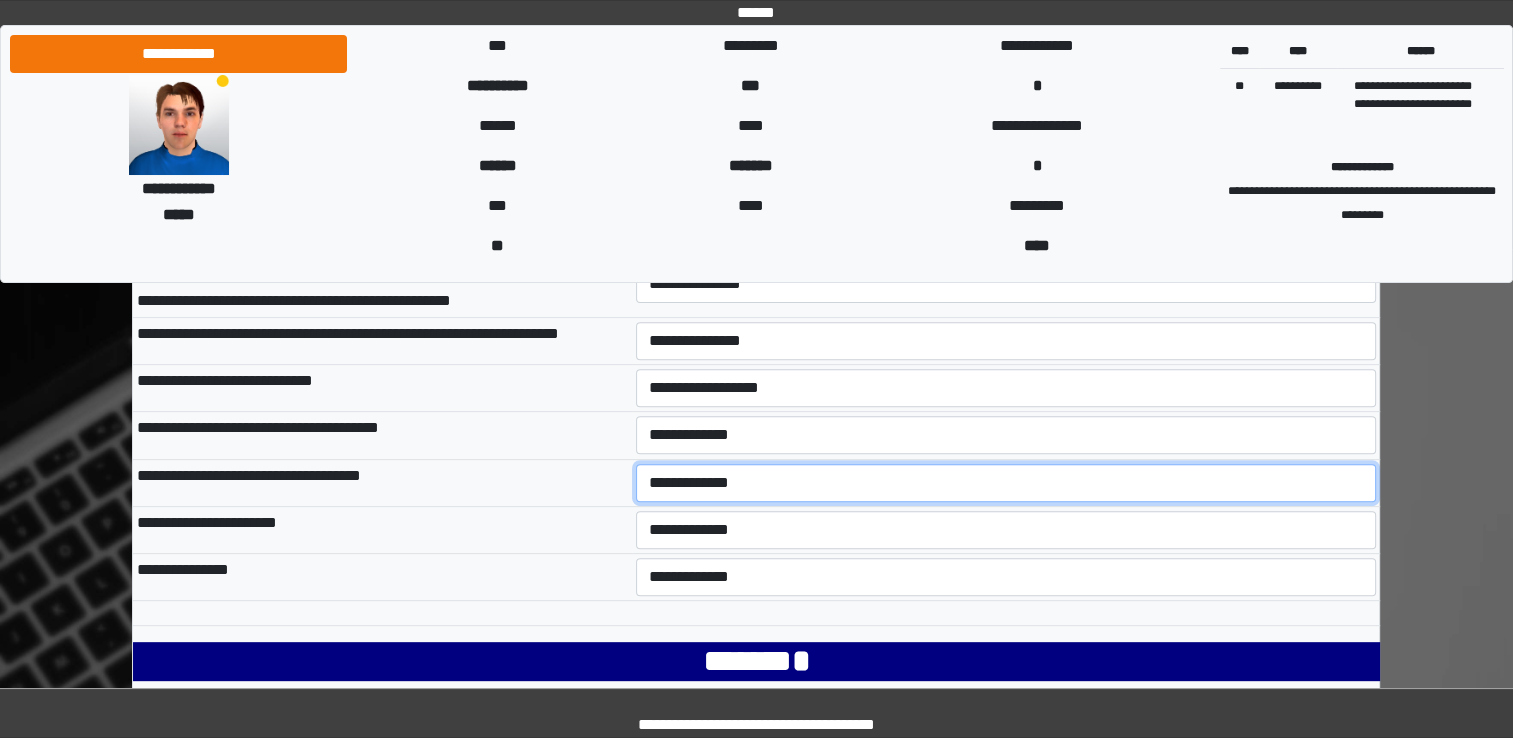 click on "**********" at bounding box center [1006, 483] 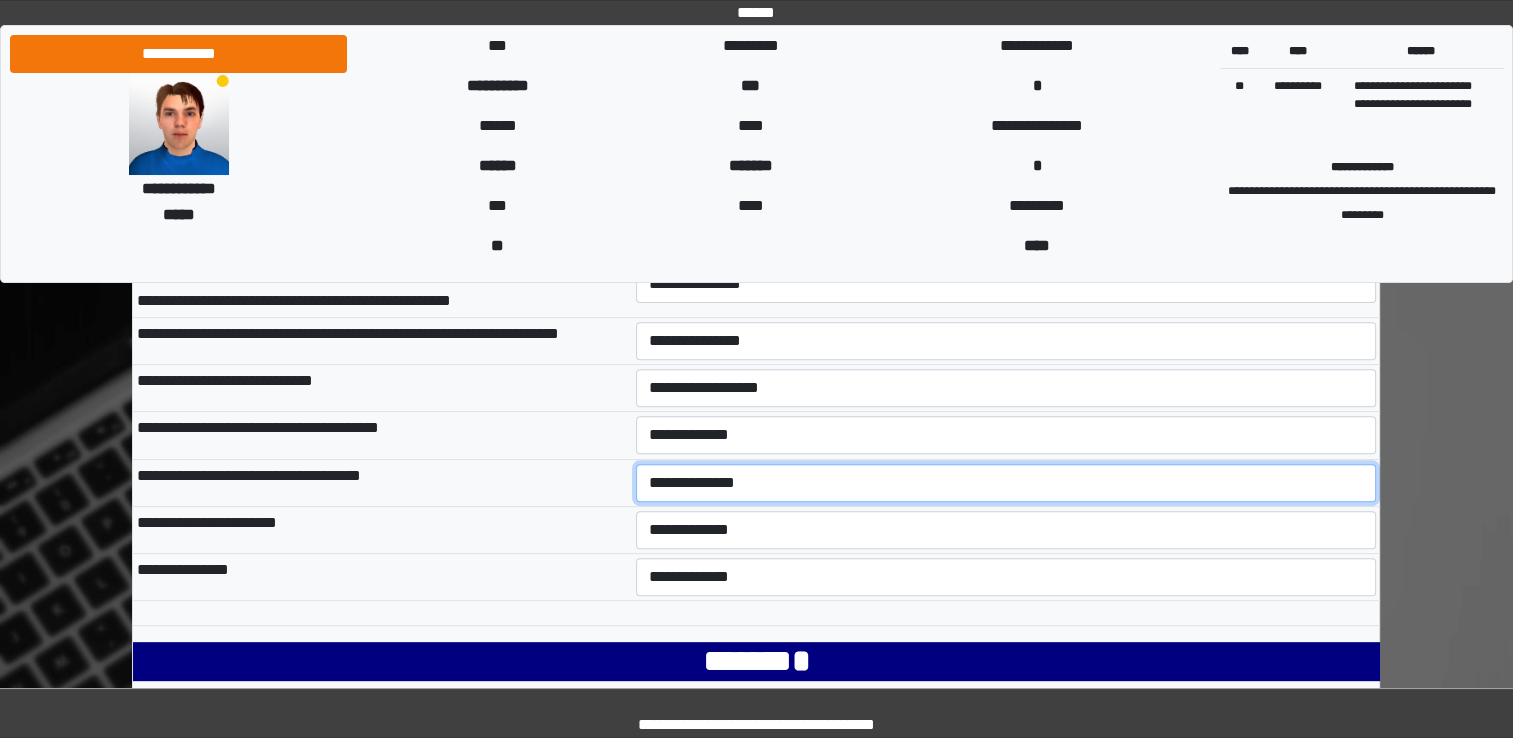 click on "**********" at bounding box center (1006, 483) 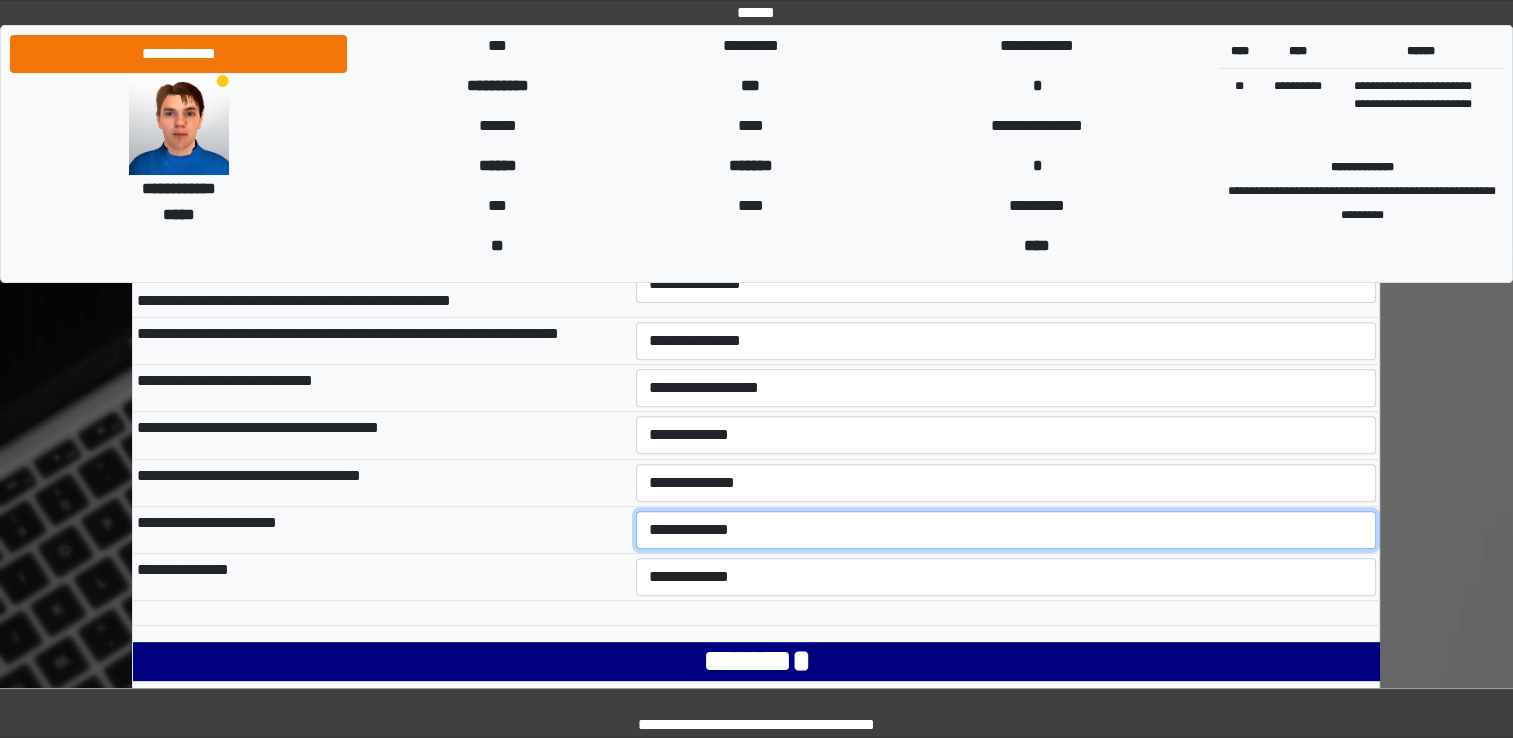 click on "**********" at bounding box center (1006, 530) 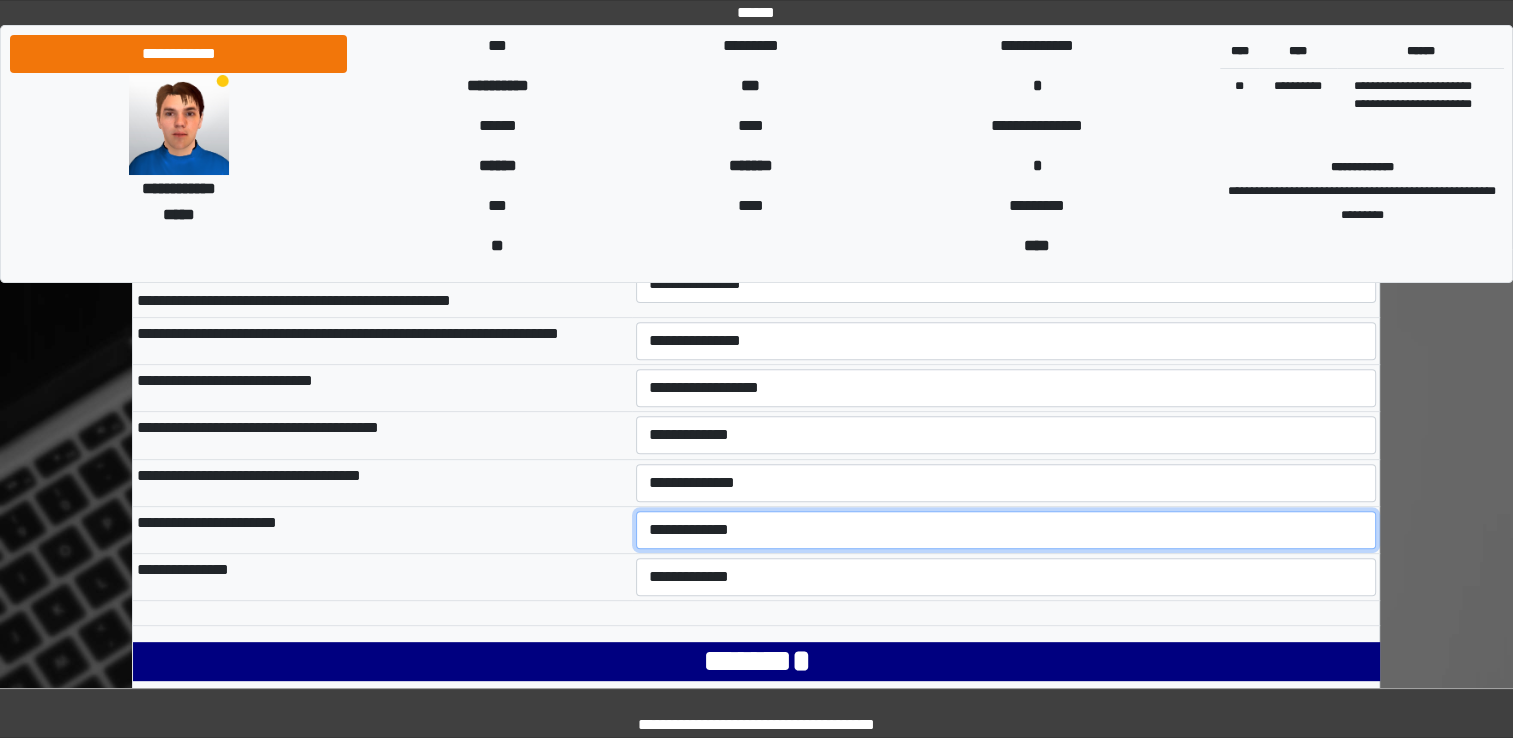 select on "***" 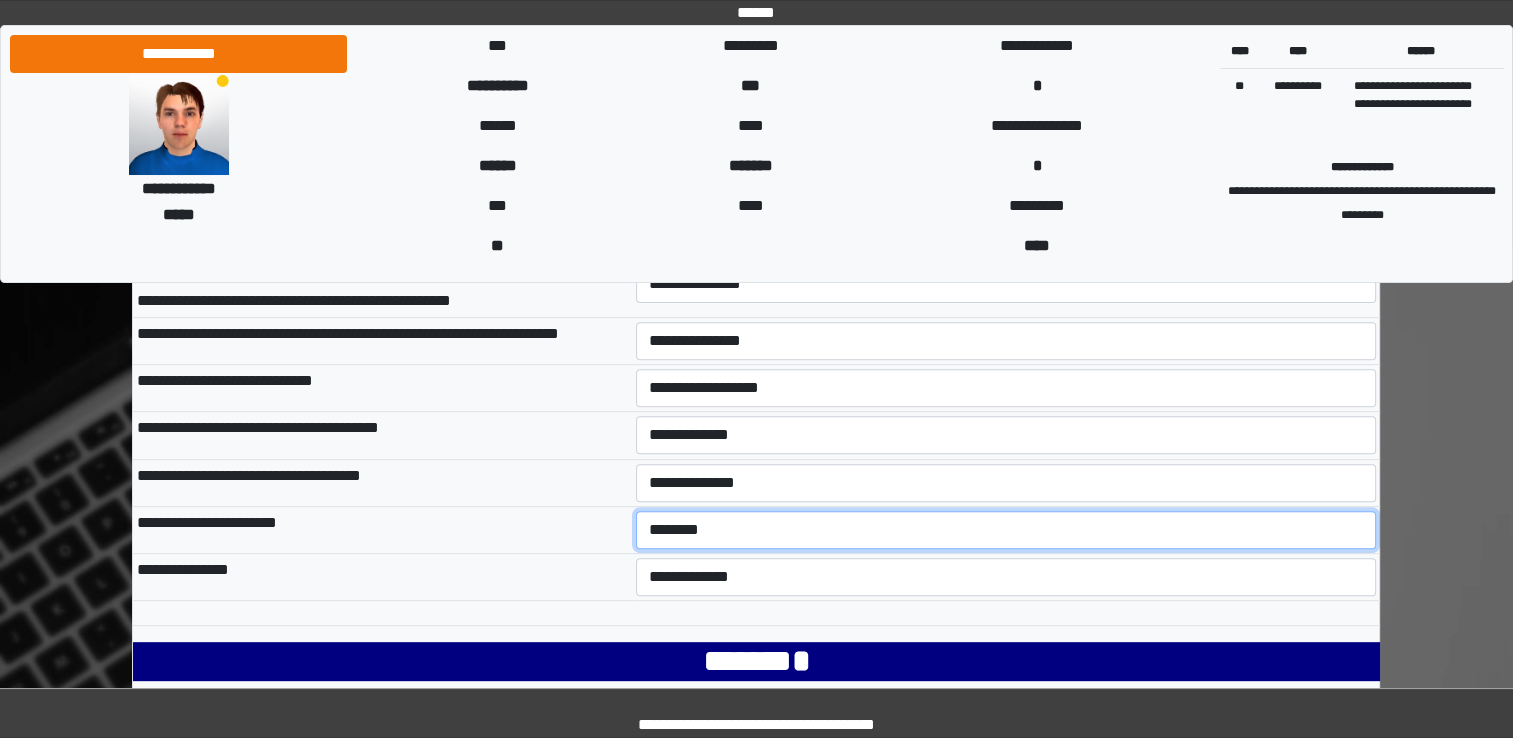 click on "**********" at bounding box center [1006, 530] 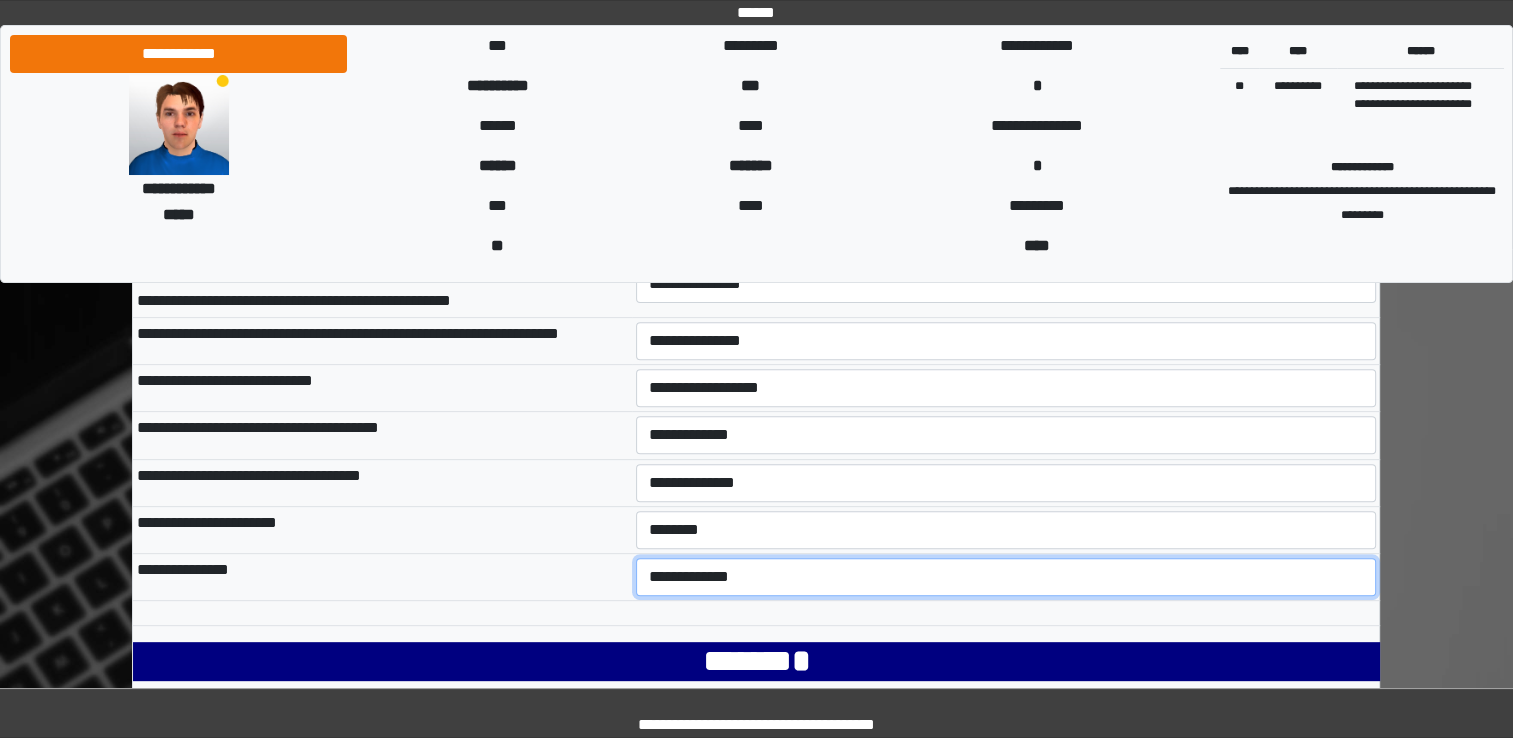 click on "**********" at bounding box center (1006, 577) 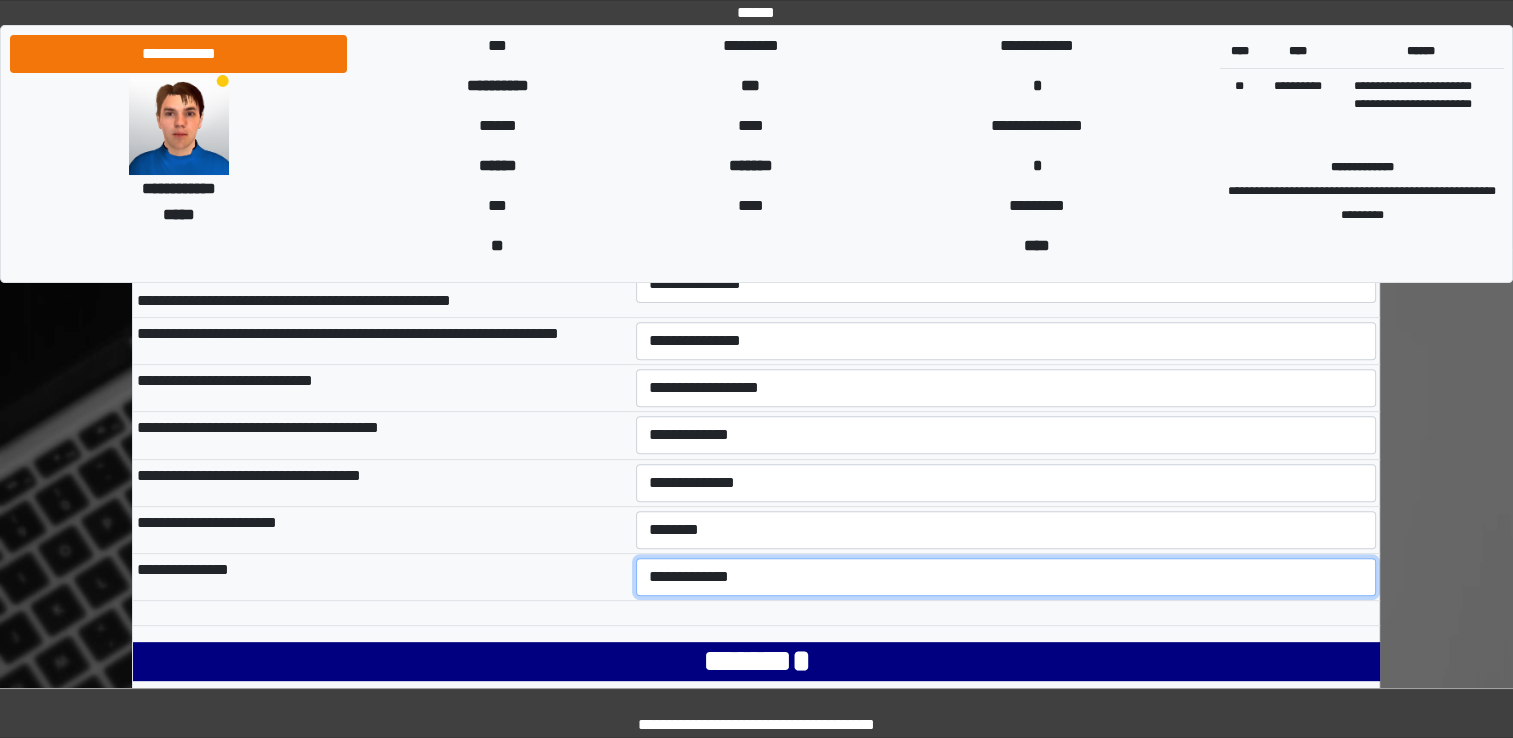 select on "***" 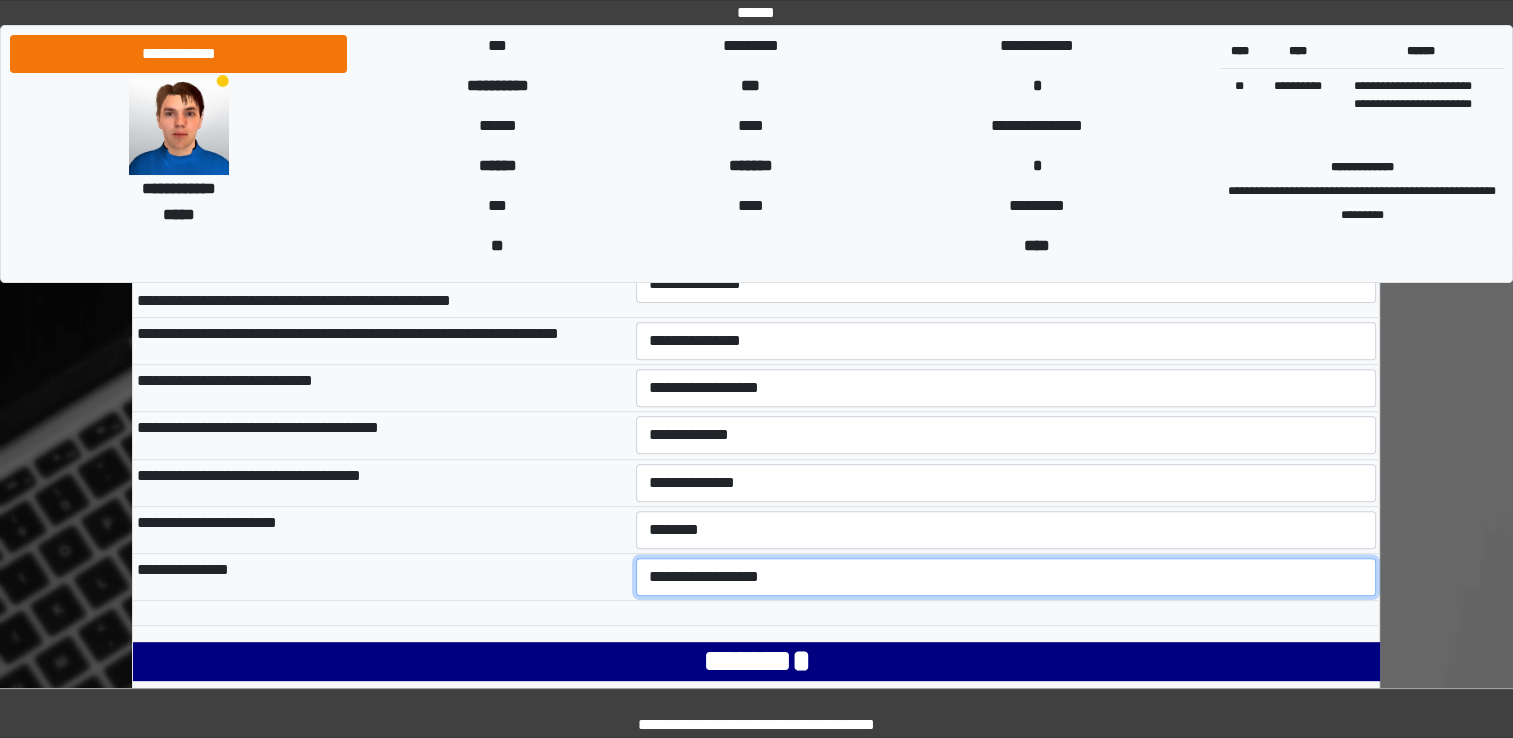 click on "**********" at bounding box center (1006, 577) 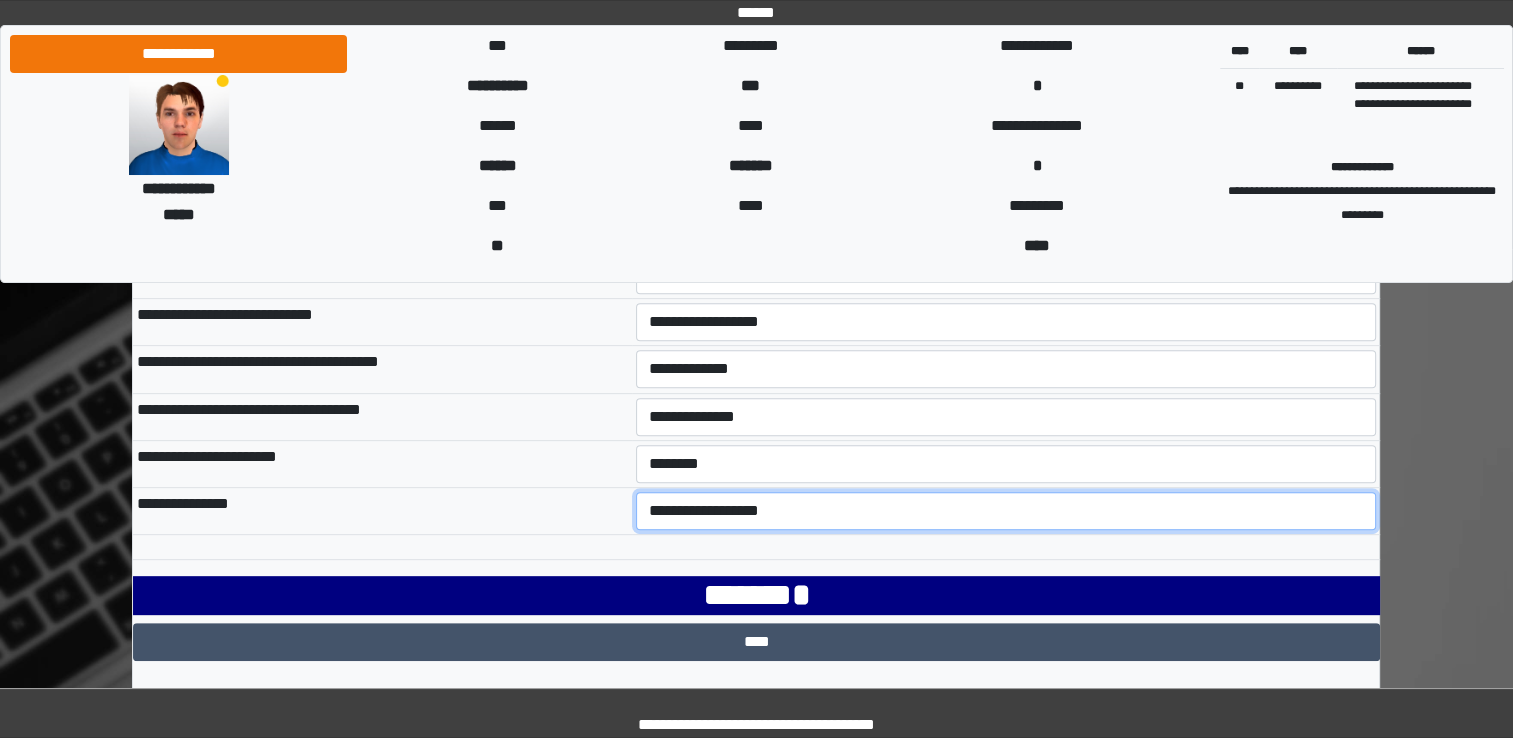 scroll, scrollTop: 730, scrollLeft: 0, axis: vertical 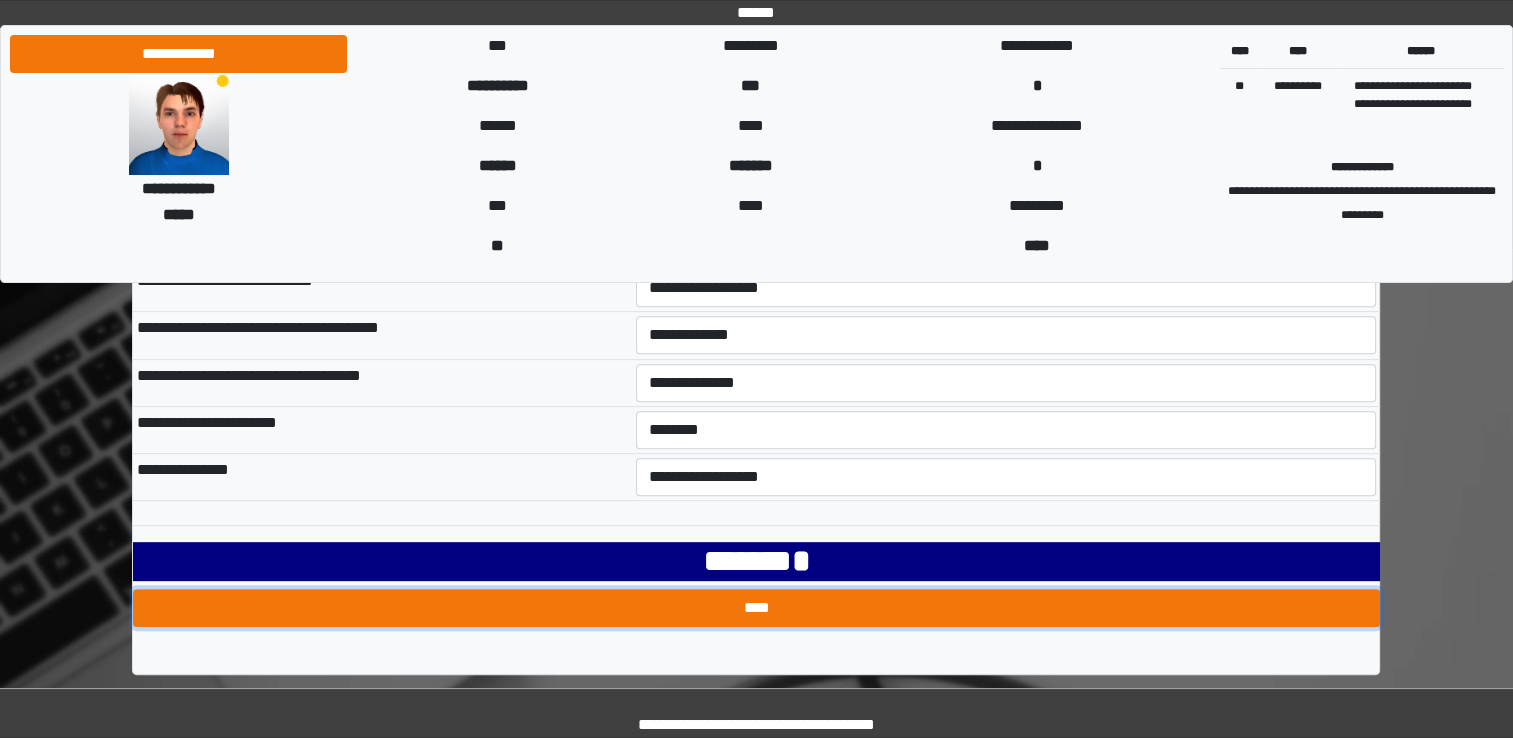 click on "****" at bounding box center [756, 608] 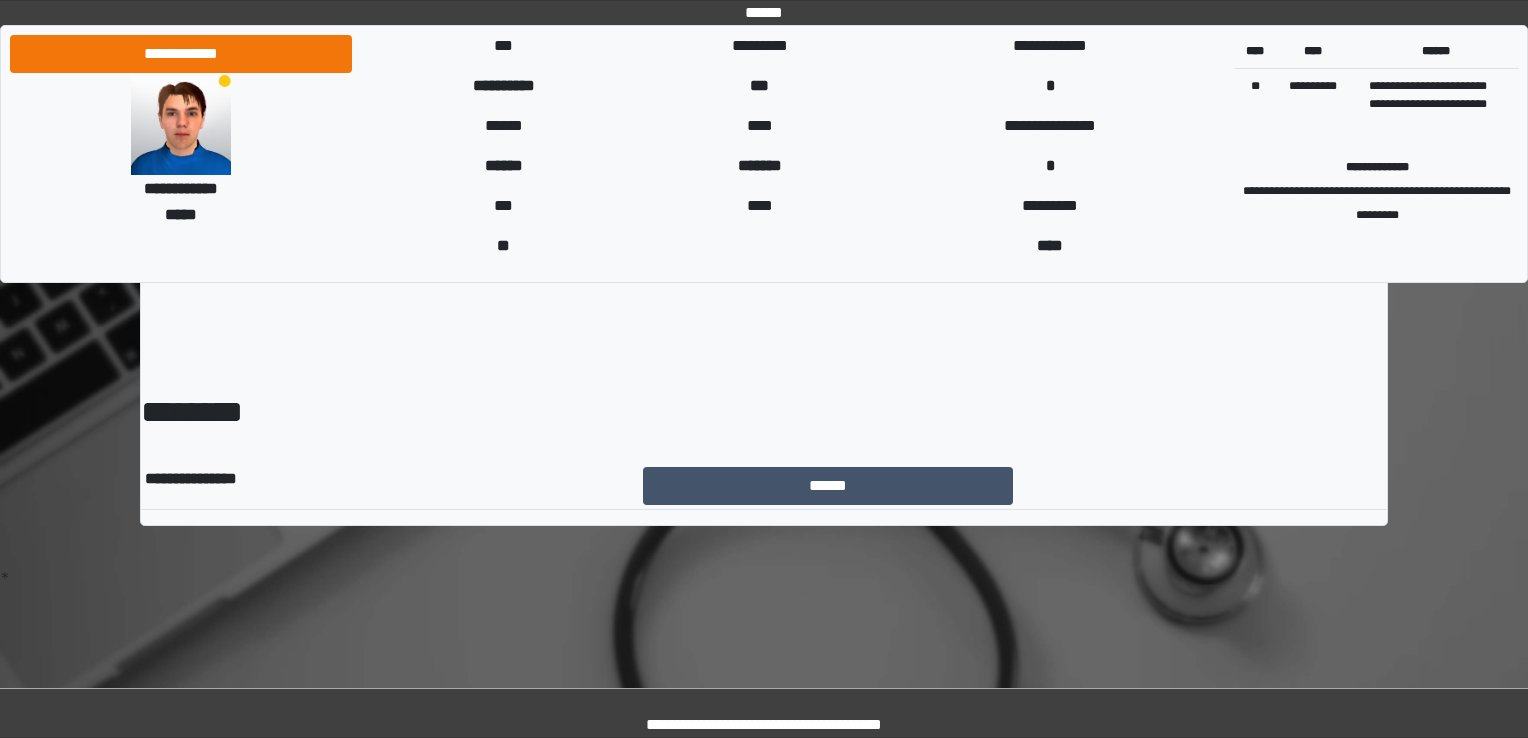 scroll, scrollTop: 0, scrollLeft: 0, axis: both 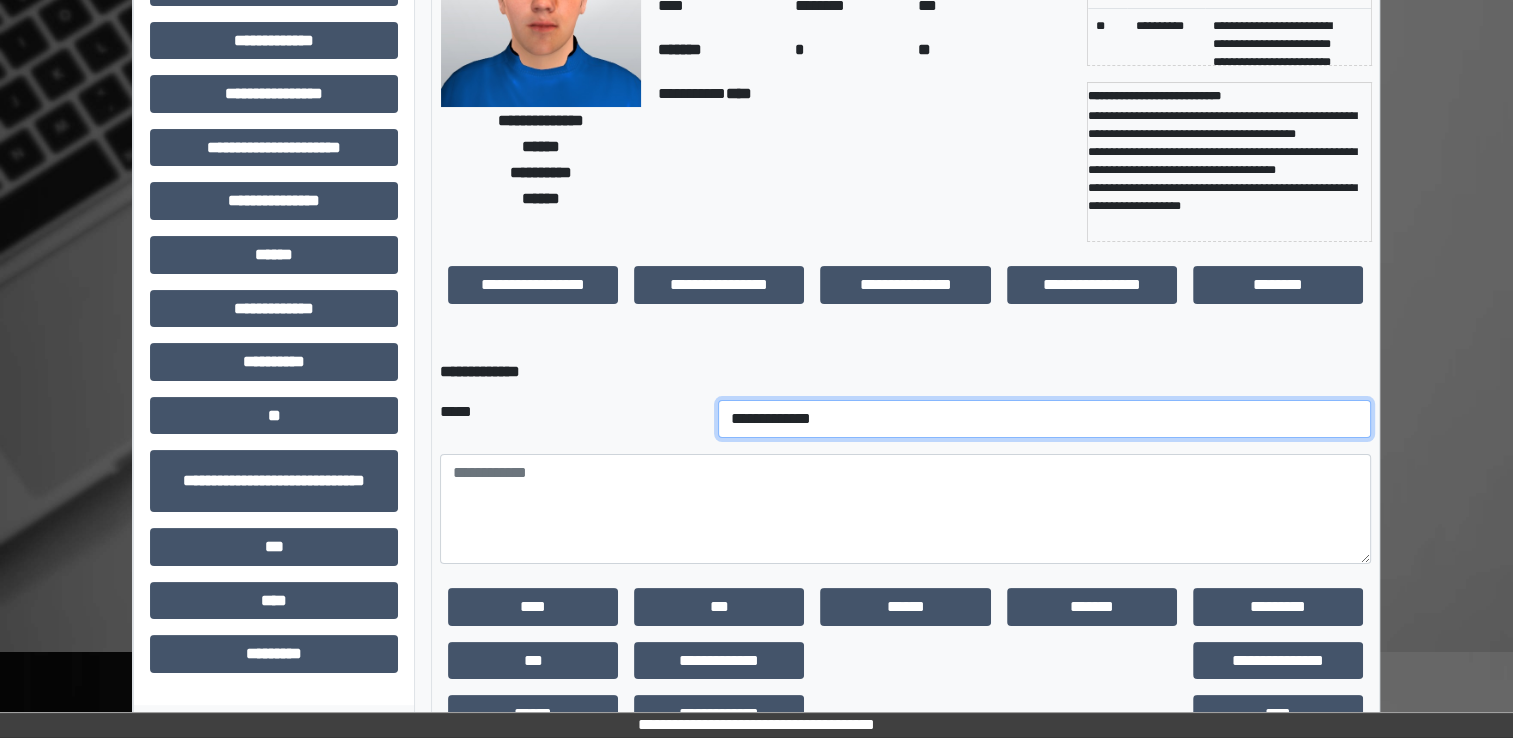 click on "**********" at bounding box center [1045, 419] 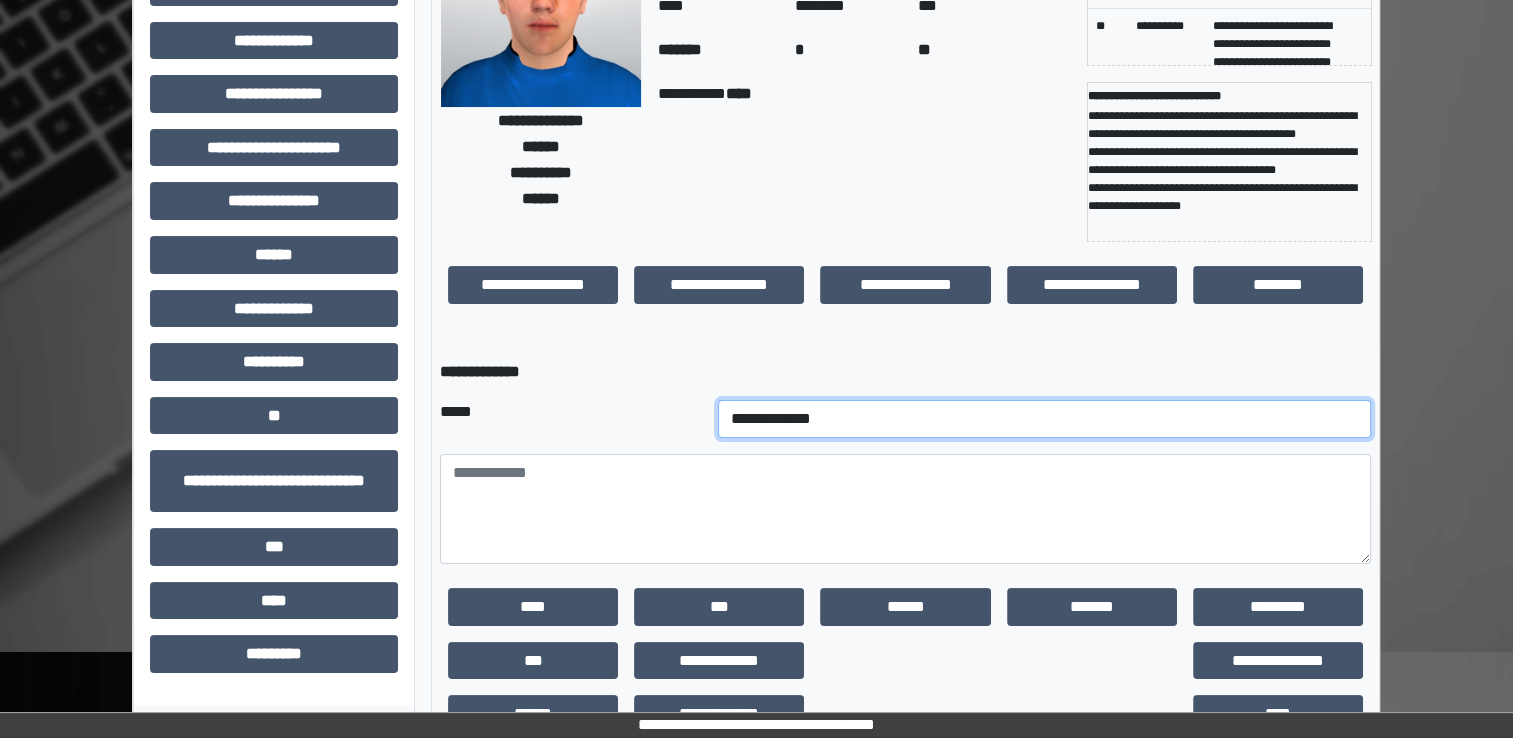 select on "*" 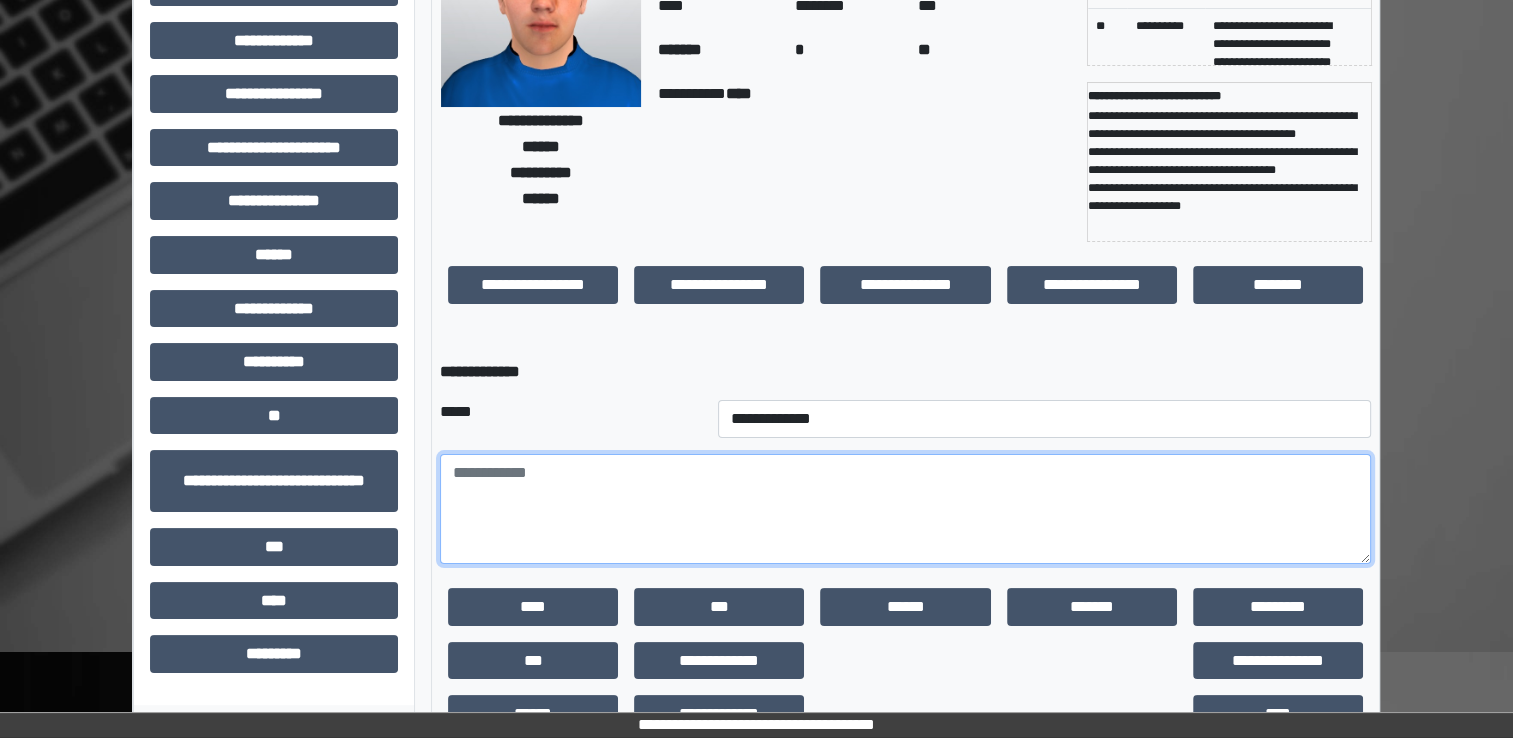 click at bounding box center (905, 509) 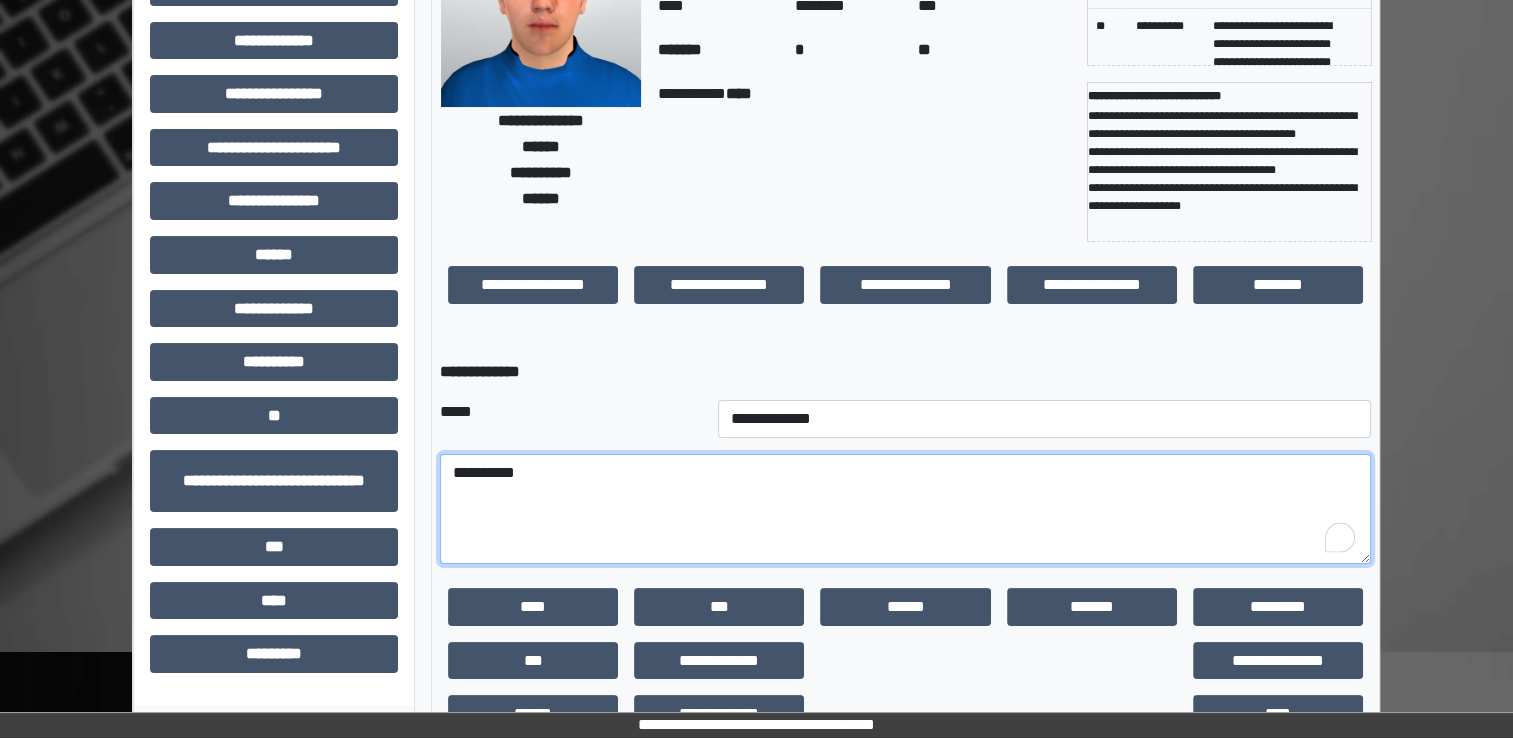 click on "**********" at bounding box center [905, 509] 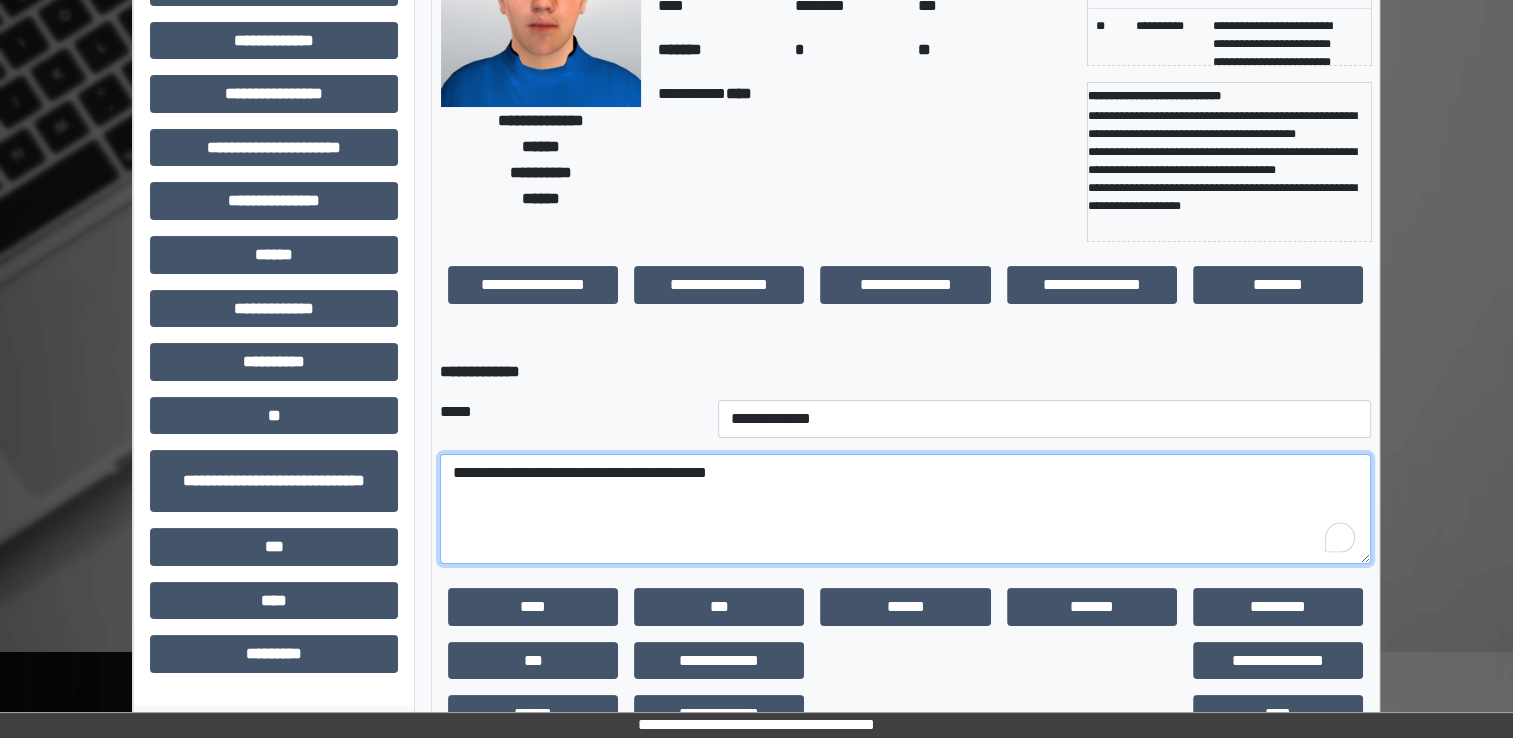 click on "**********" at bounding box center (905, 509) 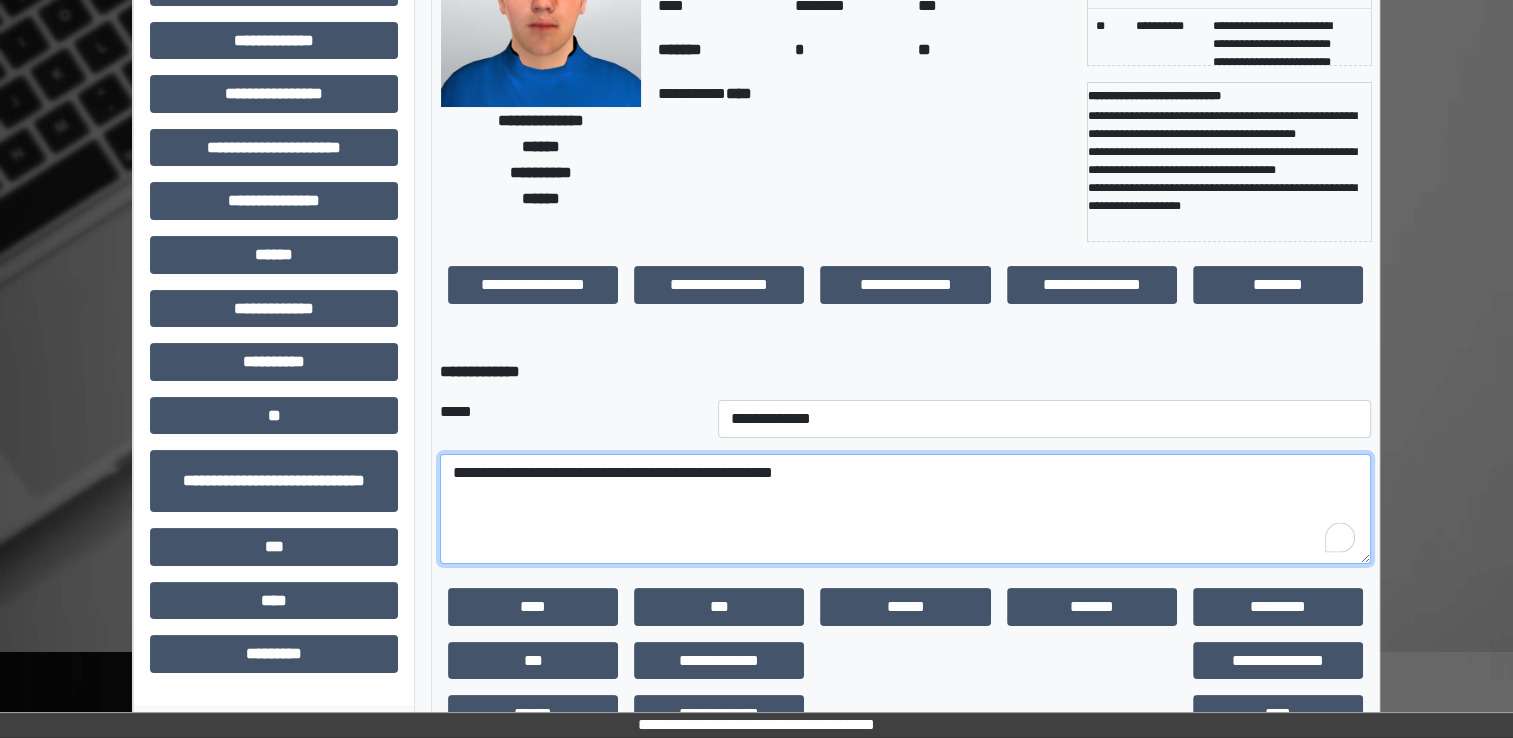 click on "**********" at bounding box center [905, 509] 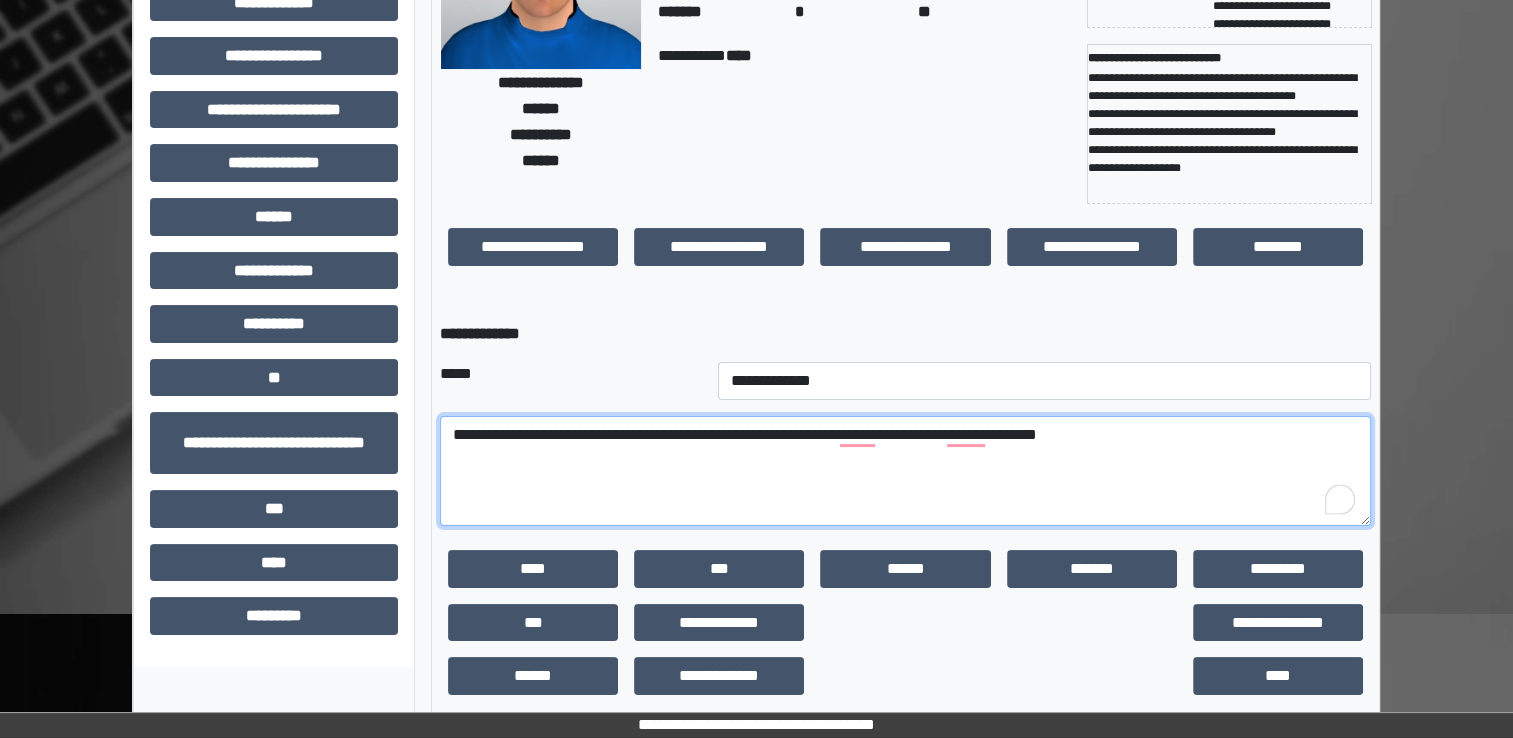scroll, scrollTop: 259, scrollLeft: 0, axis: vertical 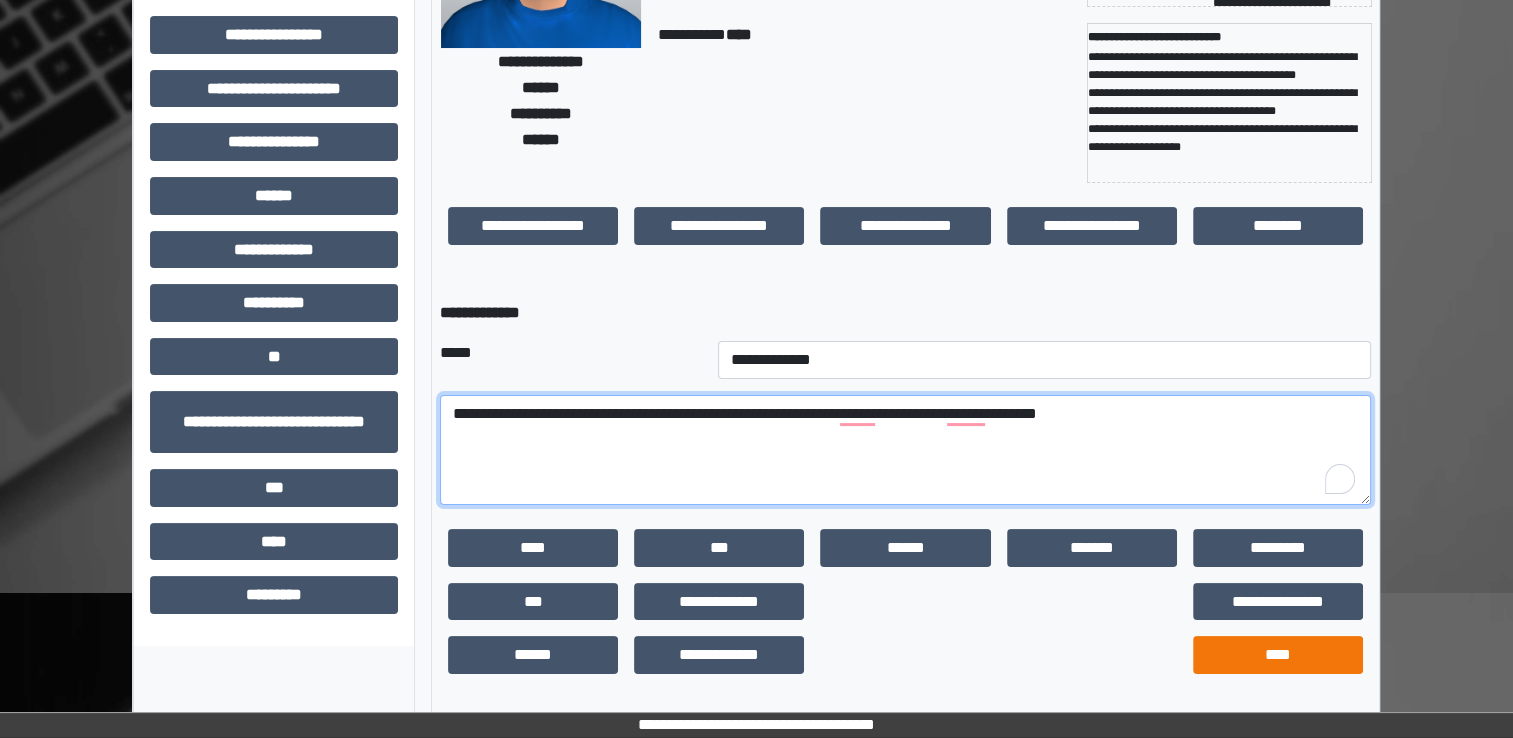type on "**********" 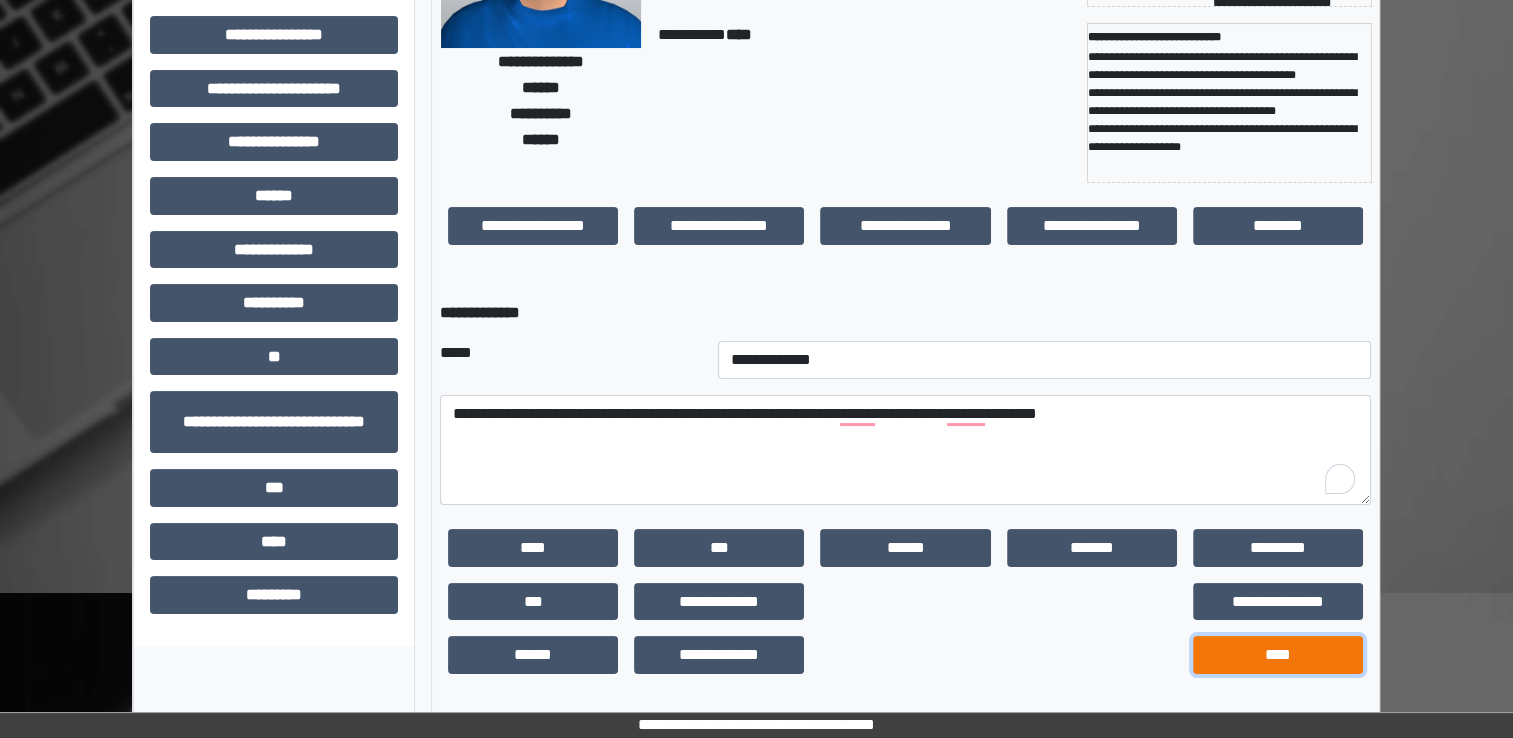 click on "****" at bounding box center [1278, 655] 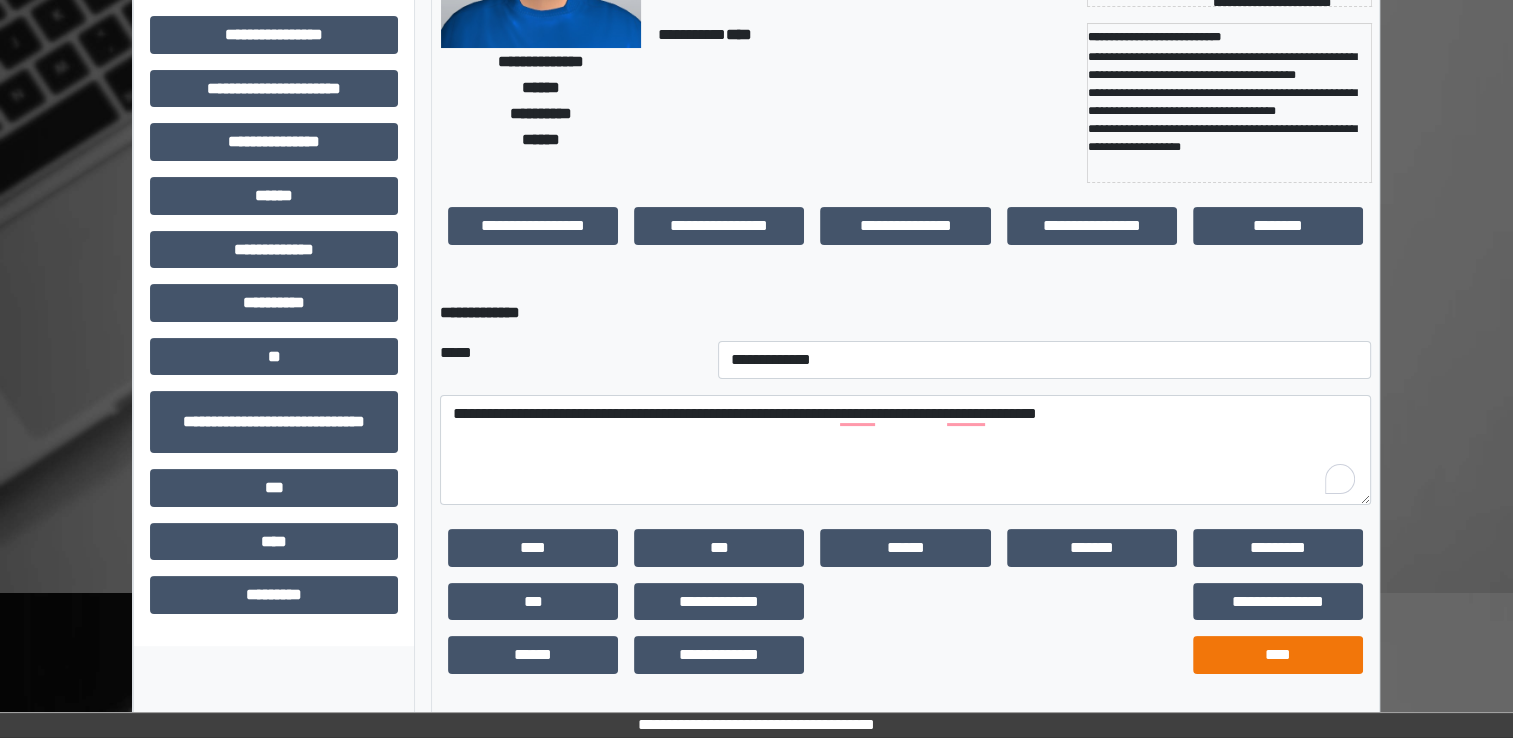 scroll, scrollTop: 184, scrollLeft: 0, axis: vertical 